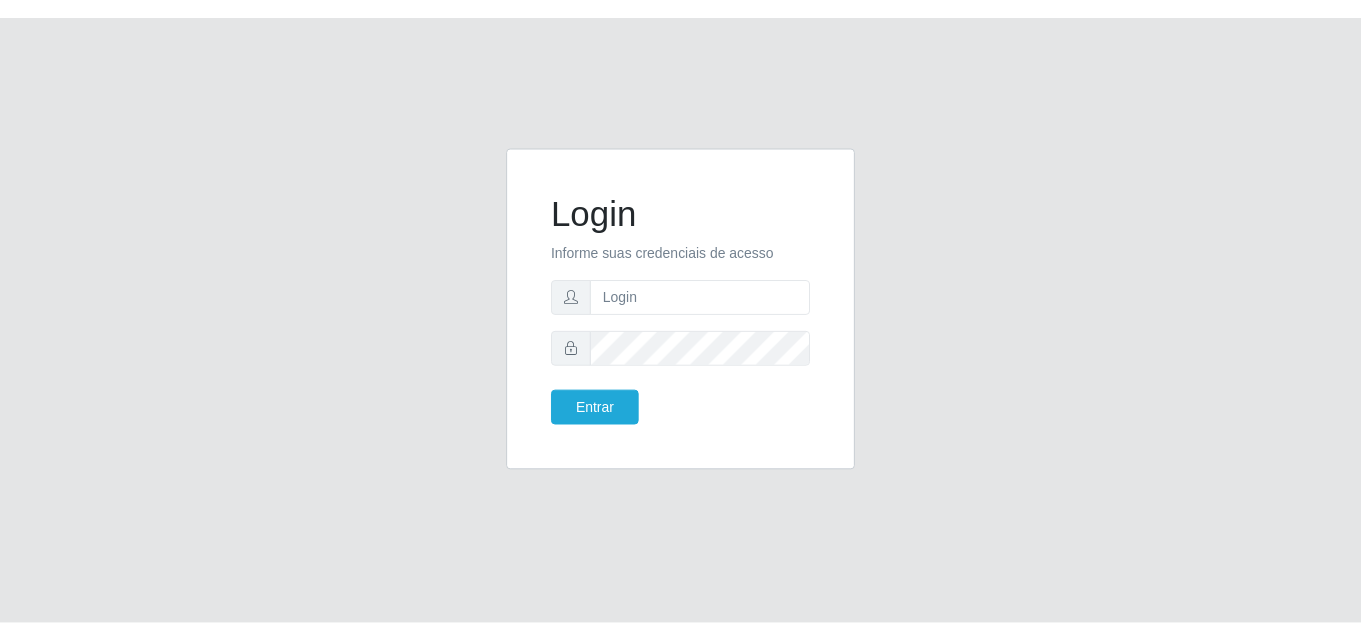 scroll, scrollTop: 0, scrollLeft: 0, axis: both 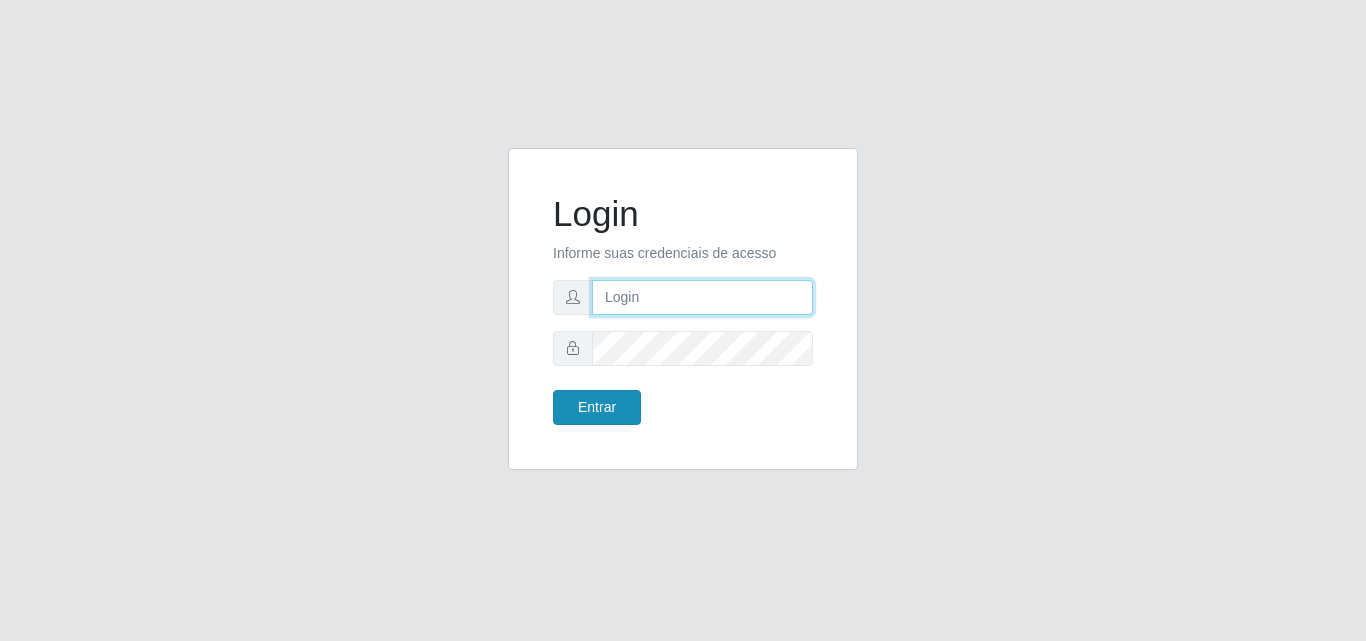 type on "gerente.loja4@[EXAMPLE.COM]" 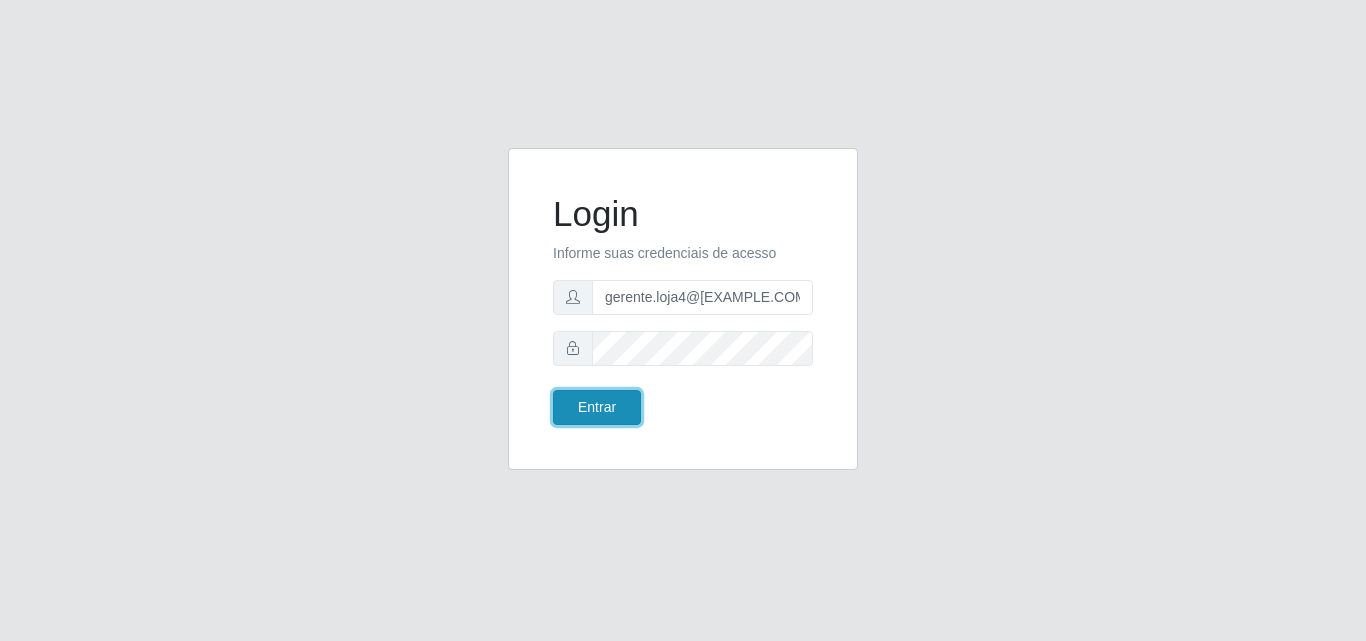 click on "Entrar" at bounding box center [597, 407] 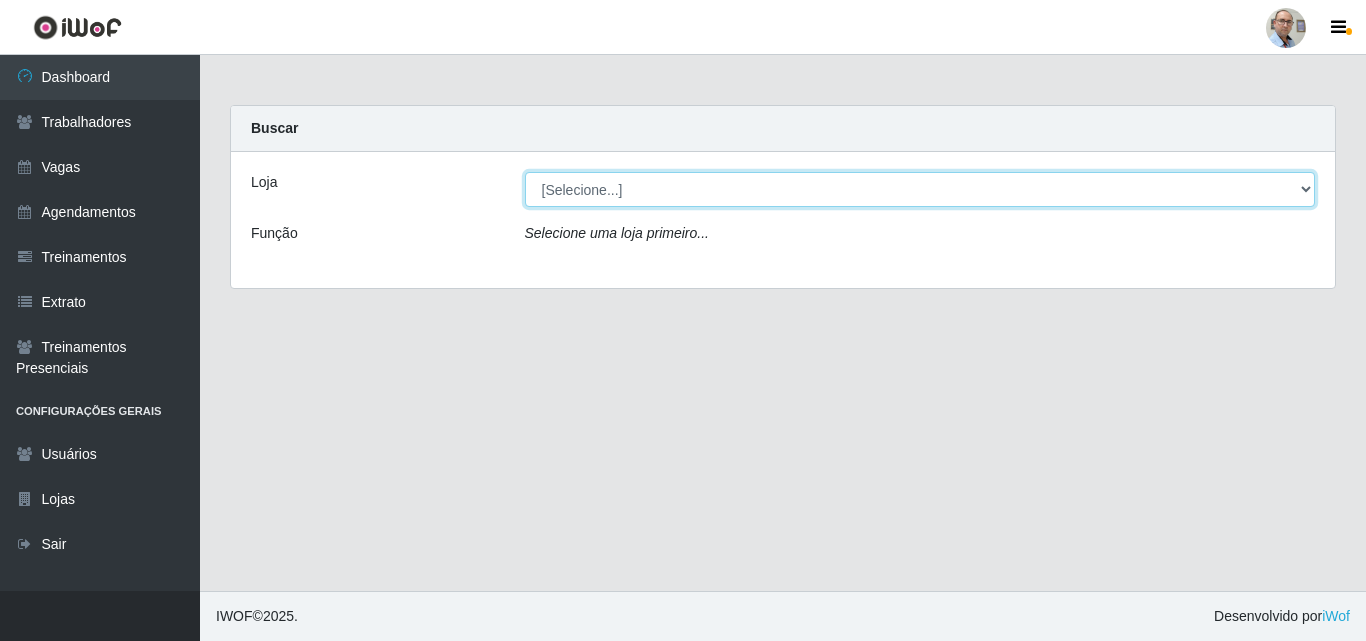 click on "[Selecione...] [LOCATION] - Loja 04" at bounding box center [920, 189] 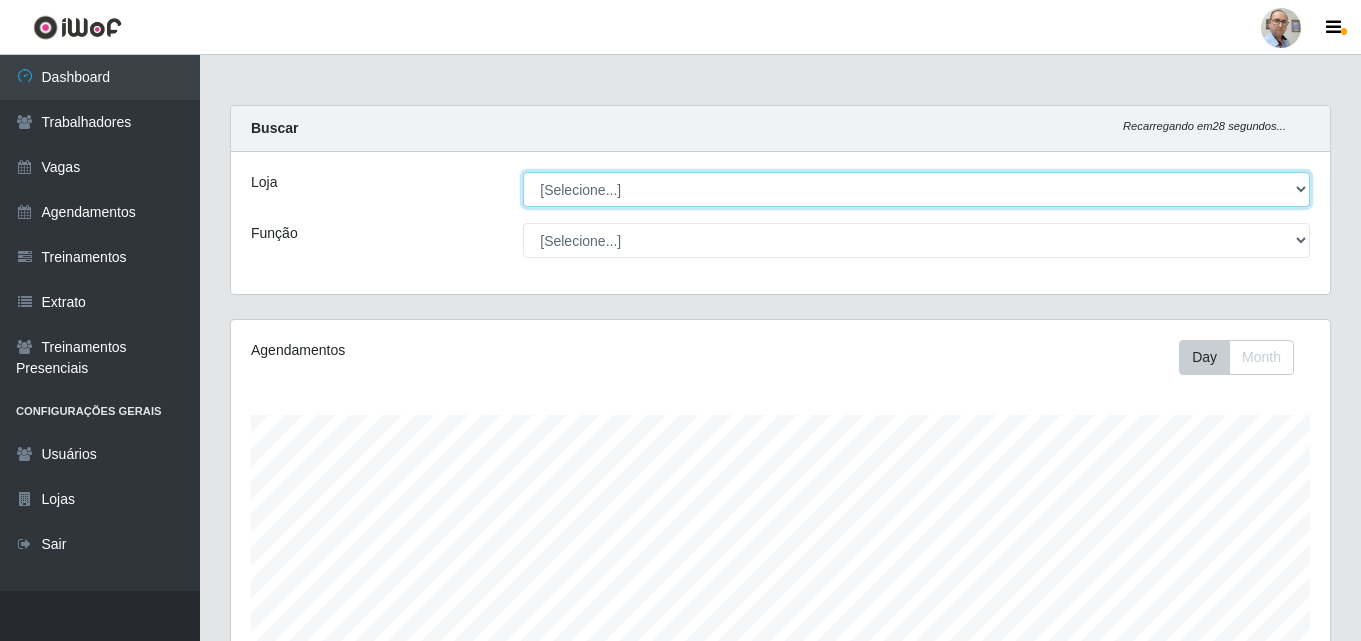 scroll, scrollTop: 999585, scrollLeft: 998901, axis: both 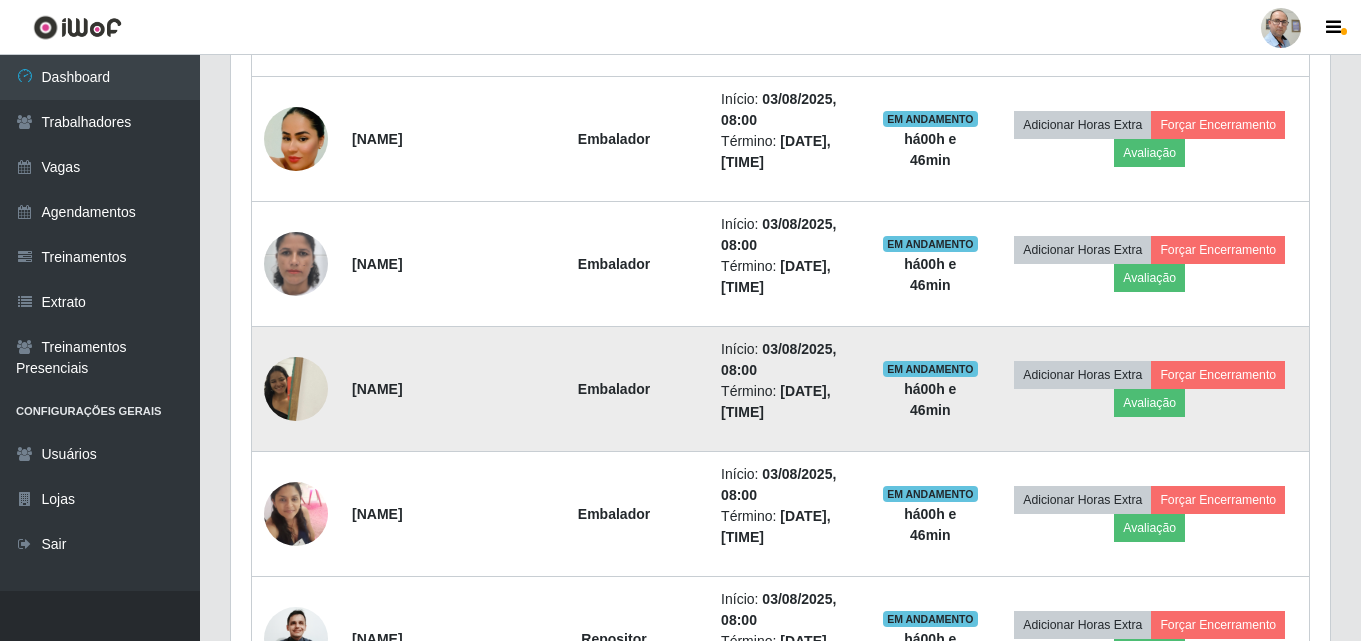 click at bounding box center (296, 388) 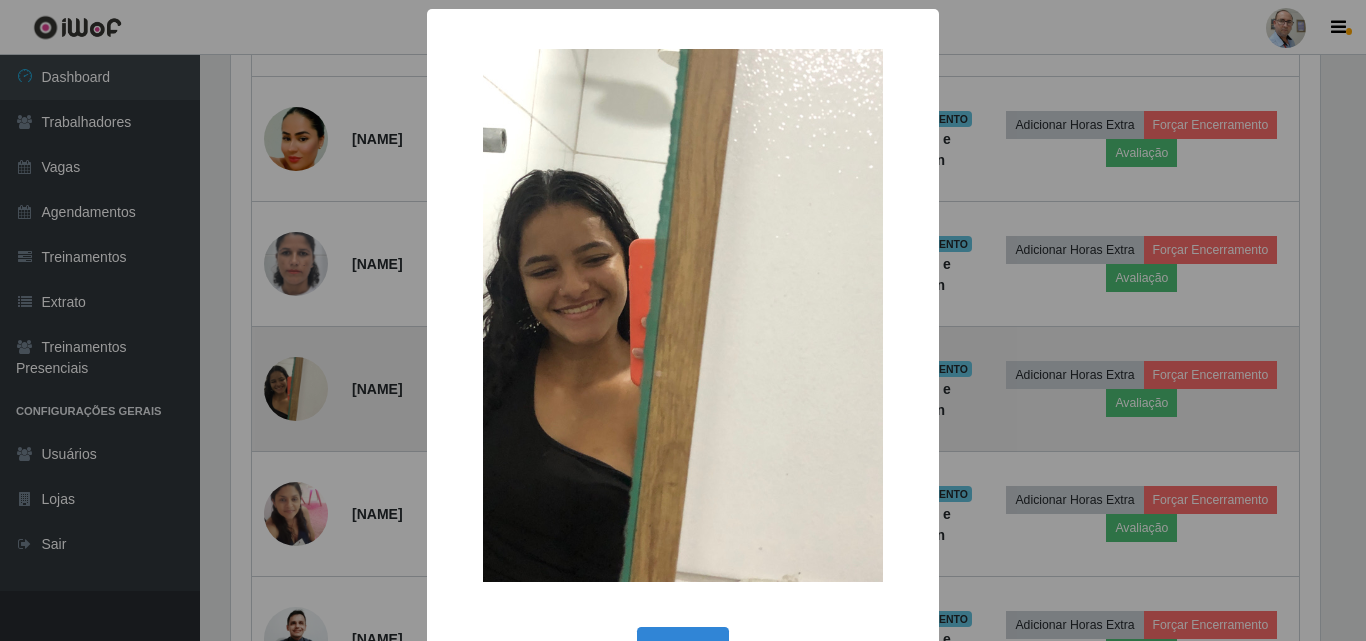 type 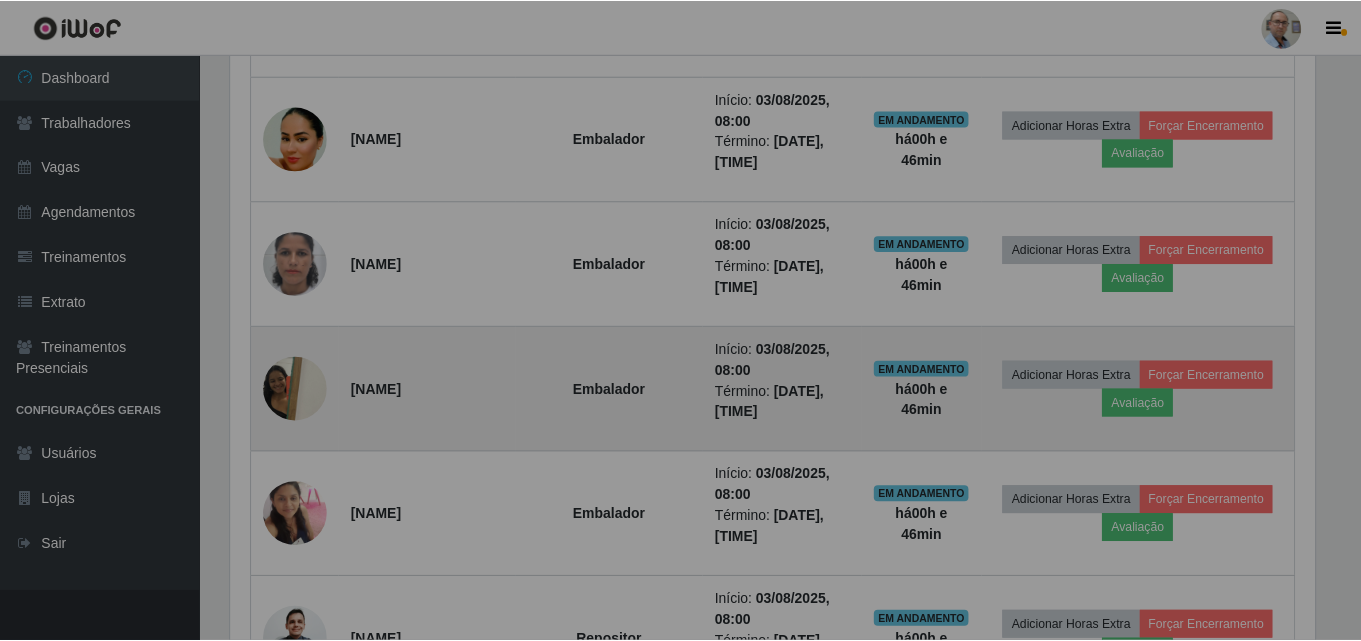 scroll, scrollTop: 999585, scrollLeft: 998901, axis: both 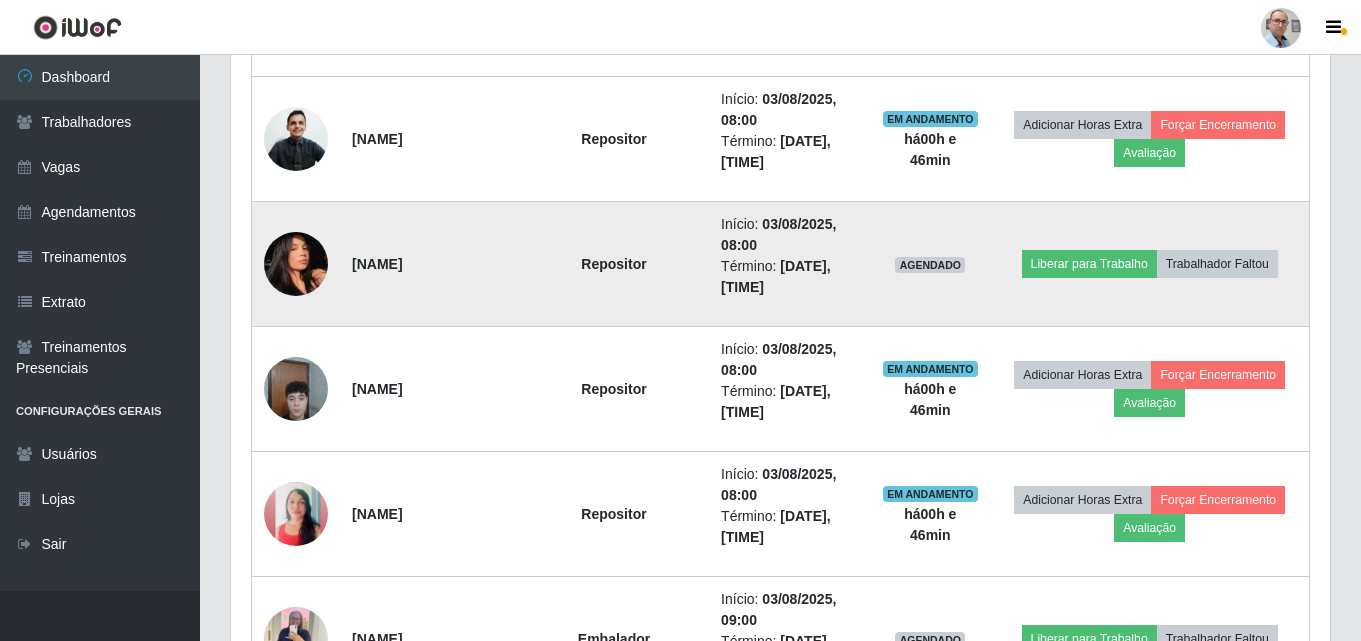 click at bounding box center [296, 264] 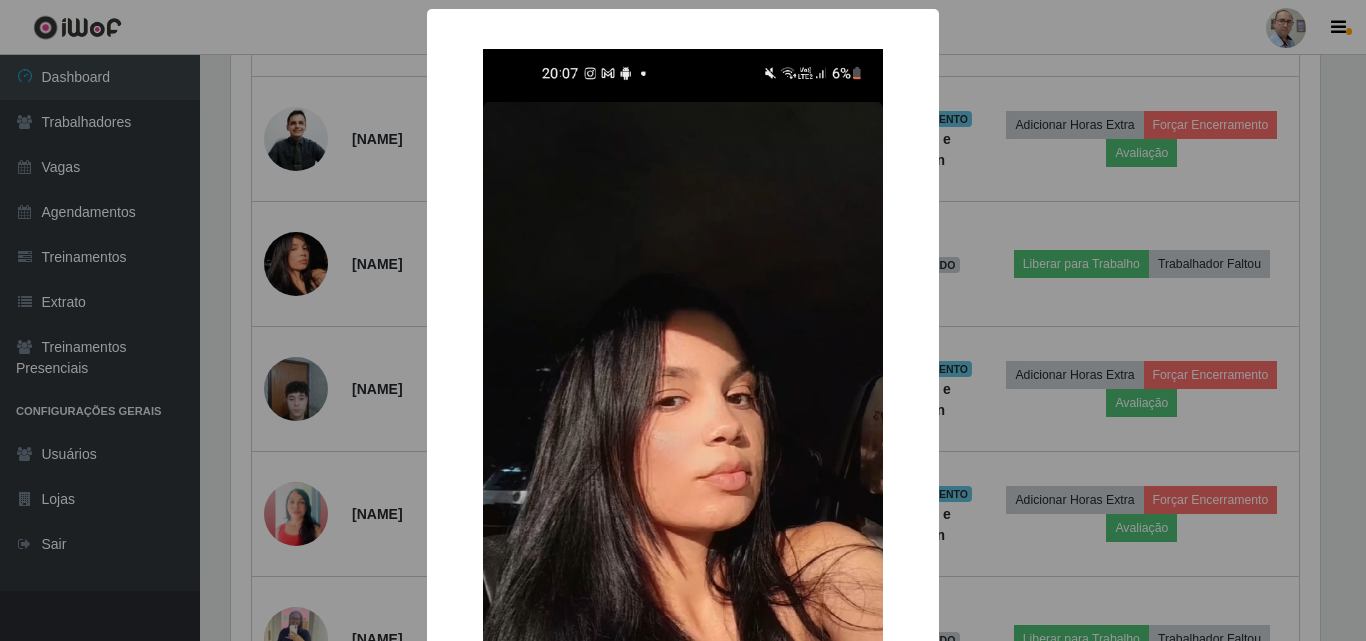 type 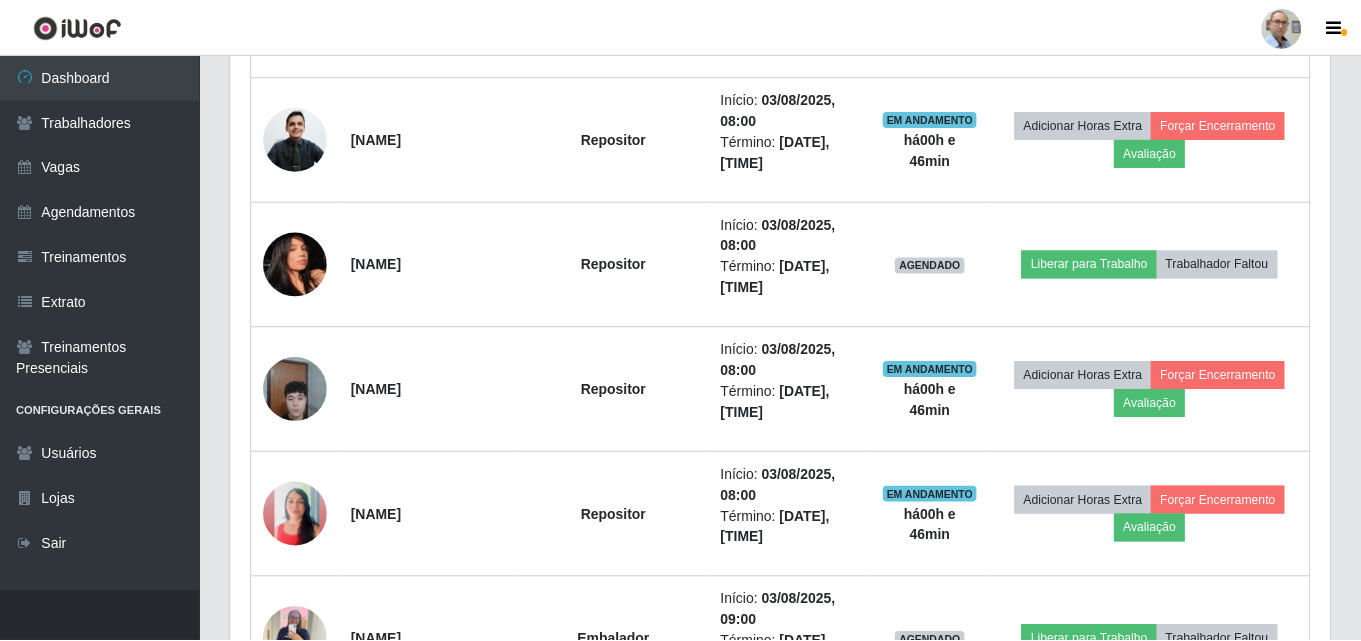 scroll, scrollTop: 999585, scrollLeft: 998901, axis: both 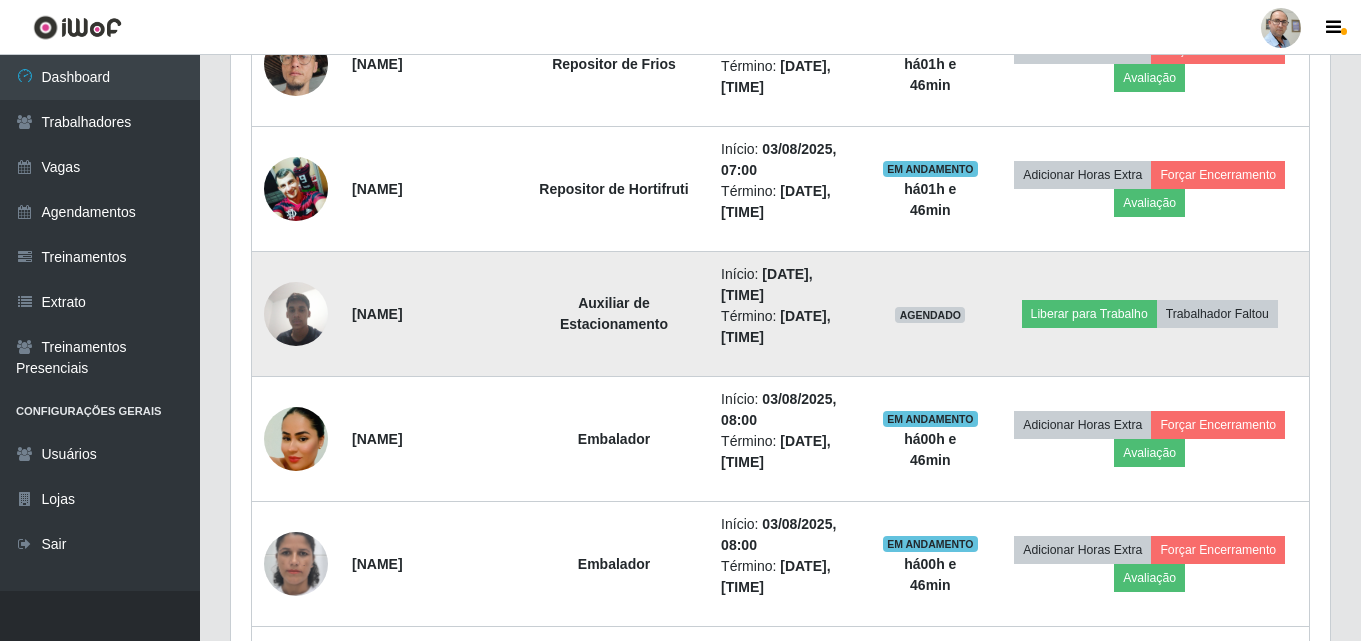 click at bounding box center (296, 313) 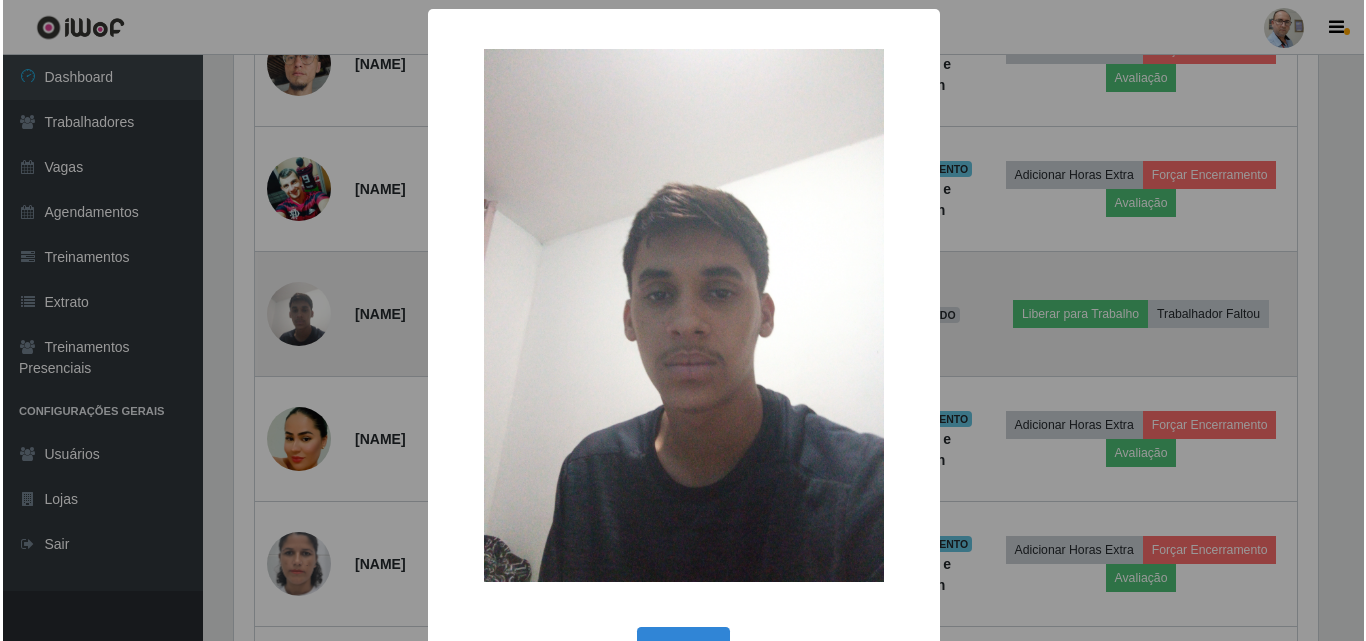 scroll, scrollTop: 999585, scrollLeft: 998911, axis: both 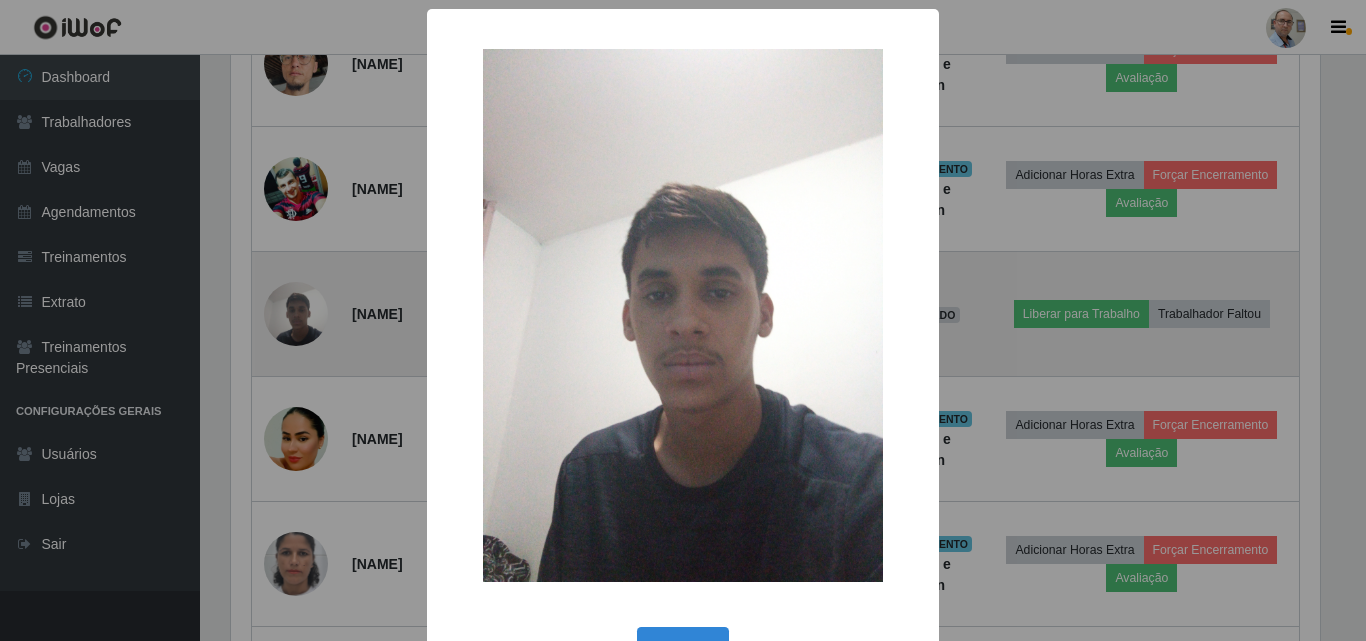type 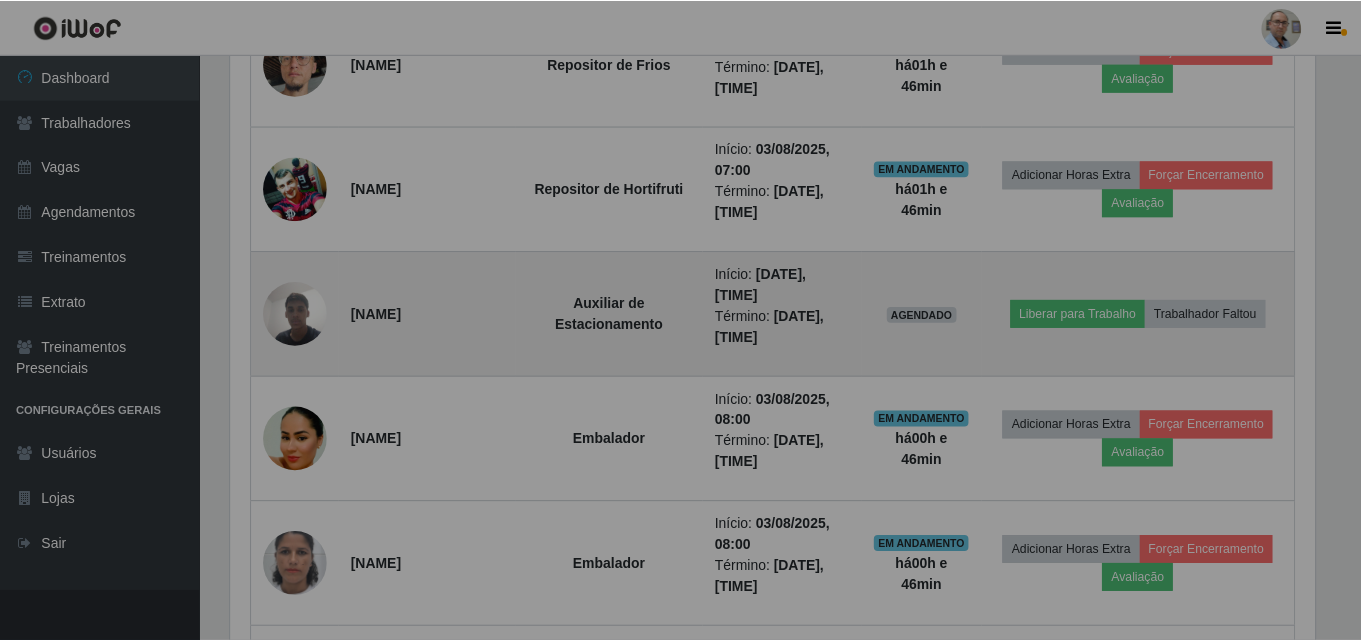 scroll, scrollTop: 999585, scrollLeft: 998901, axis: both 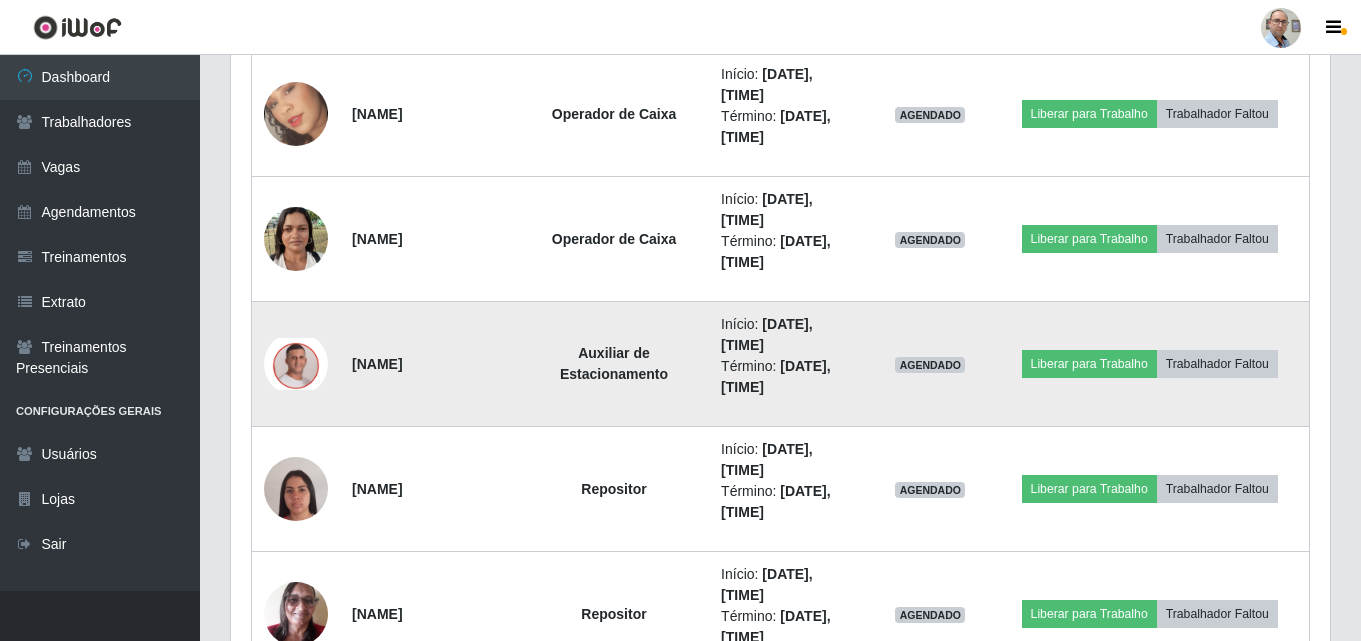 click at bounding box center [296, 364] 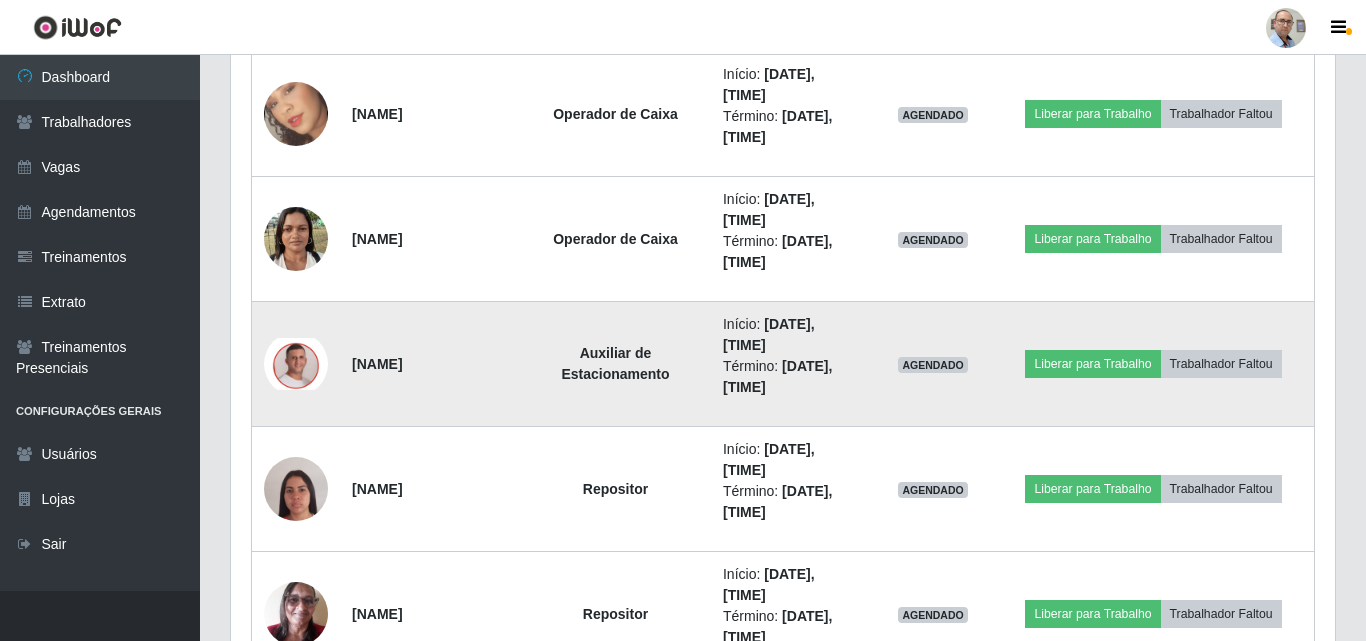 scroll, scrollTop: 999585, scrollLeft: 998911, axis: both 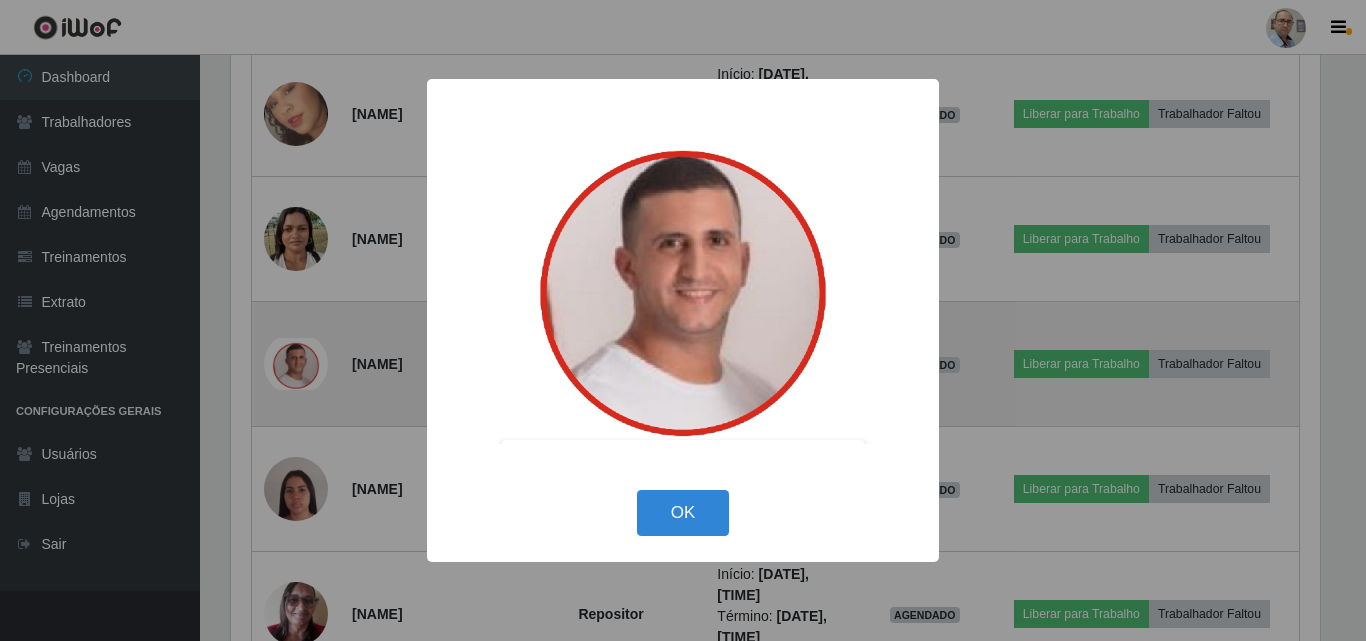 type 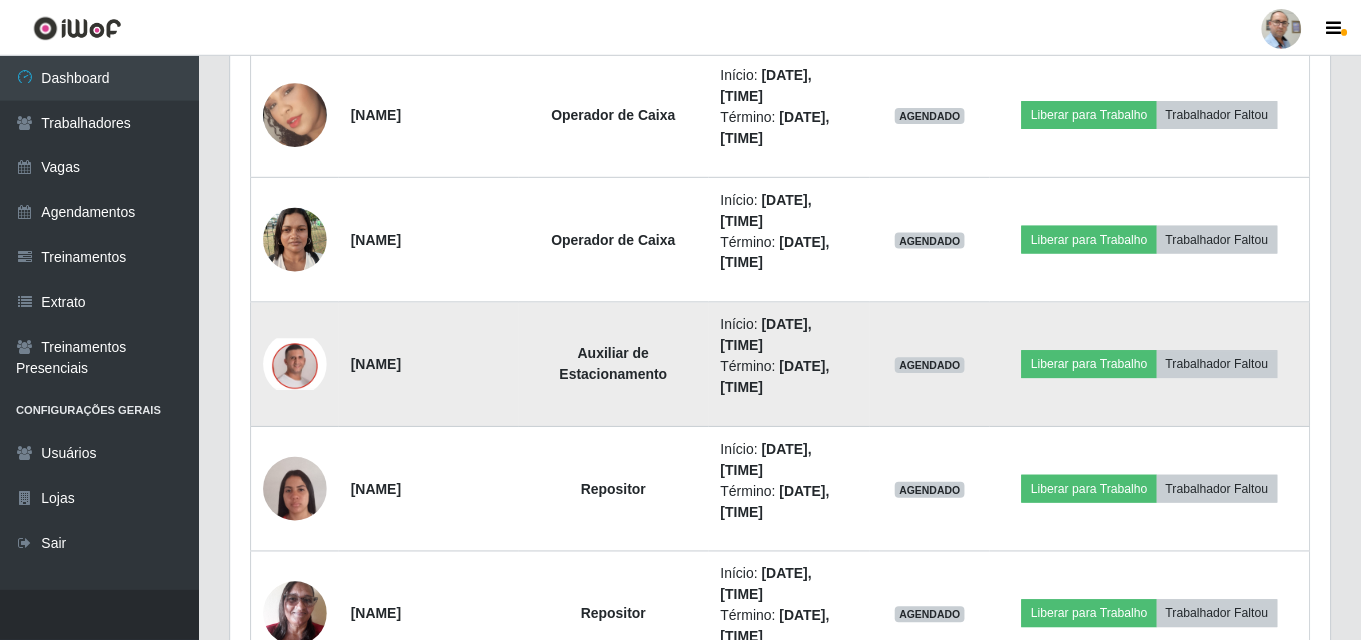 scroll, scrollTop: 999585, scrollLeft: 998901, axis: both 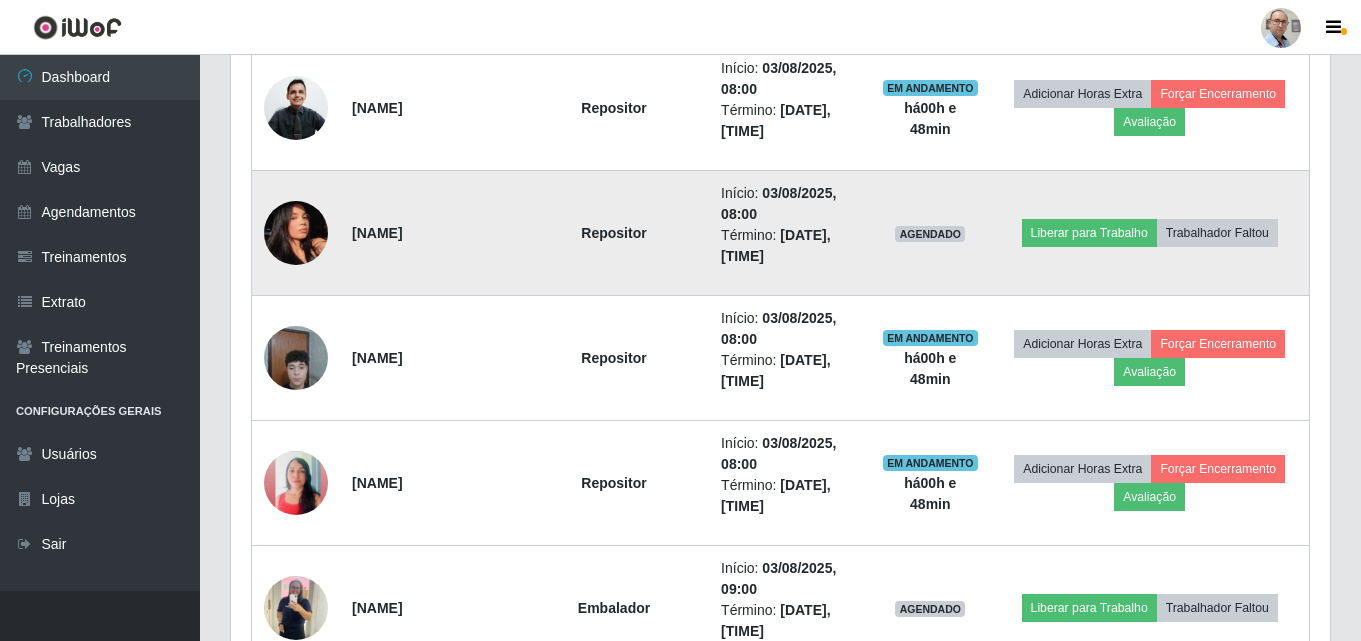 click at bounding box center [296, 233] 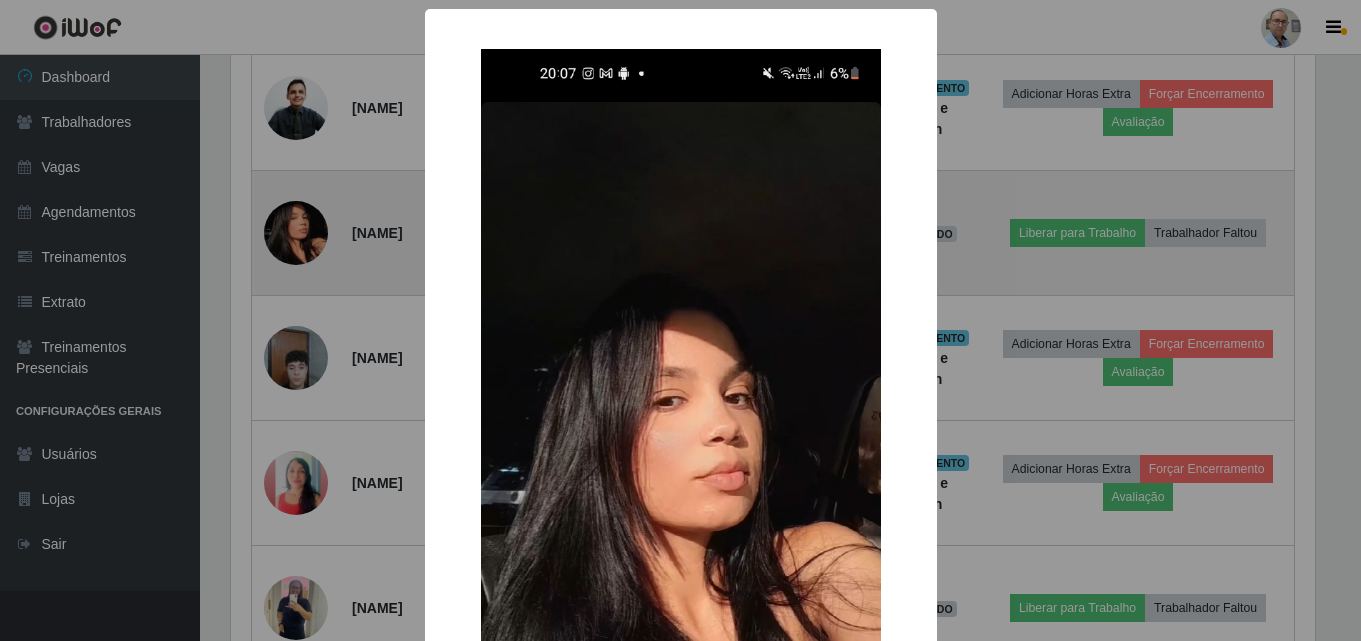 scroll, scrollTop: 999585, scrollLeft: 998911, axis: both 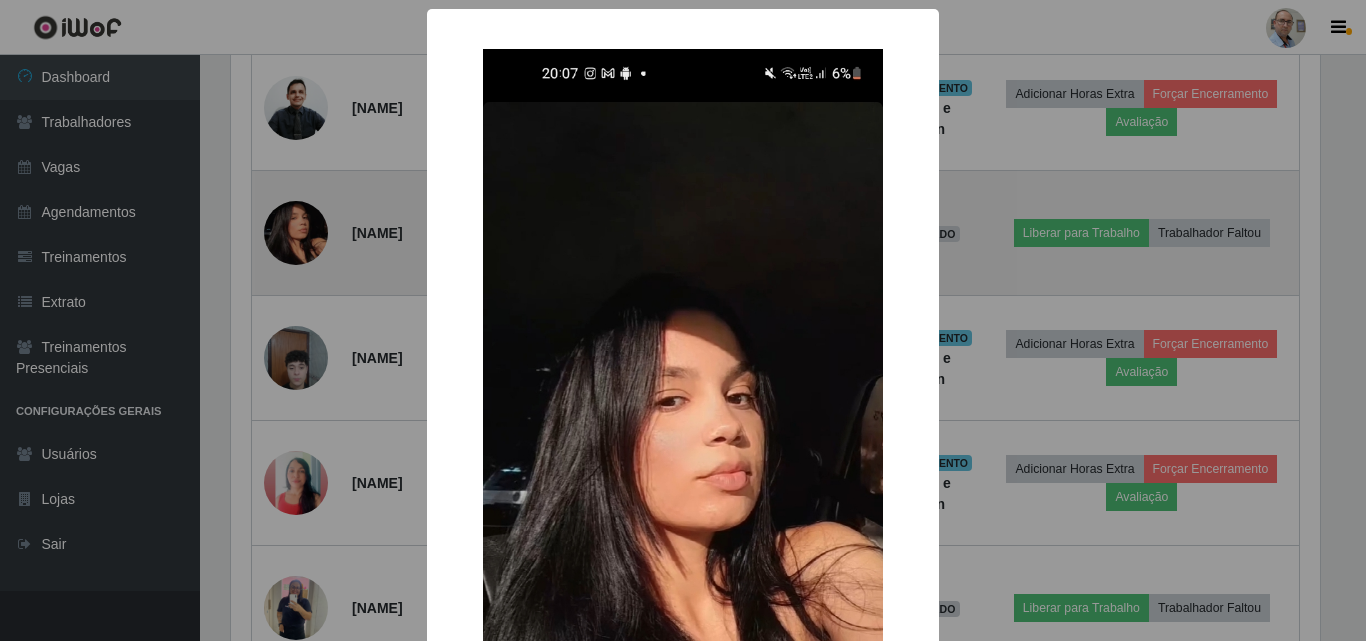 type 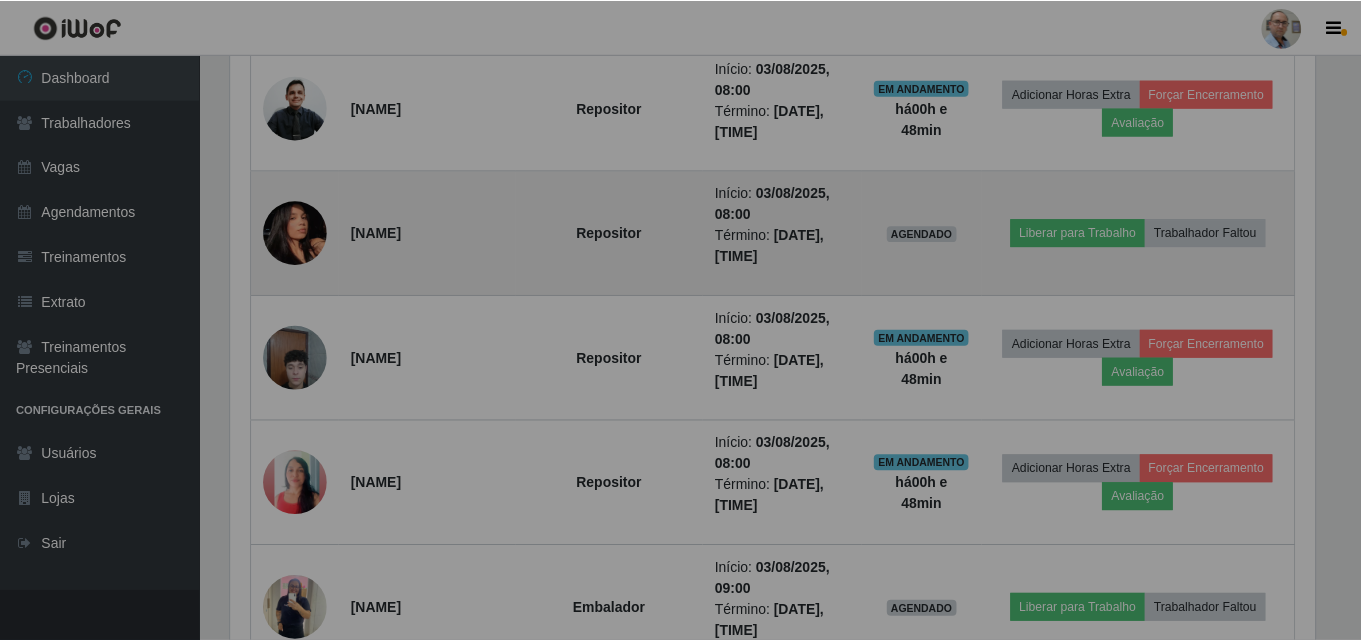 scroll, scrollTop: 999585, scrollLeft: 998901, axis: both 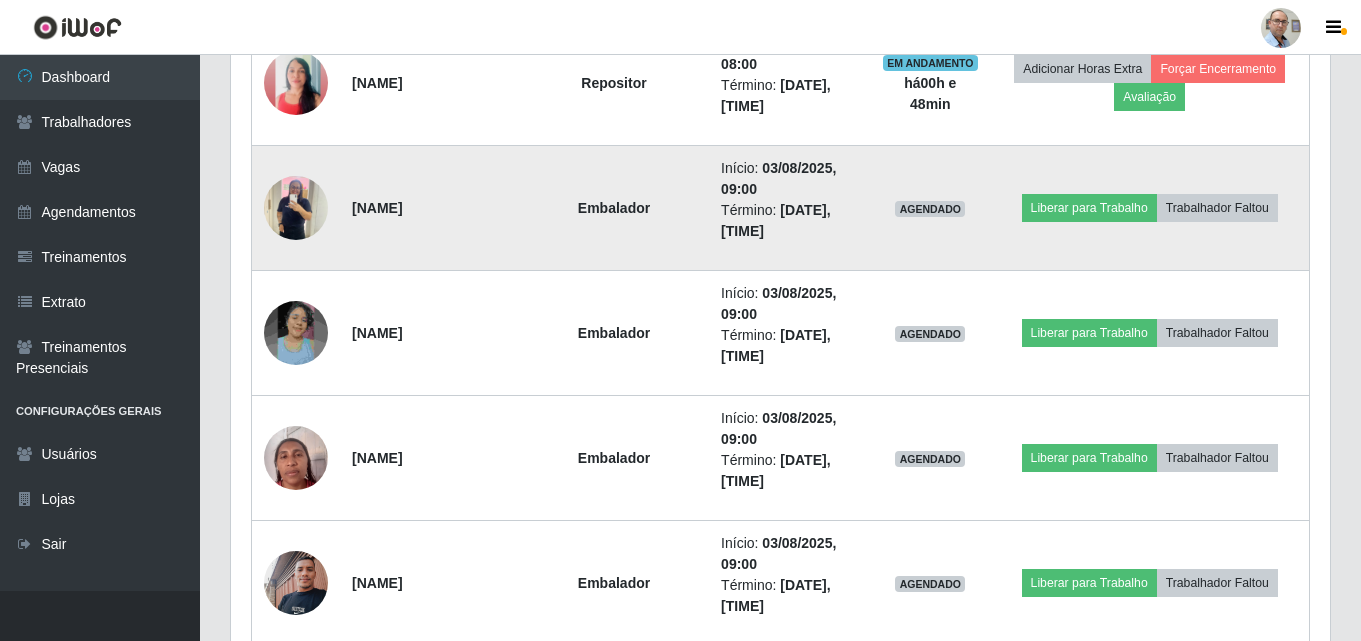 click at bounding box center [296, 207] 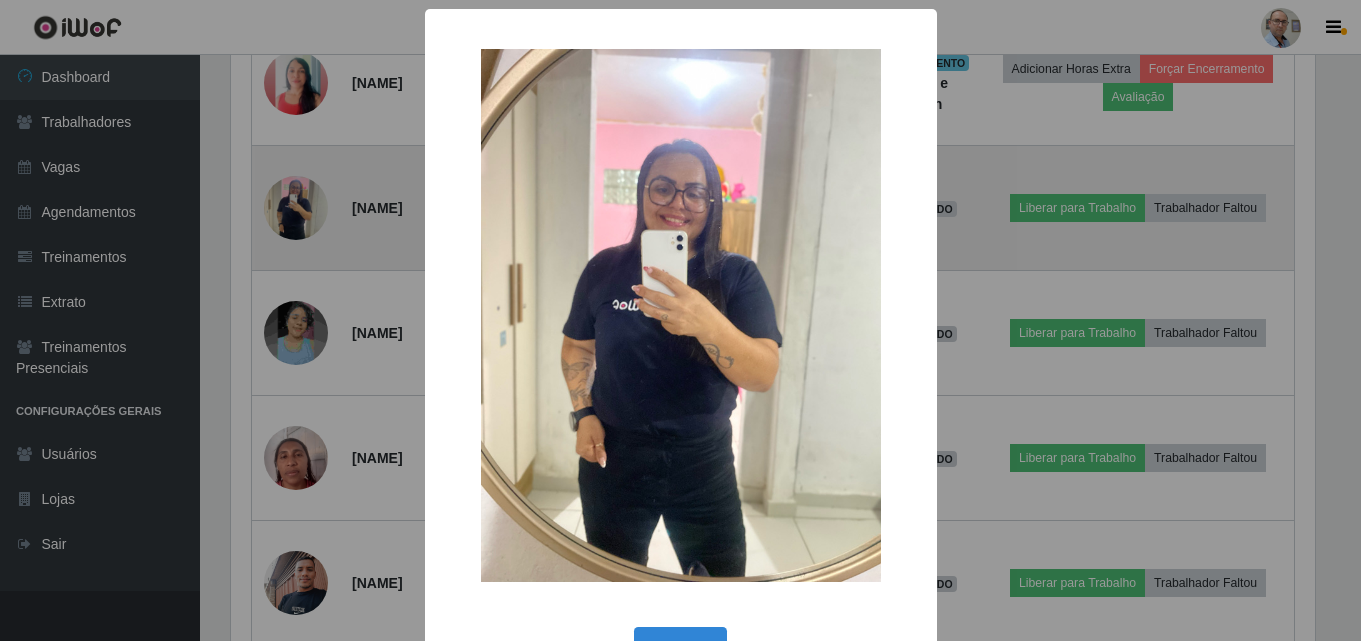 scroll, scrollTop: 999585, scrollLeft: 998911, axis: both 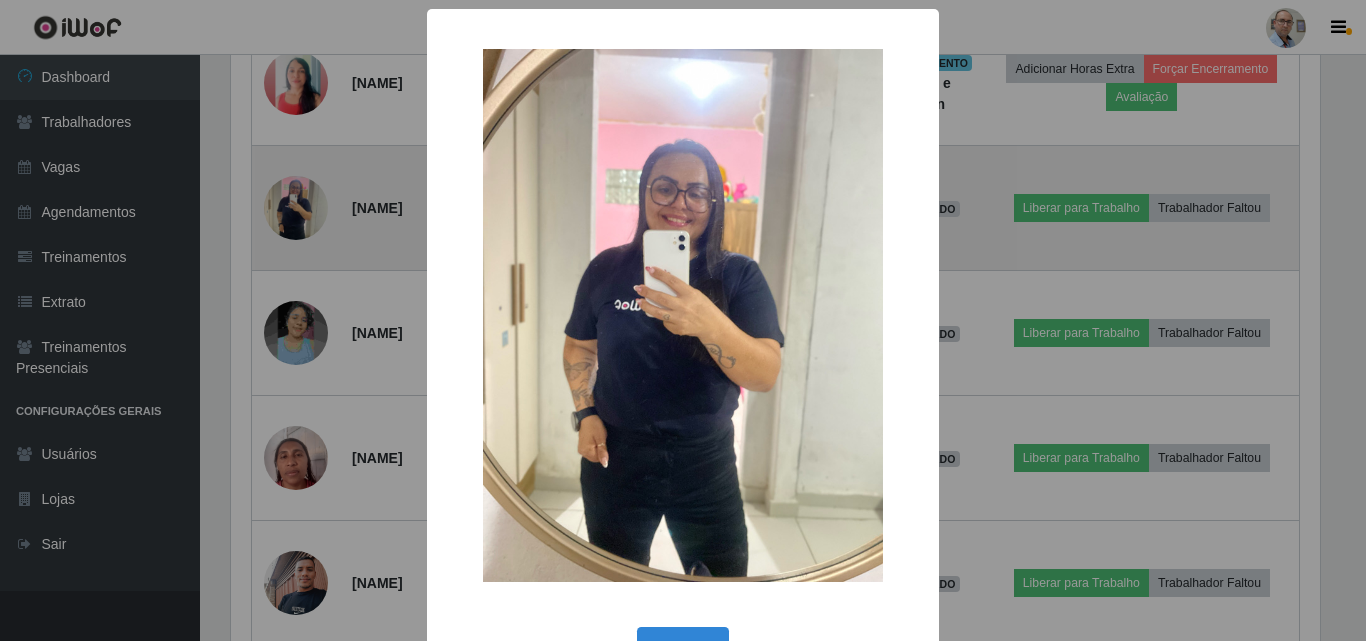 type 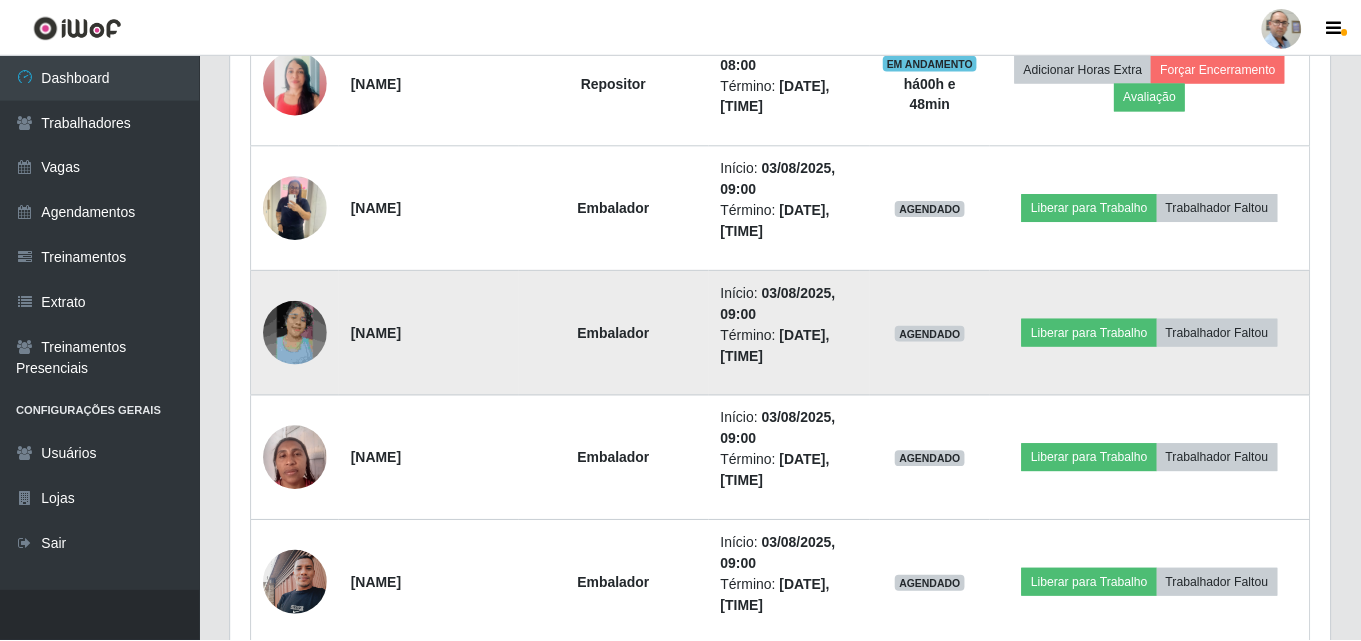 scroll, scrollTop: 999585, scrollLeft: 998901, axis: both 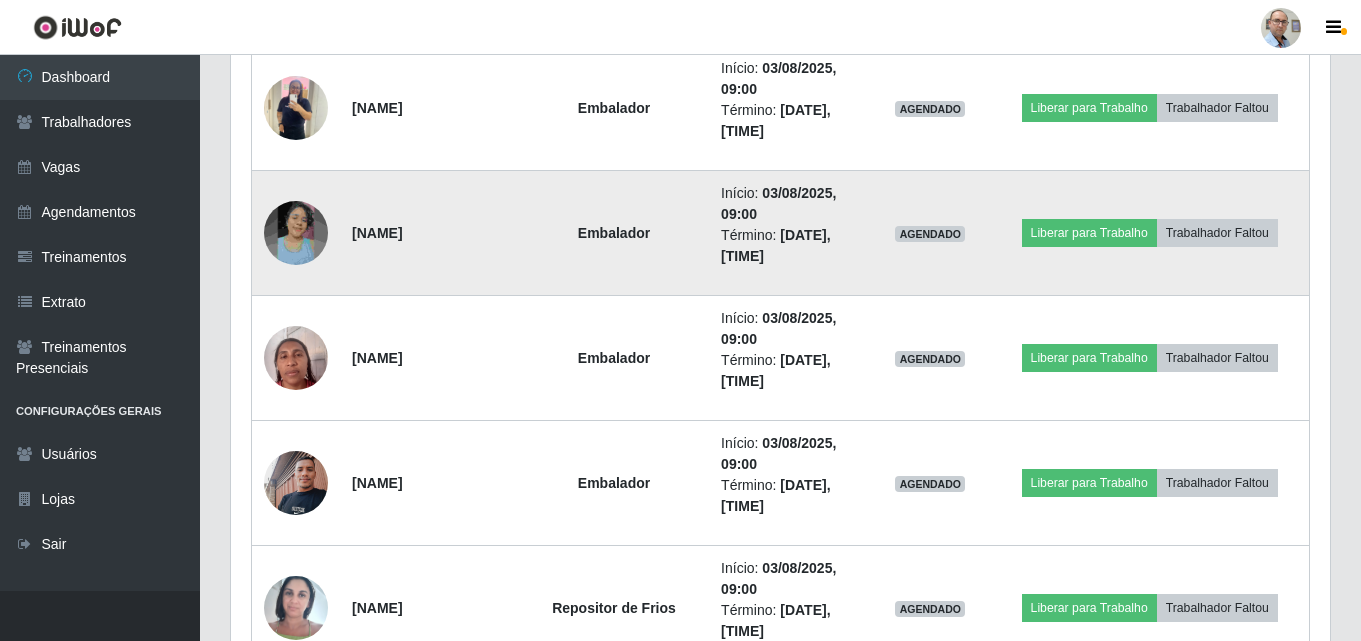 click at bounding box center [296, 233] 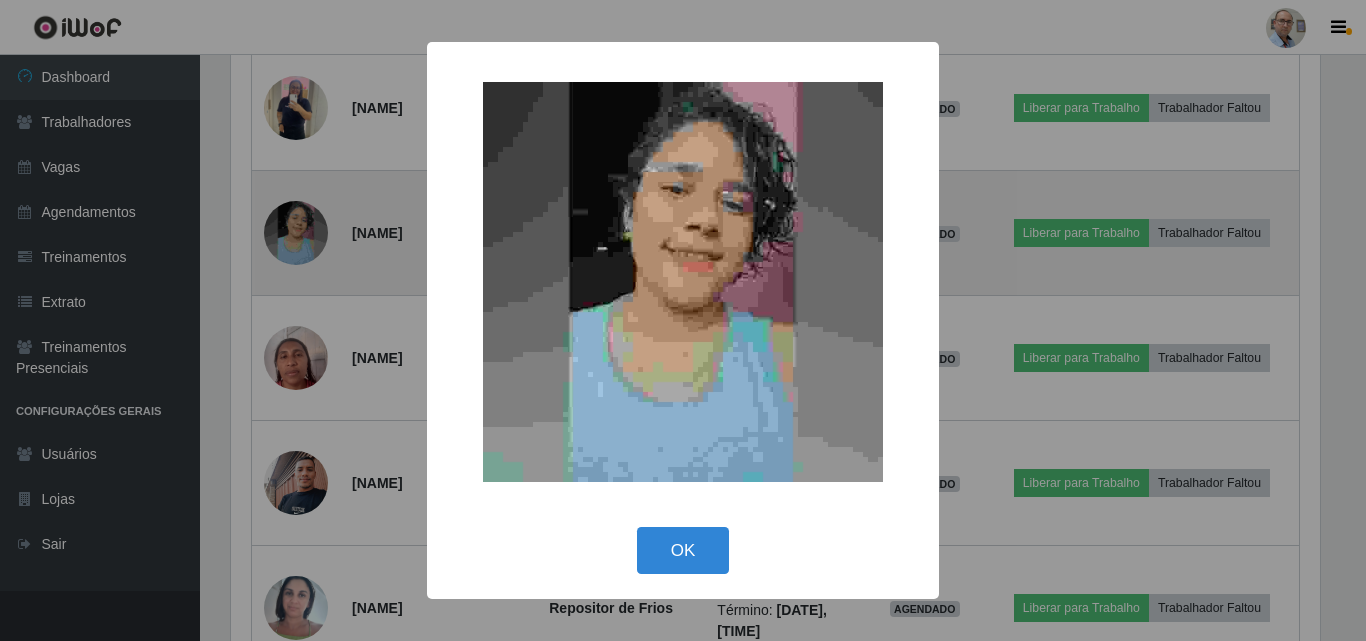 scroll, scrollTop: 999585, scrollLeft: 998911, axis: both 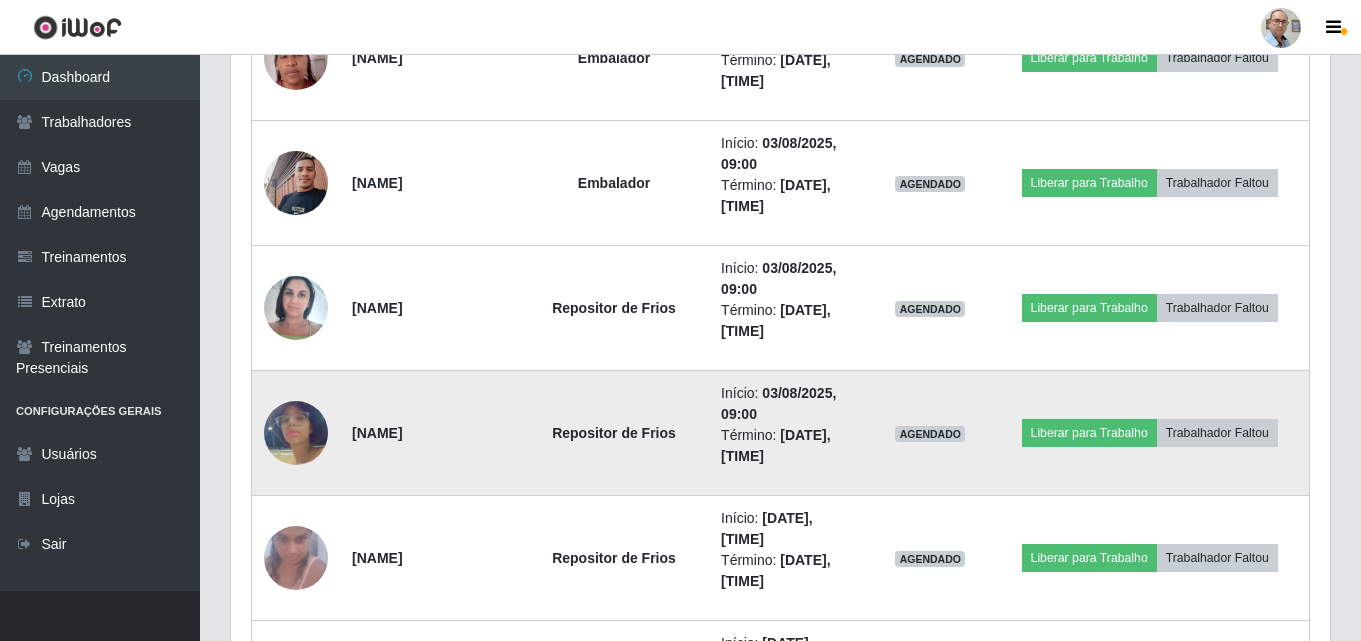 click at bounding box center [296, 433] 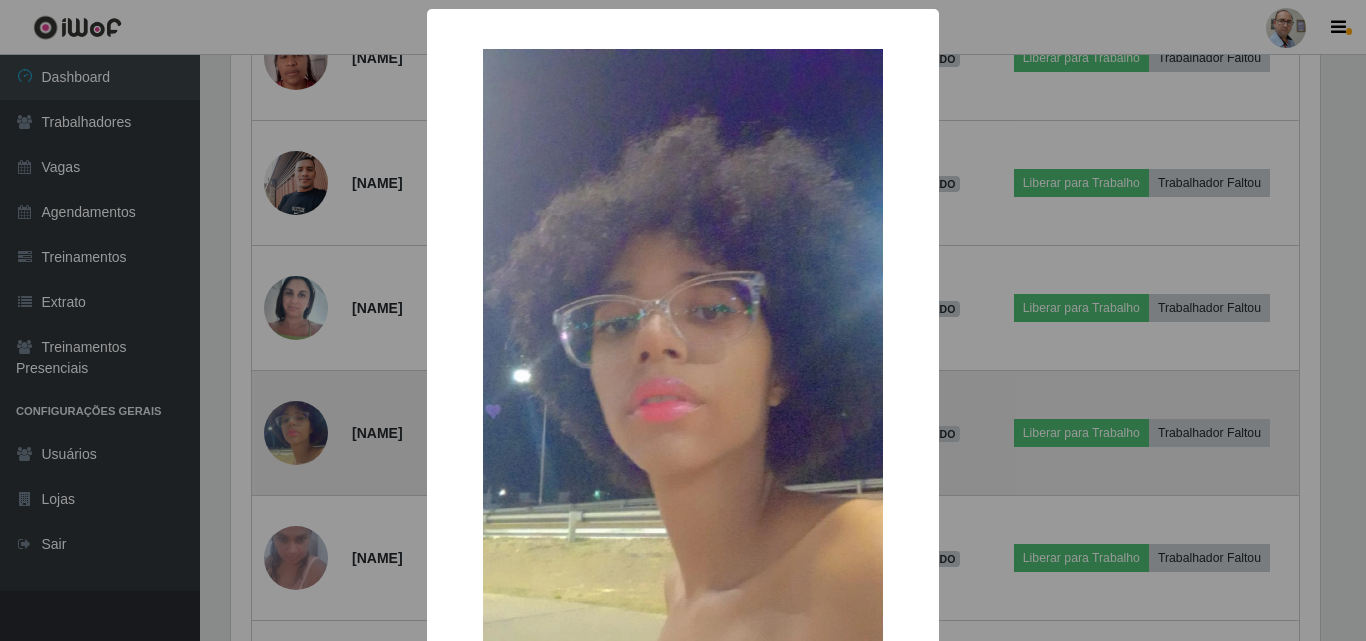 type 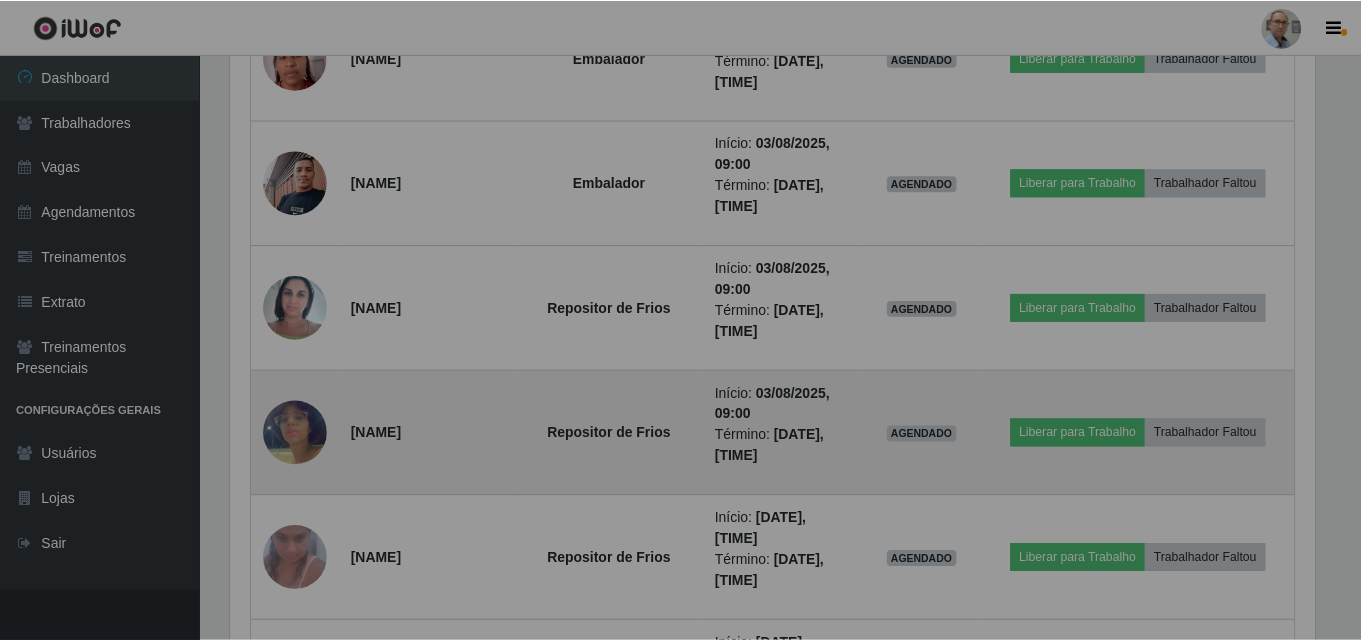 scroll, scrollTop: 999585, scrollLeft: 998901, axis: both 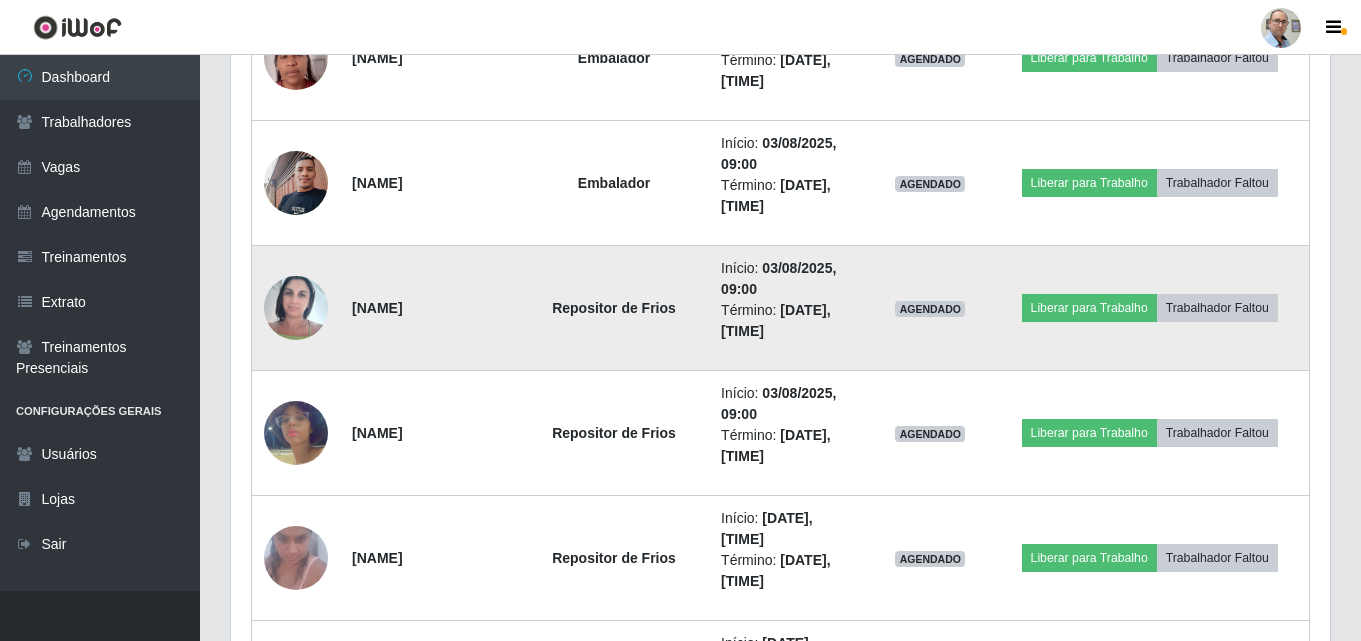 click at bounding box center (296, 307) 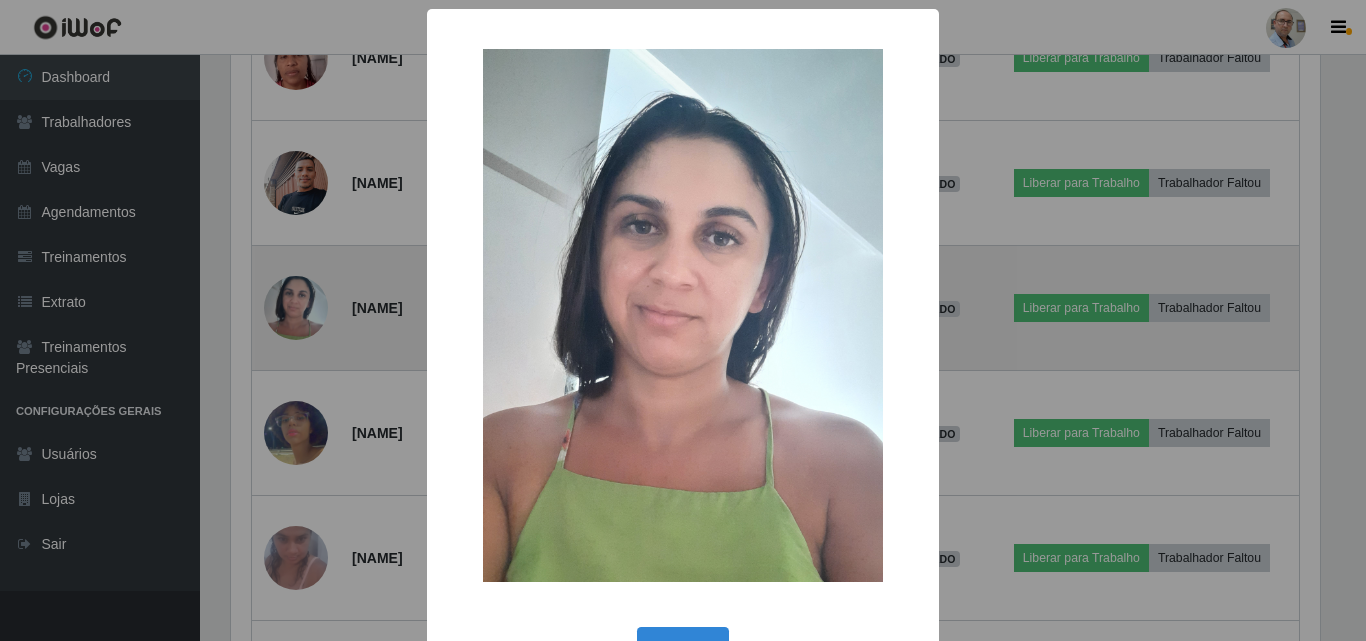 type 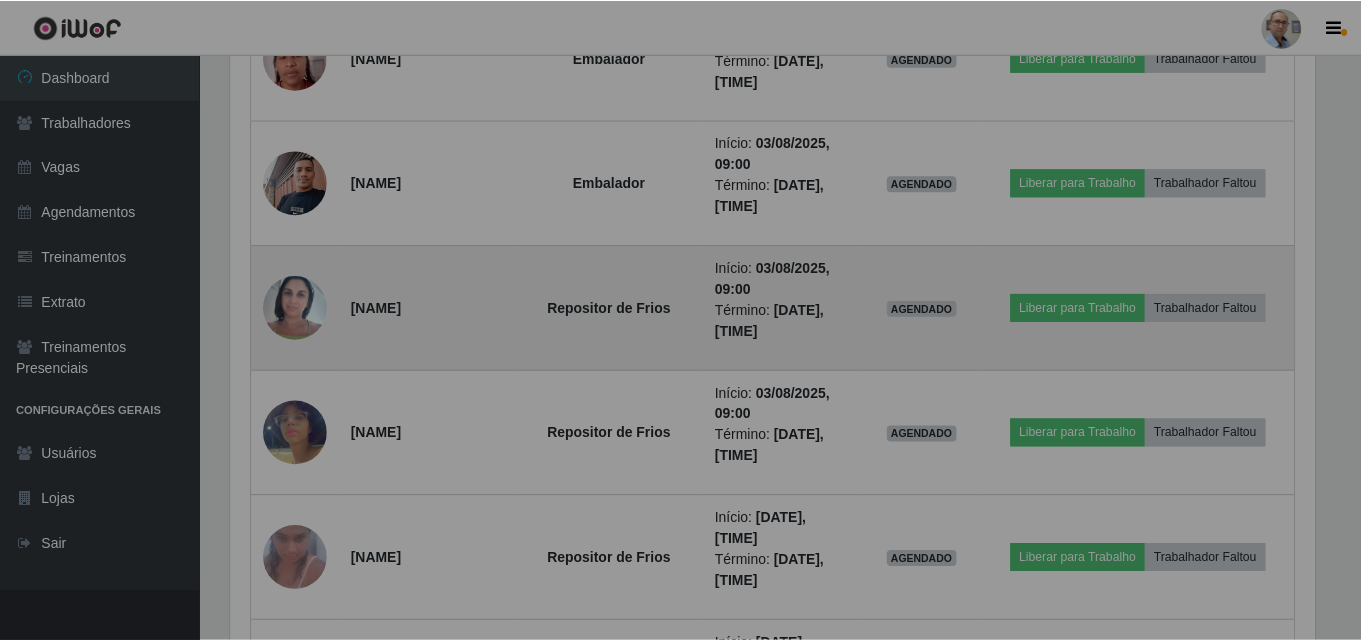 scroll, scrollTop: 999585, scrollLeft: 998901, axis: both 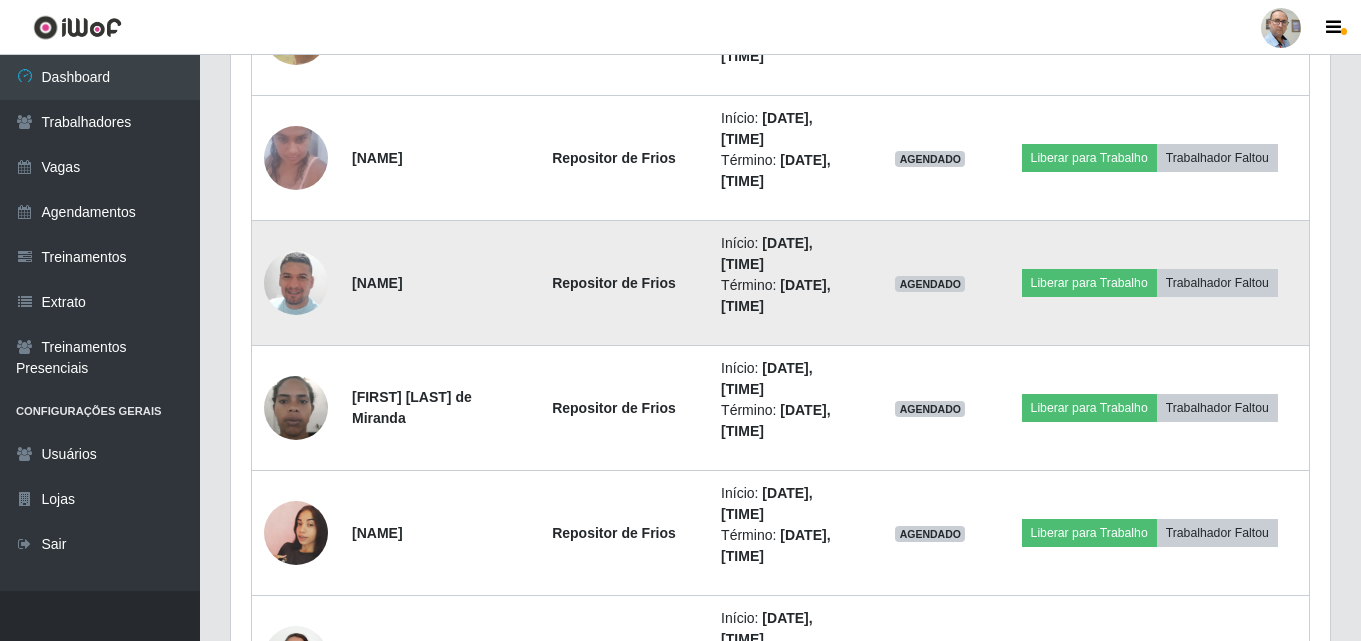 click at bounding box center (296, 283) 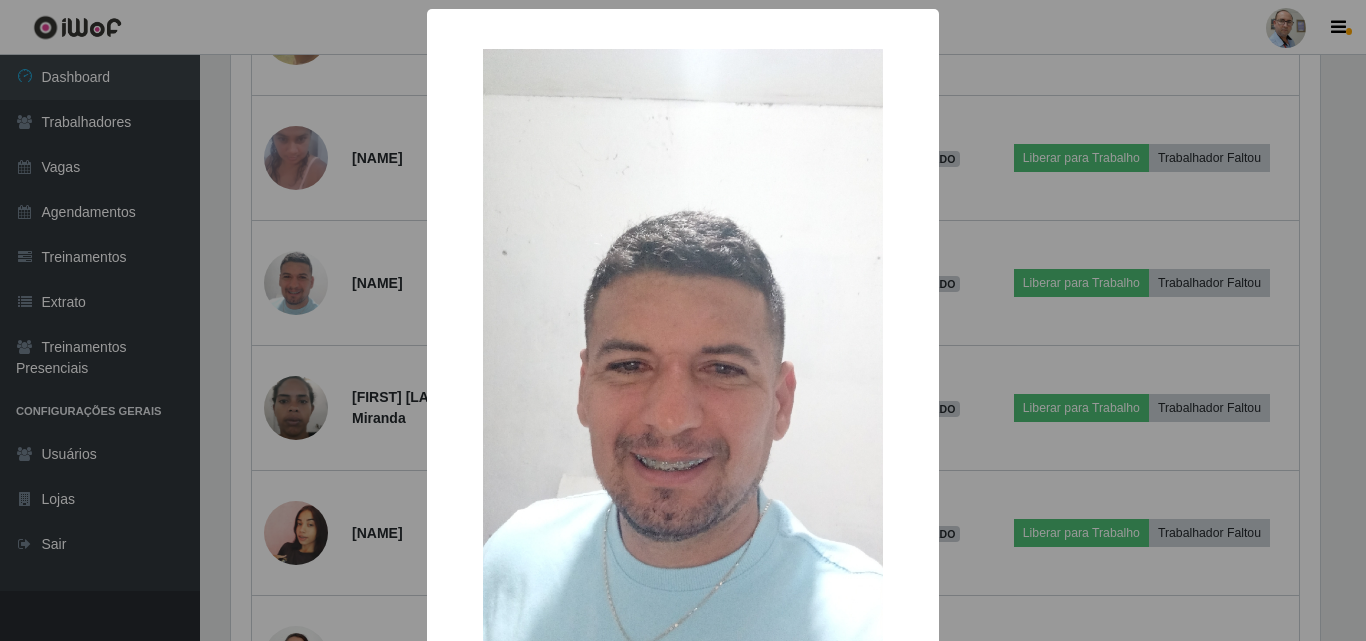 type 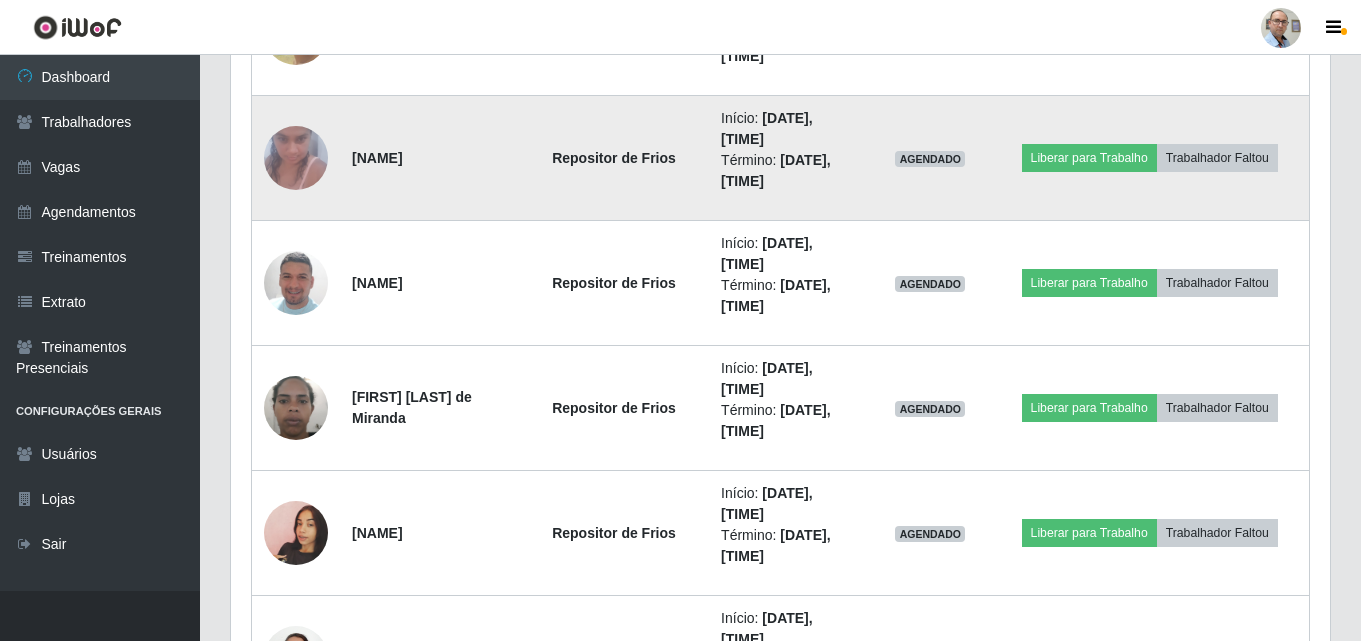 click at bounding box center [296, 157] 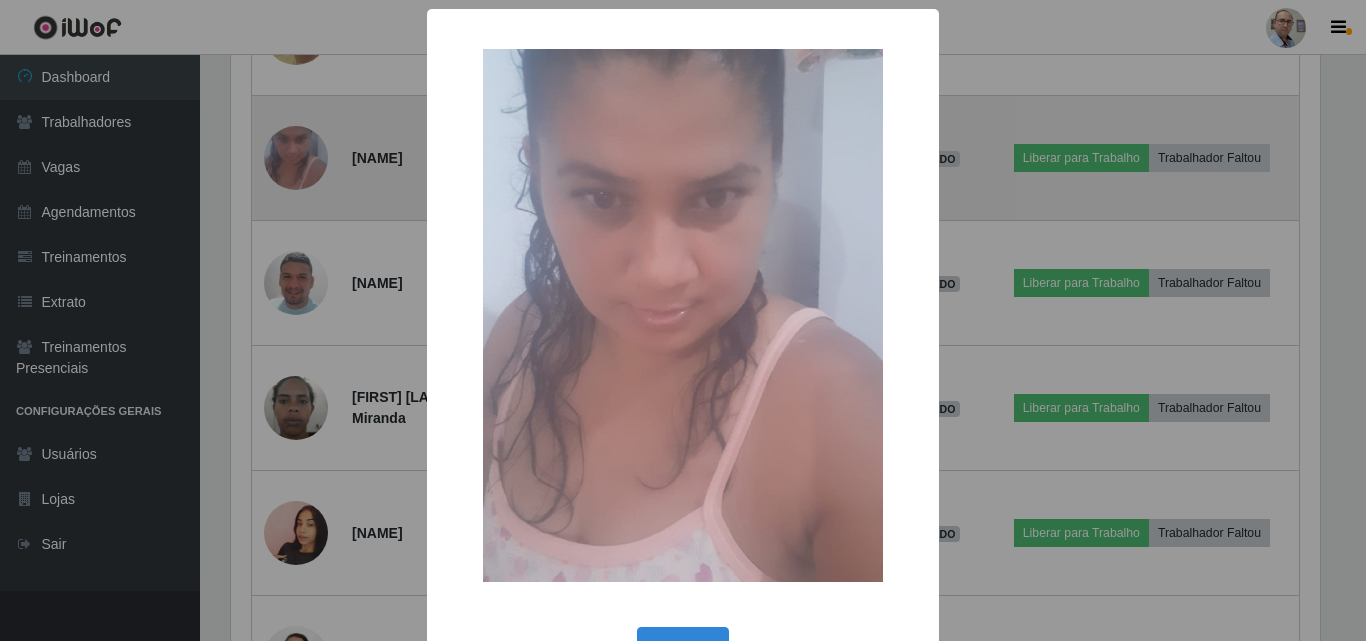 type 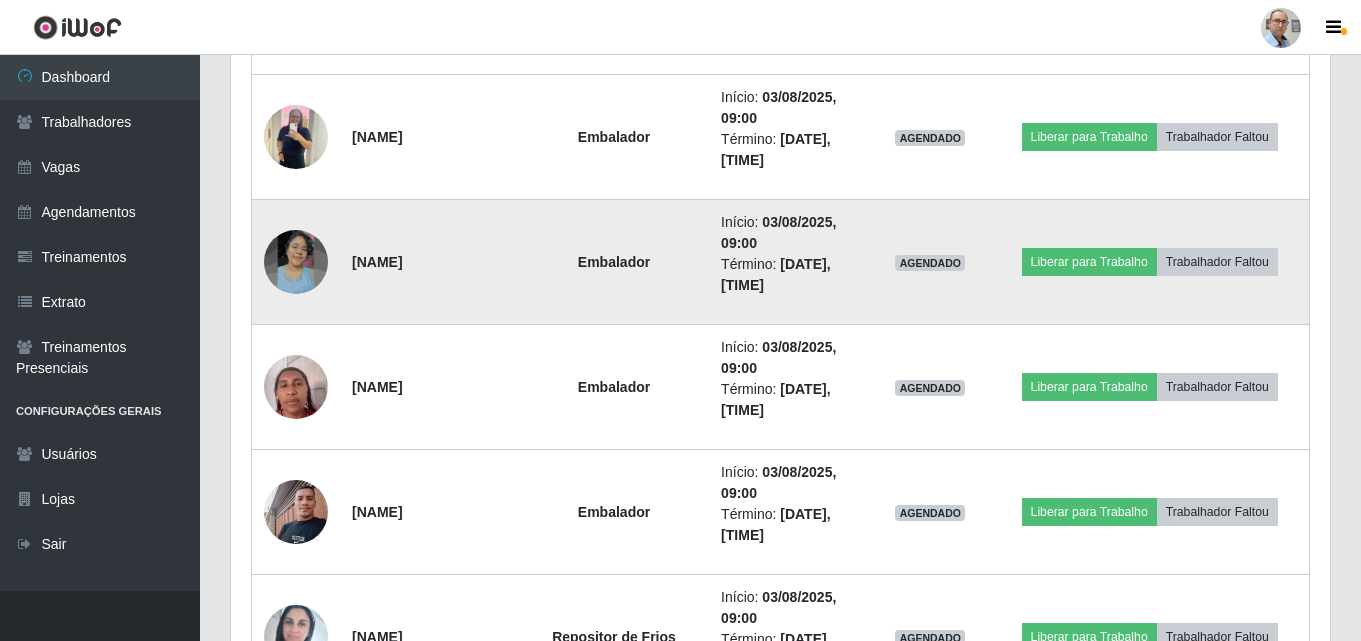 scroll, scrollTop: 2431, scrollLeft: 0, axis: vertical 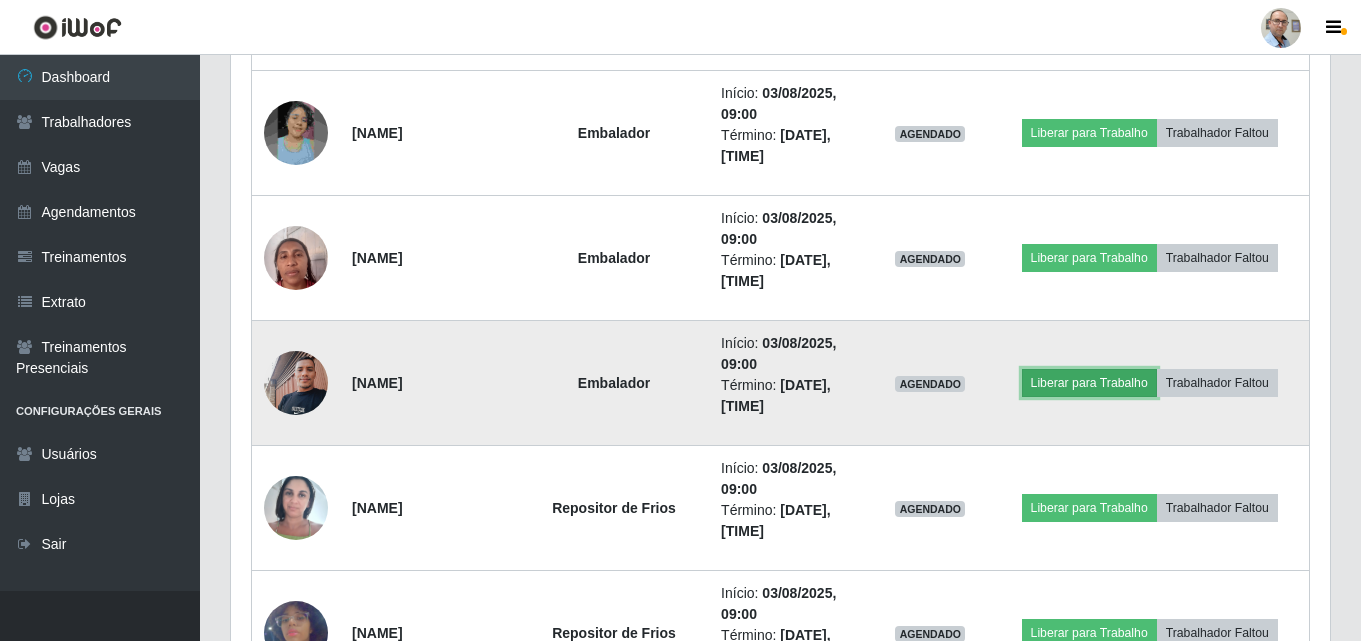 click on "Liberar para Trabalho" at bounding box center [1089, 383] 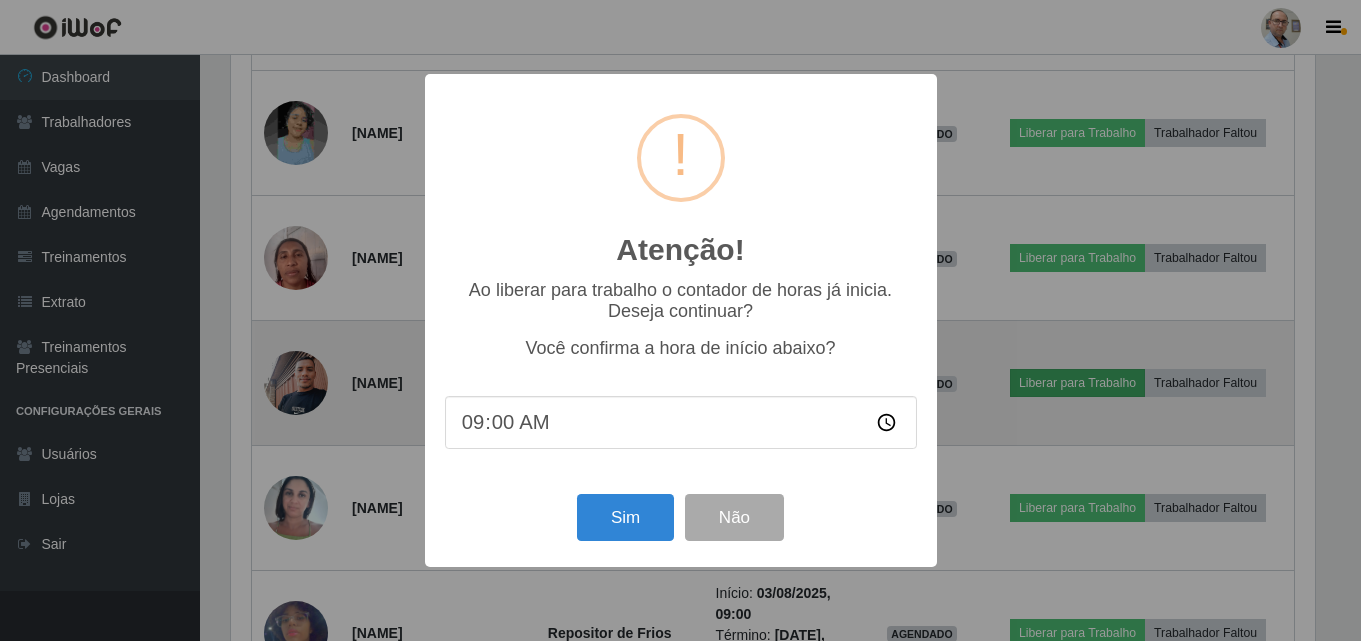 scroll, scrollTop: 999585, scrollLeft: 998911, axis: both 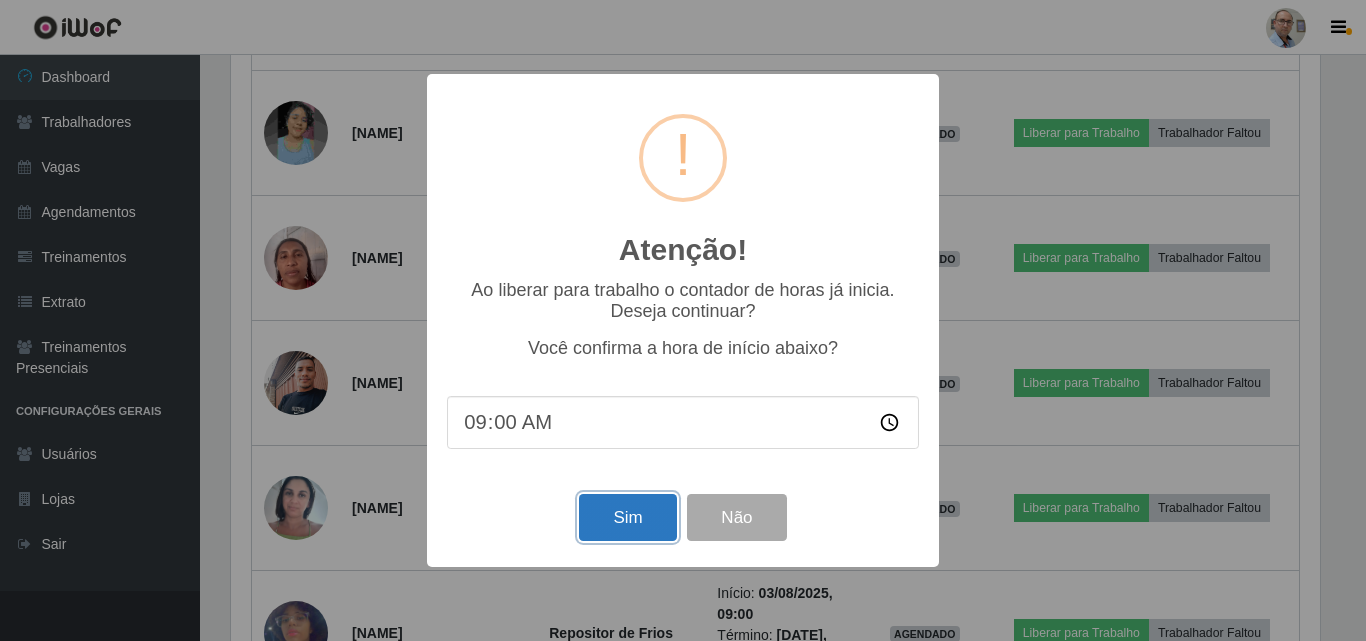 click on "Sim" at bounding box center (627, 517) 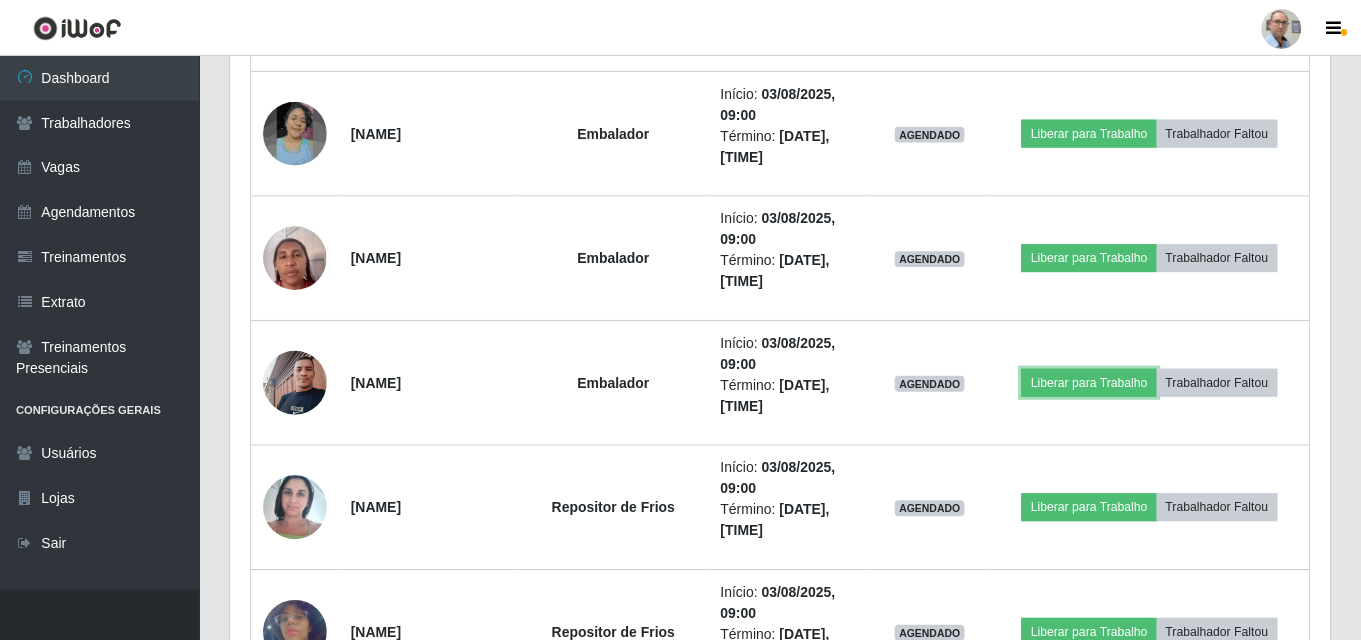 scroll, scrollTop: 999585, scrollLeft: 998901, axis: both 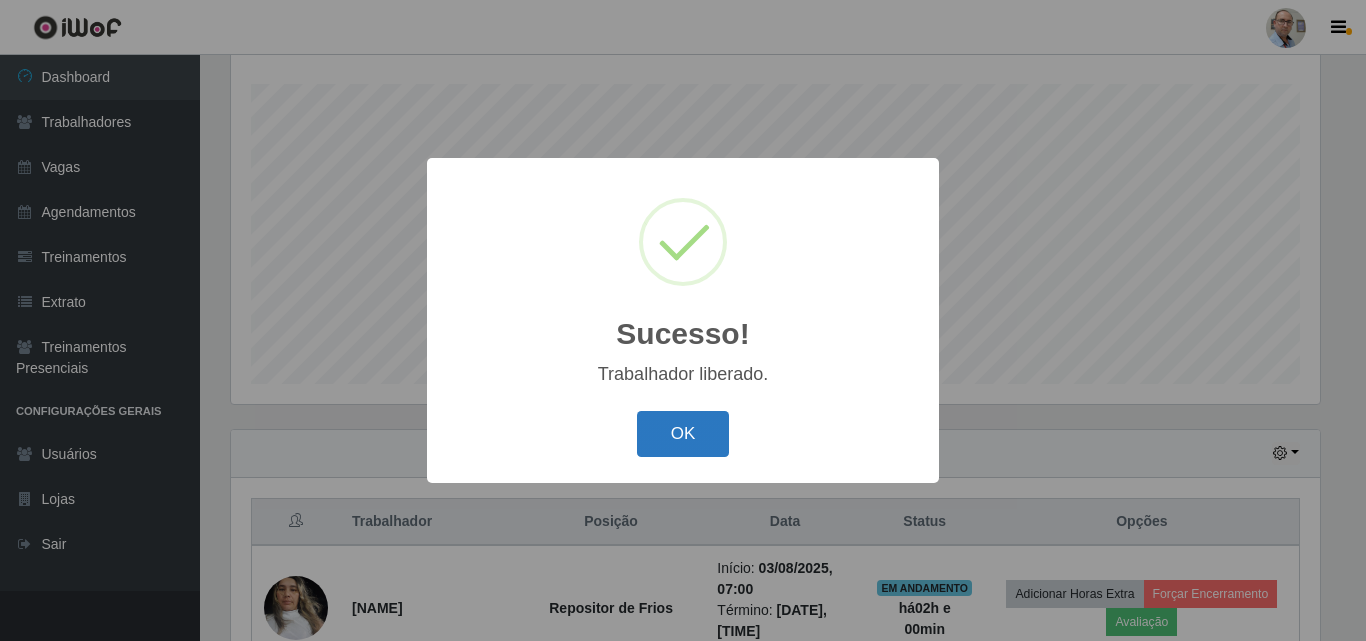 click on "OK" at bounding box center [683, 434] 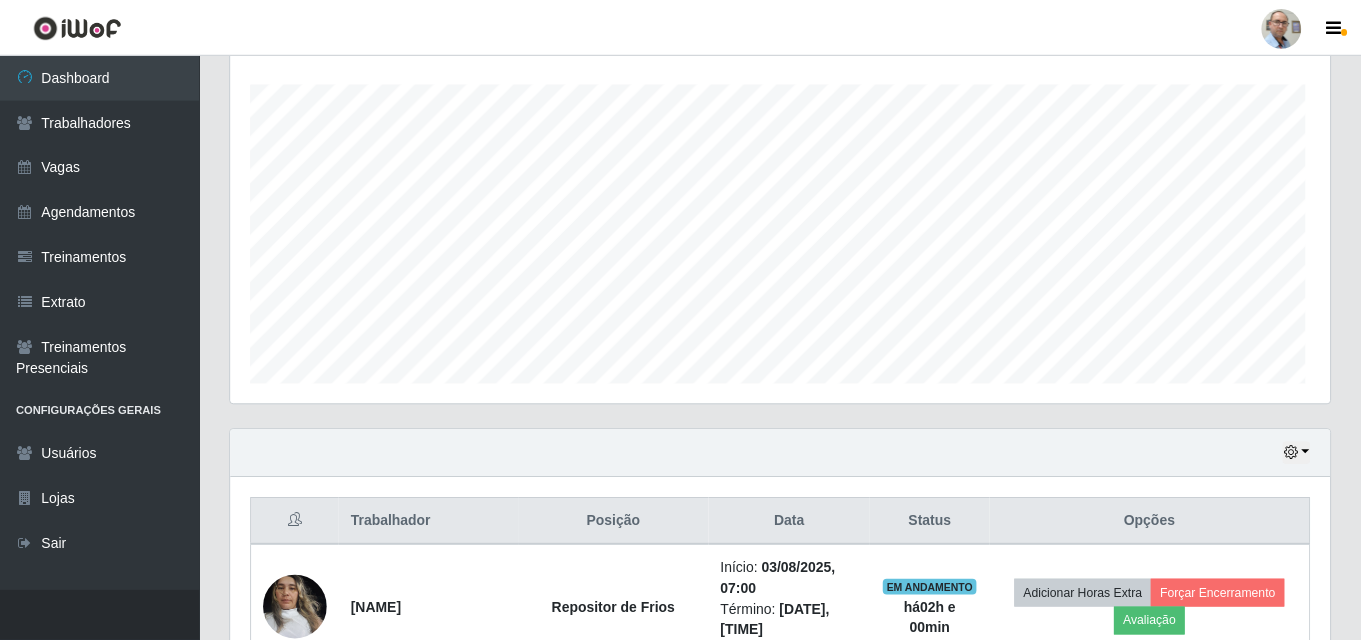 scroll, scrollTop: 999585, scrollLeft: 998901, axis: both 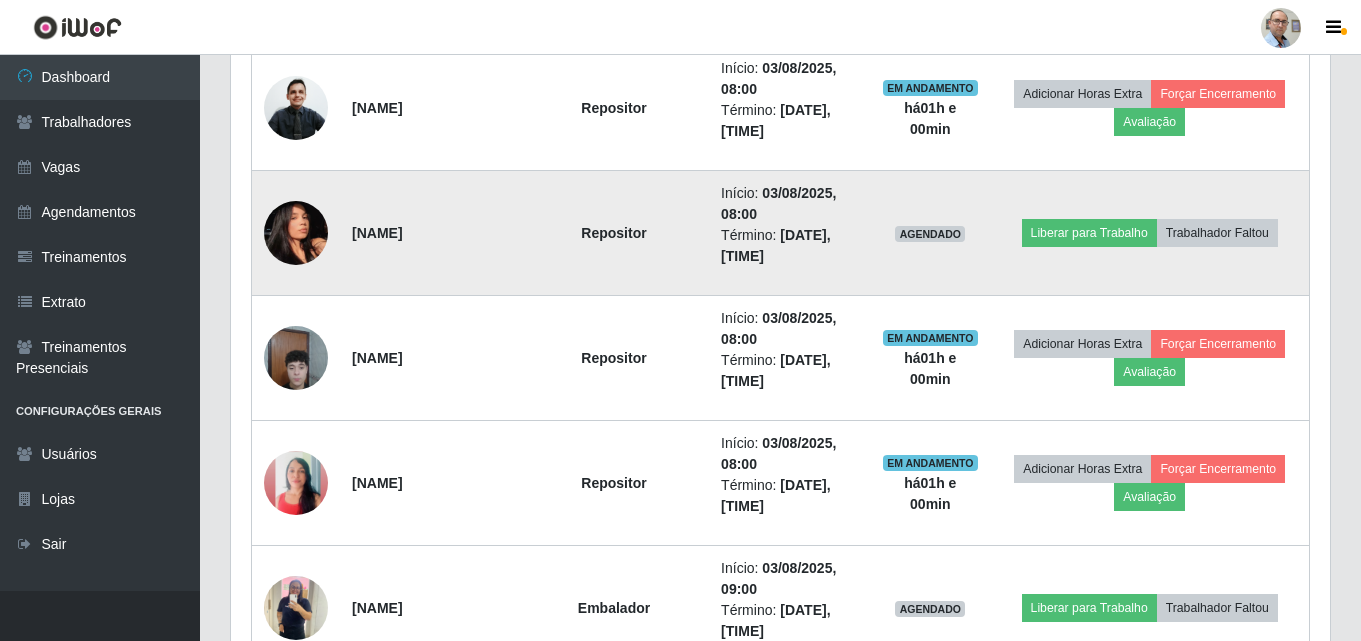 click at bounding box center [296, 233] 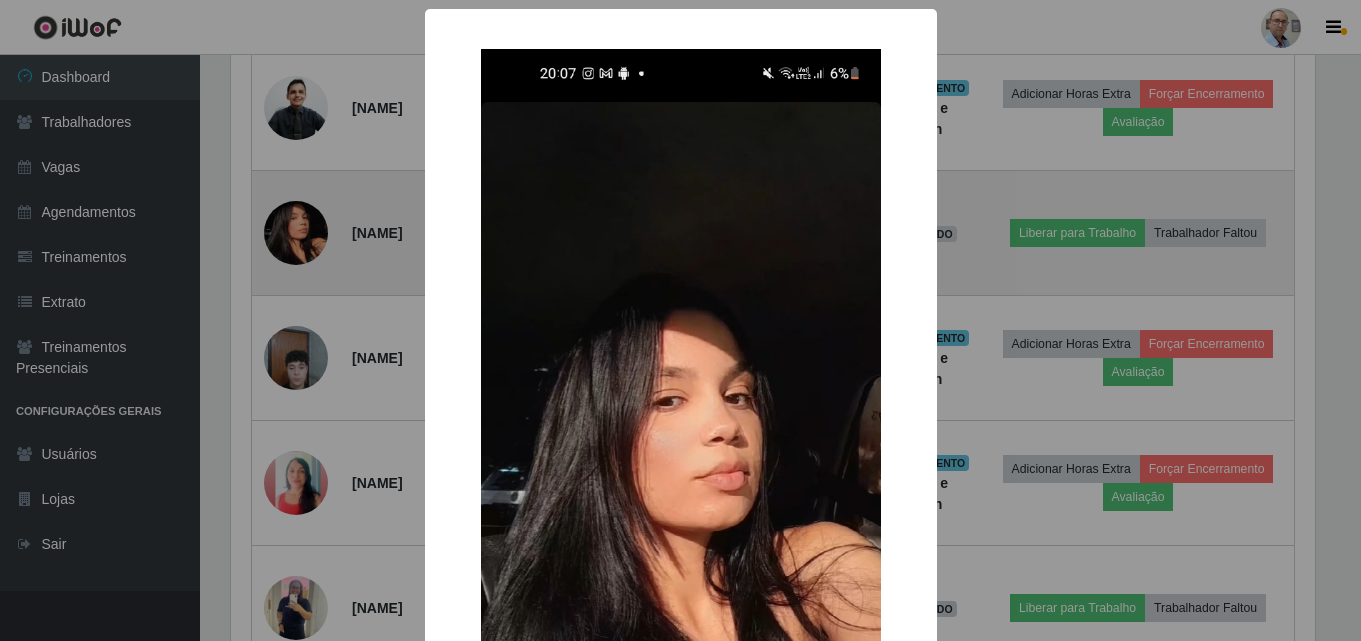 scroll, scrollTop: 999585, scrollLeft: 998911, axis: both 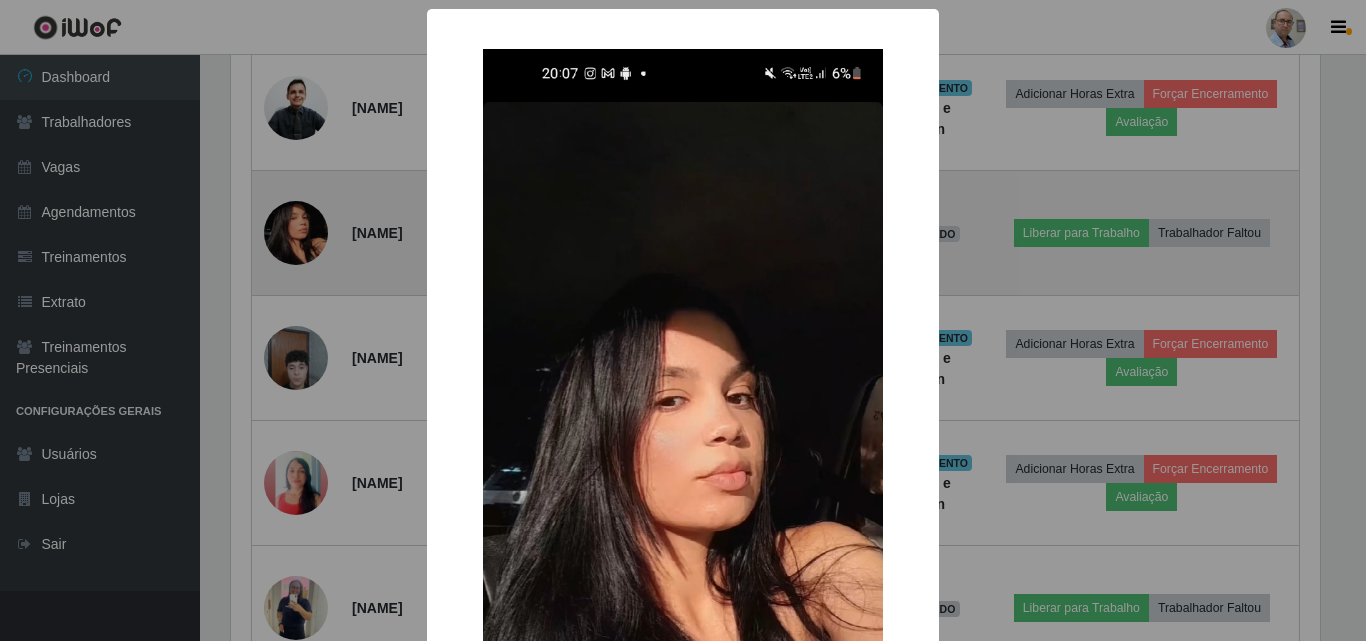 type 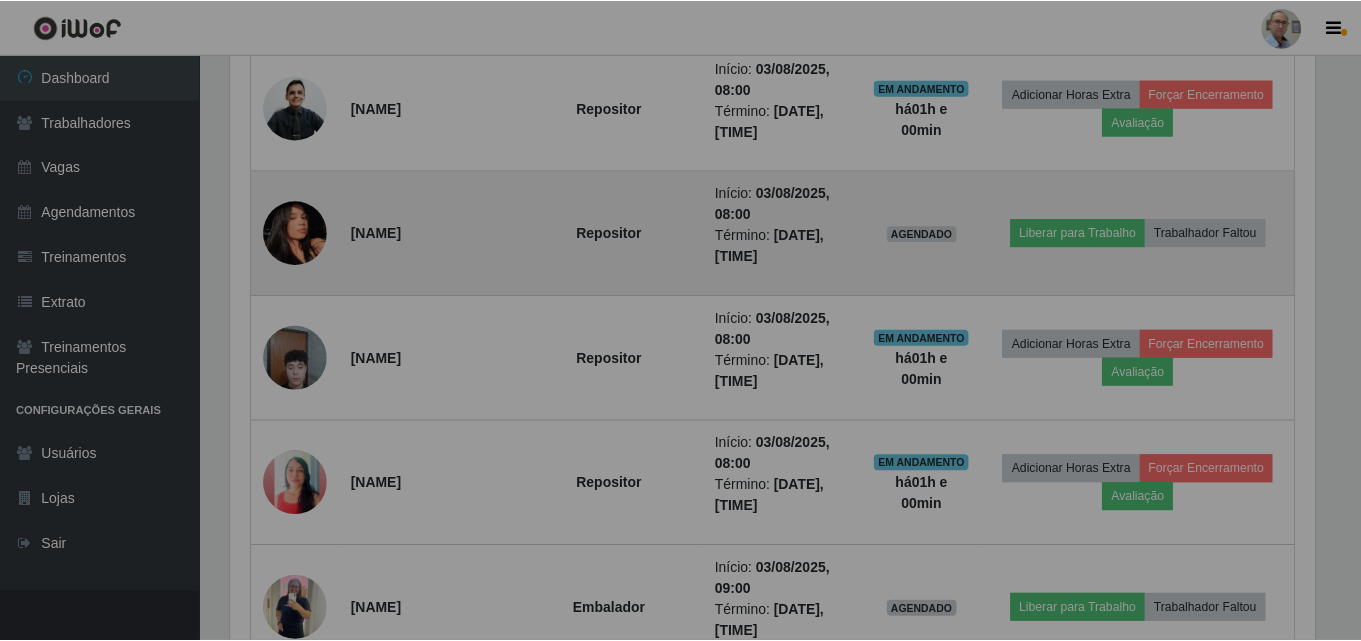 scroll, scrollTop: 999585, scrollLeft: 998901, axis: both 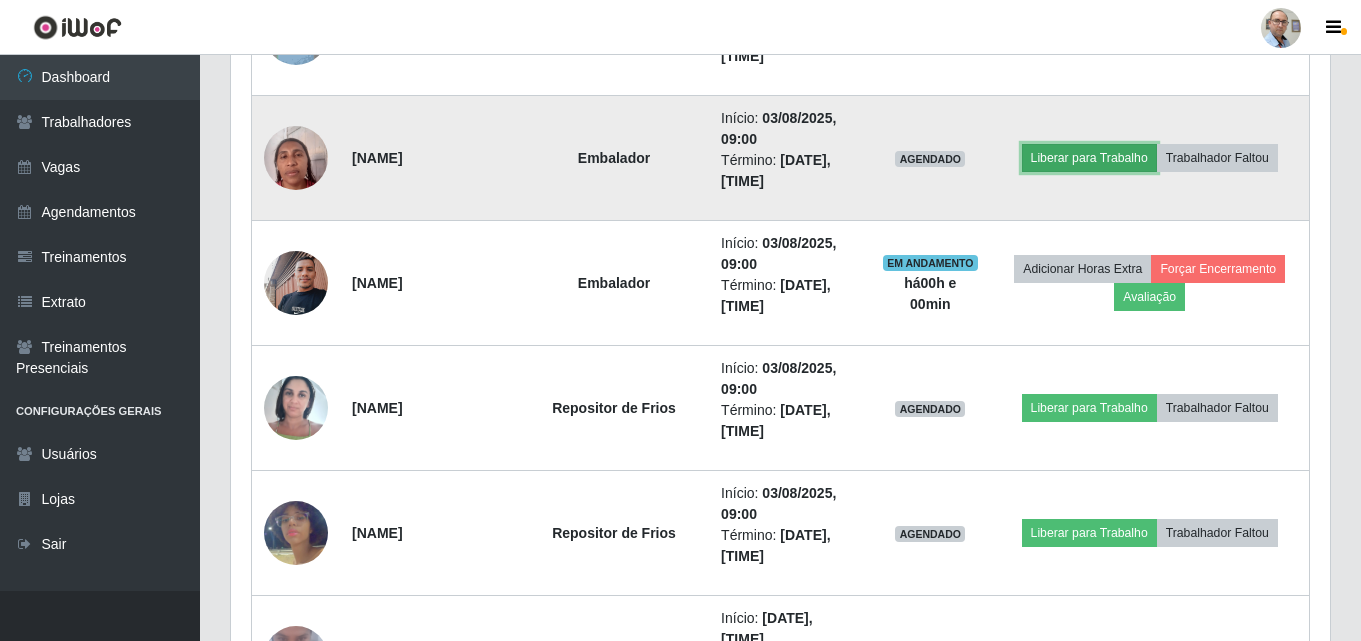click on "Liberar para Trabalho" at bounding box center [1089, 158] 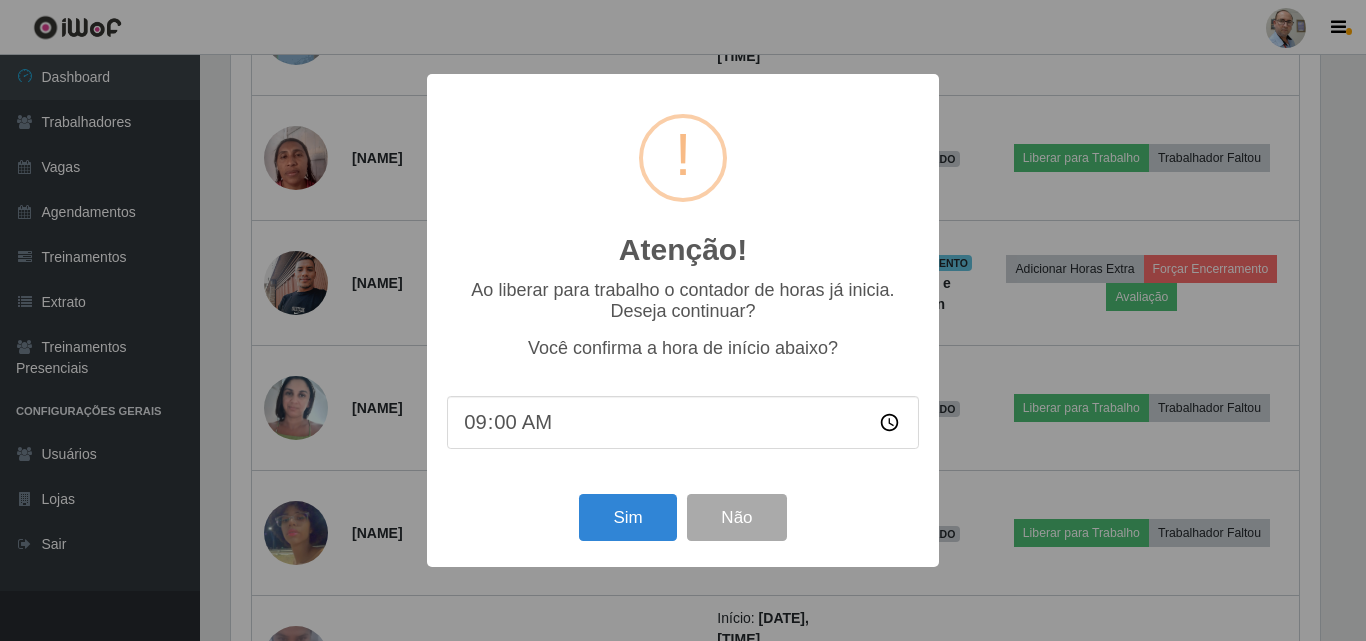 scroll, scrollTop: 999585, scrollLeft: 998911, axis: both 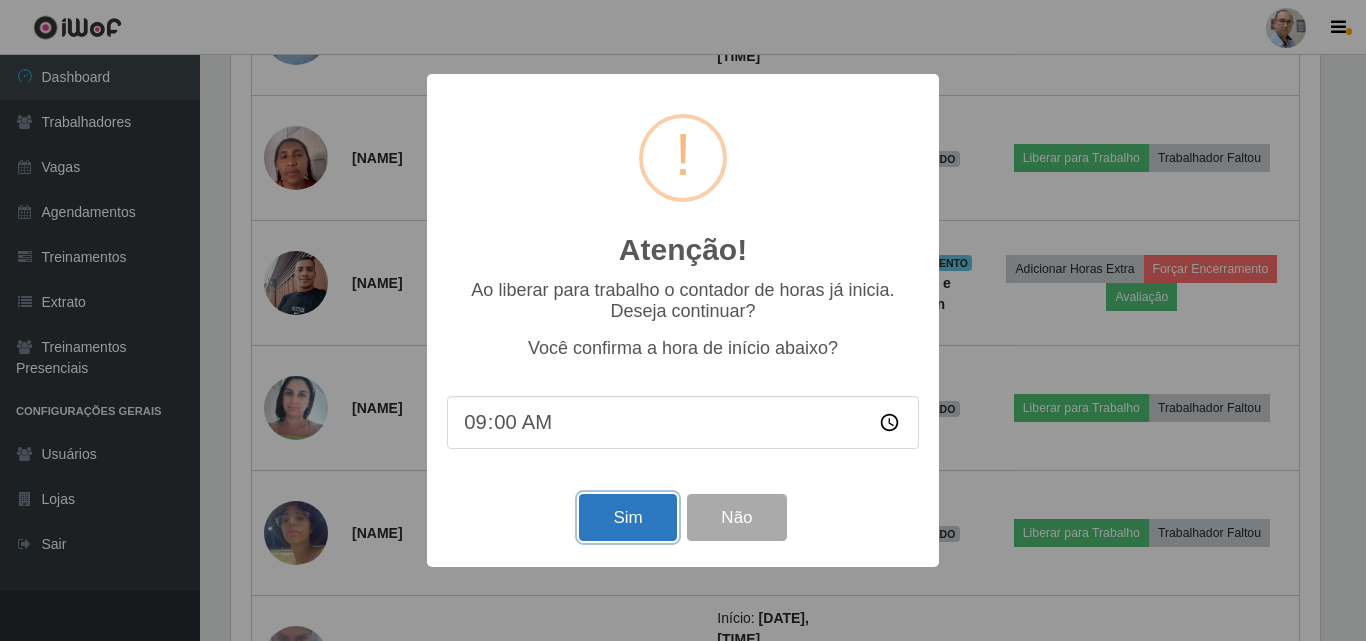 click on "Sim" at bounding box center (627, 517) 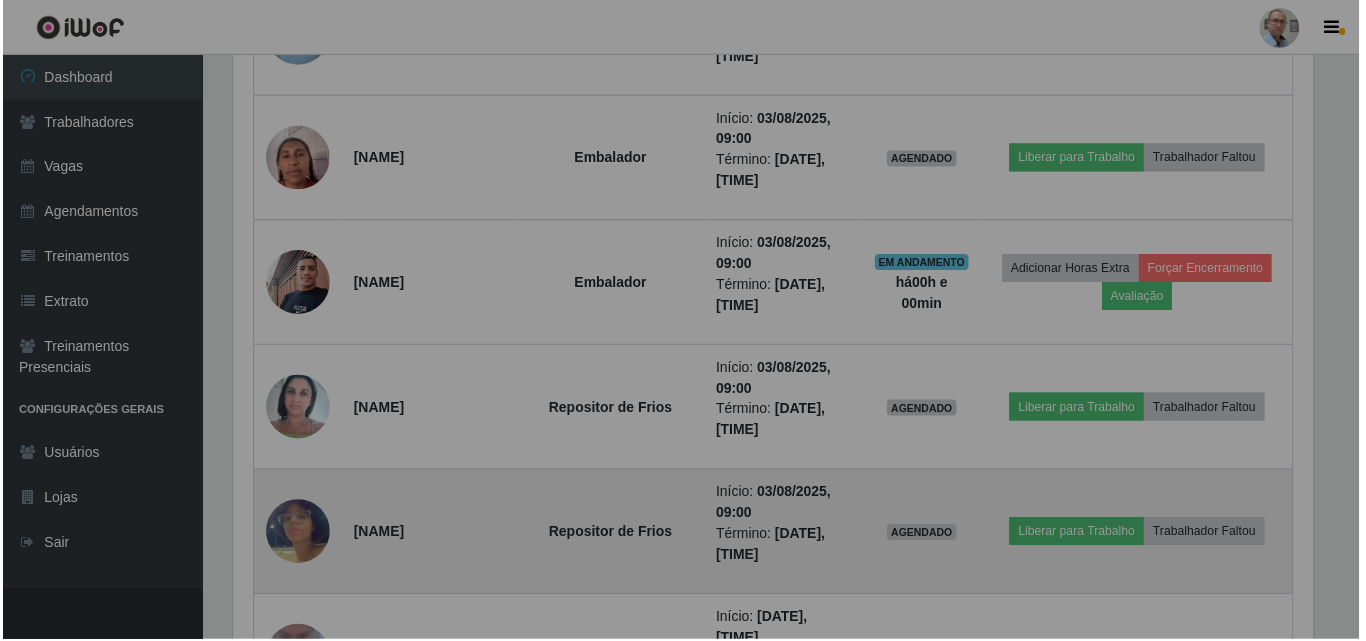 scroll, scrollTop: 331, scrollLeft: 0, axis: vertical 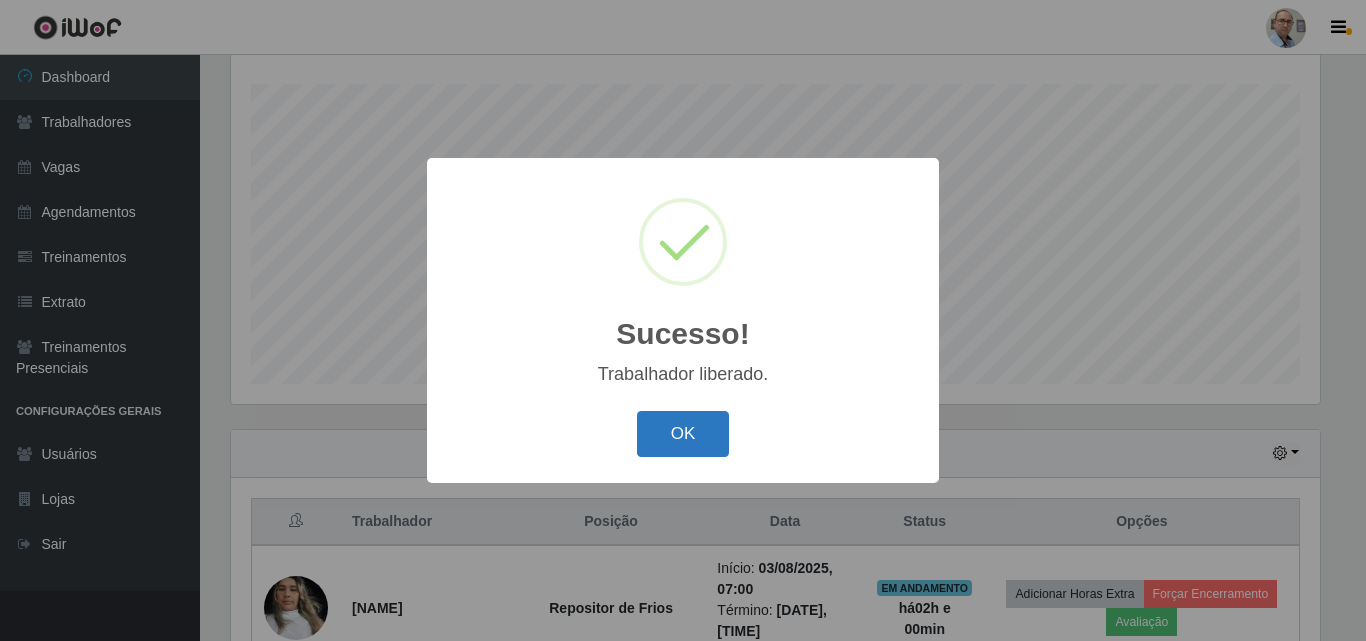 click on "OK" at bounding box center [683, 434] 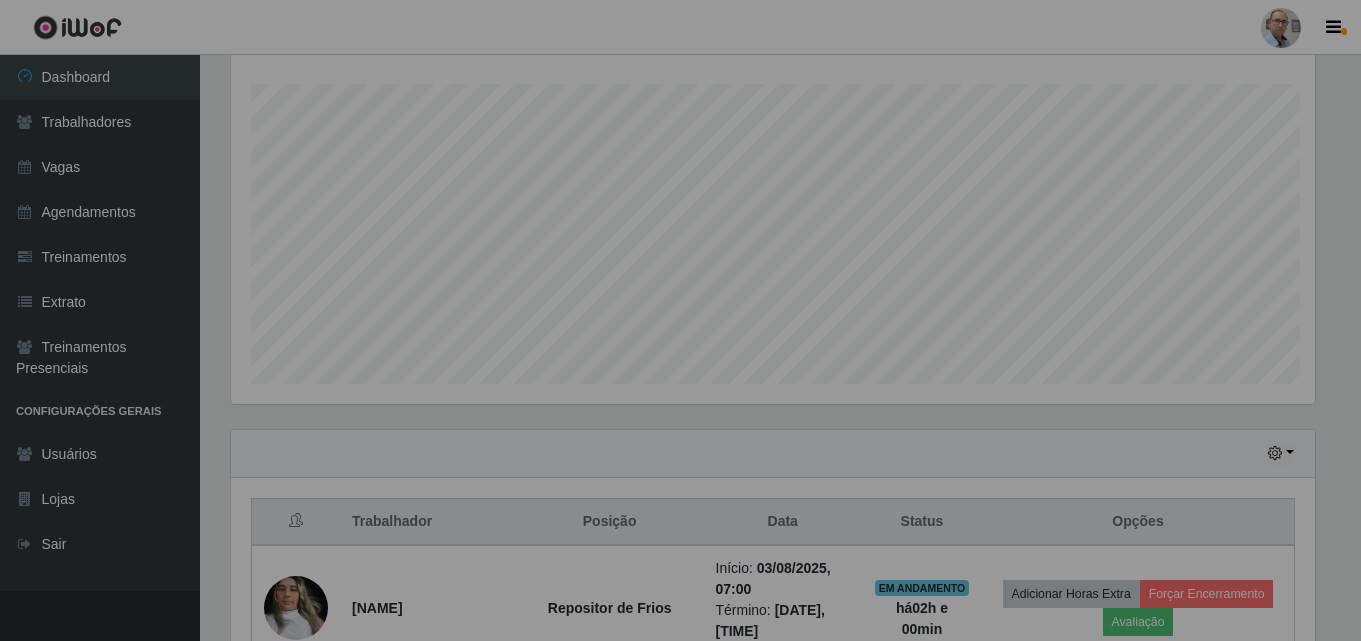 scroll, scrollTop: 999585, scrollLeft: 998901, axis: both 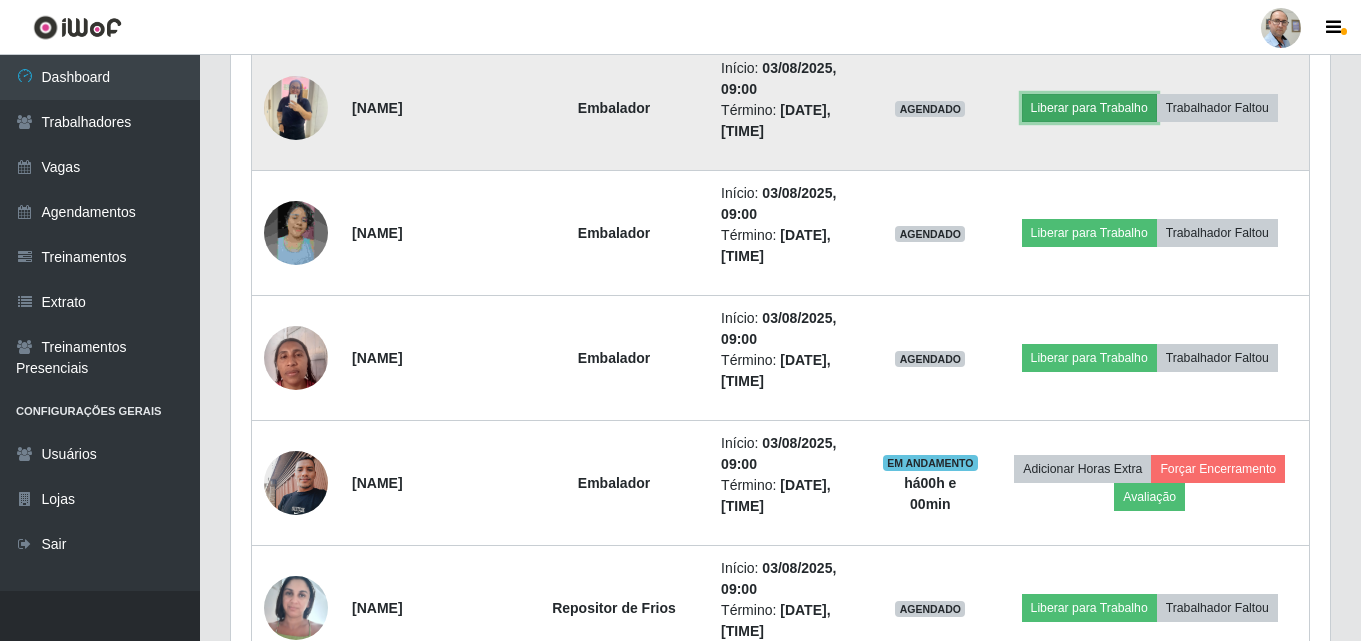 click on "Liberar para Trabalho" at bounding box center (1089, 108) 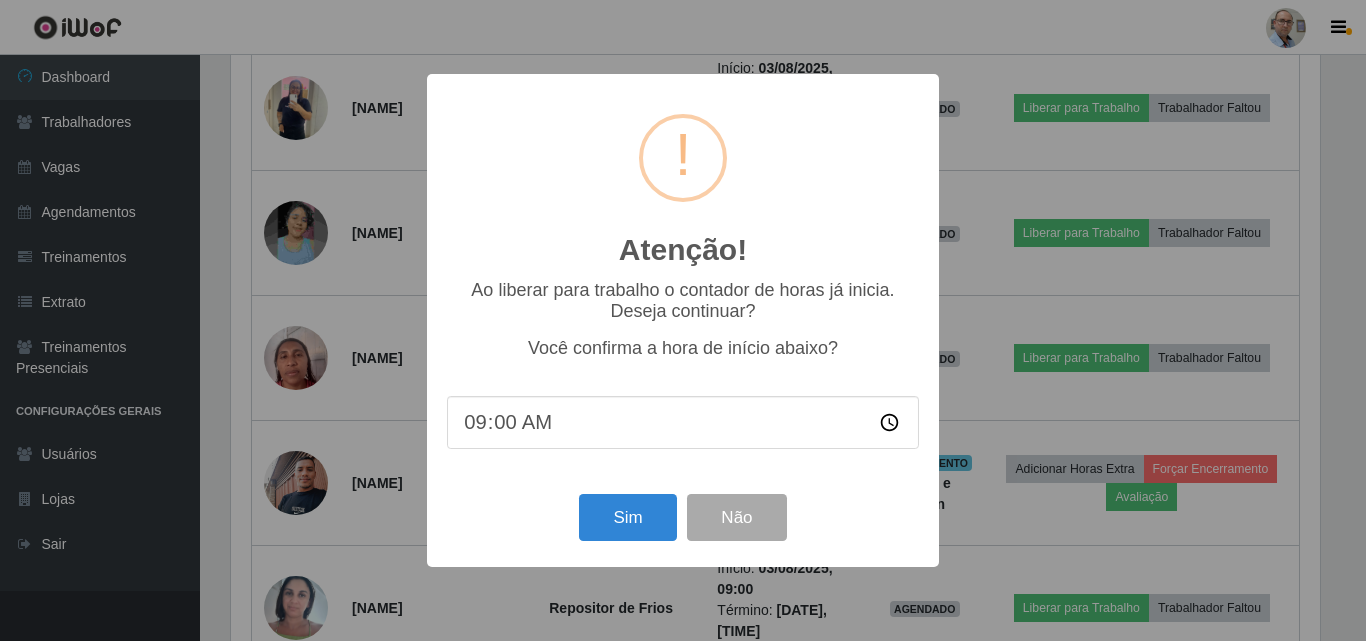 scroll, scrollTop: 999585, scrollLeft: 998911, axis: both 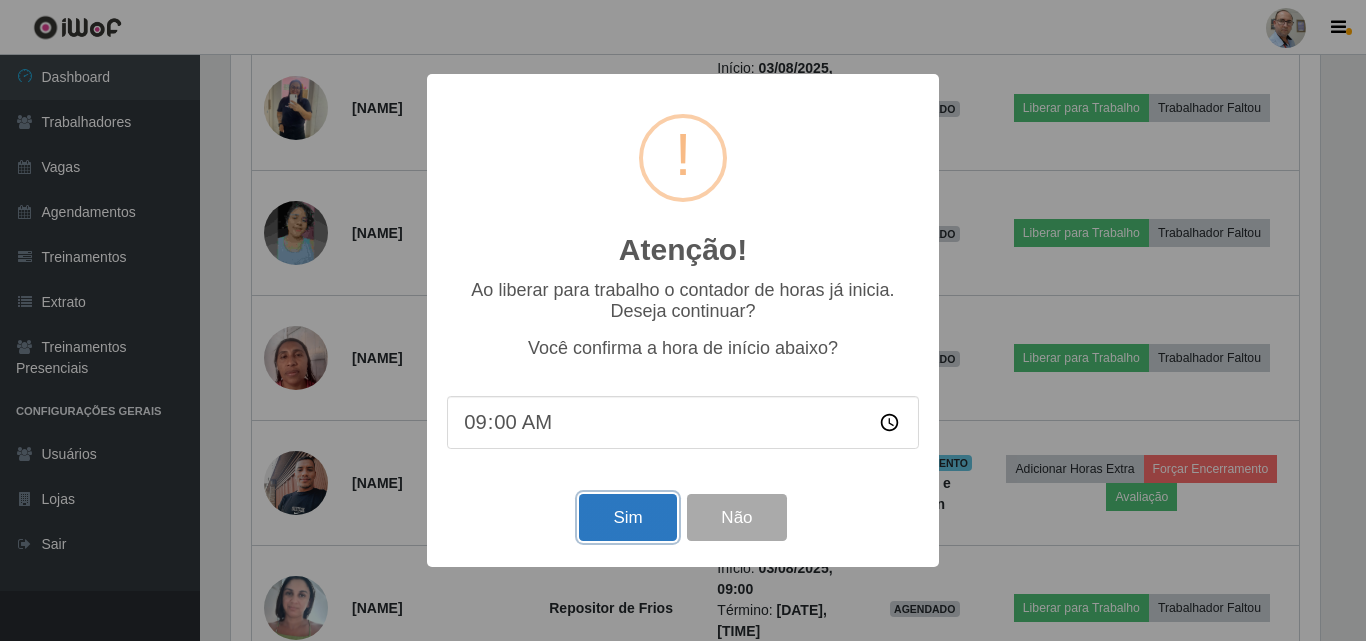 click on "Sim" at bounding box center [627, 517] 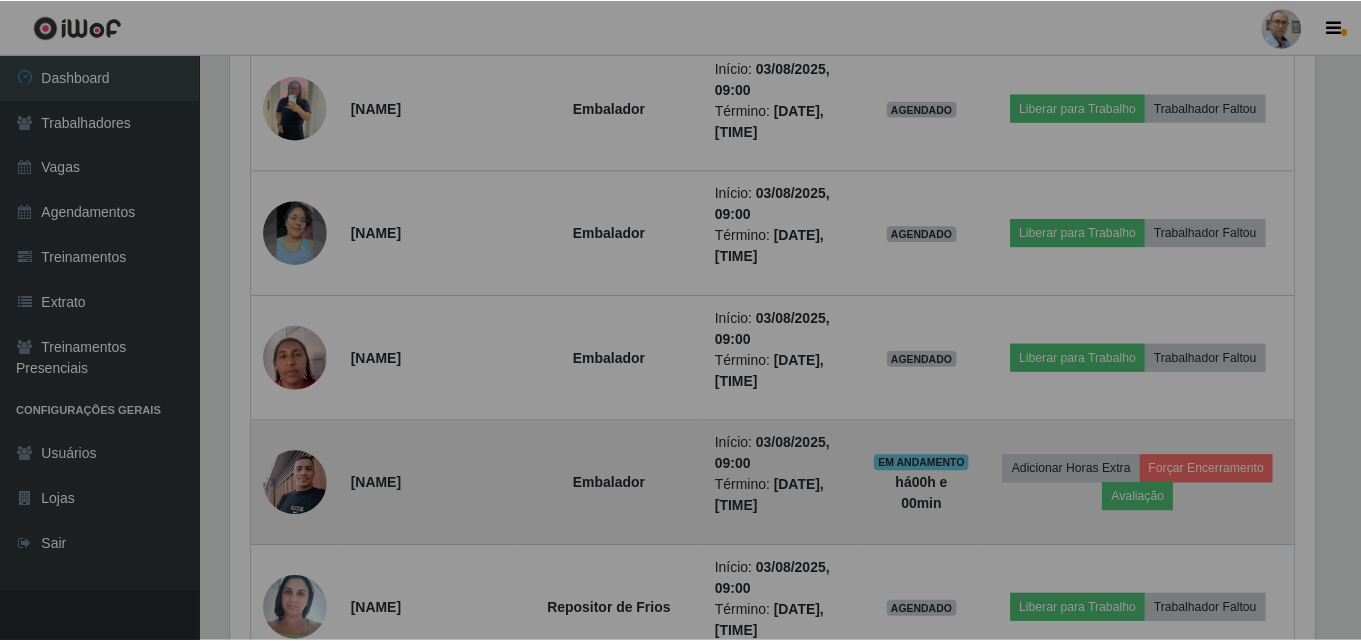 scroll, scrollTop: 999585, scrollLeft: 998901, axis: both 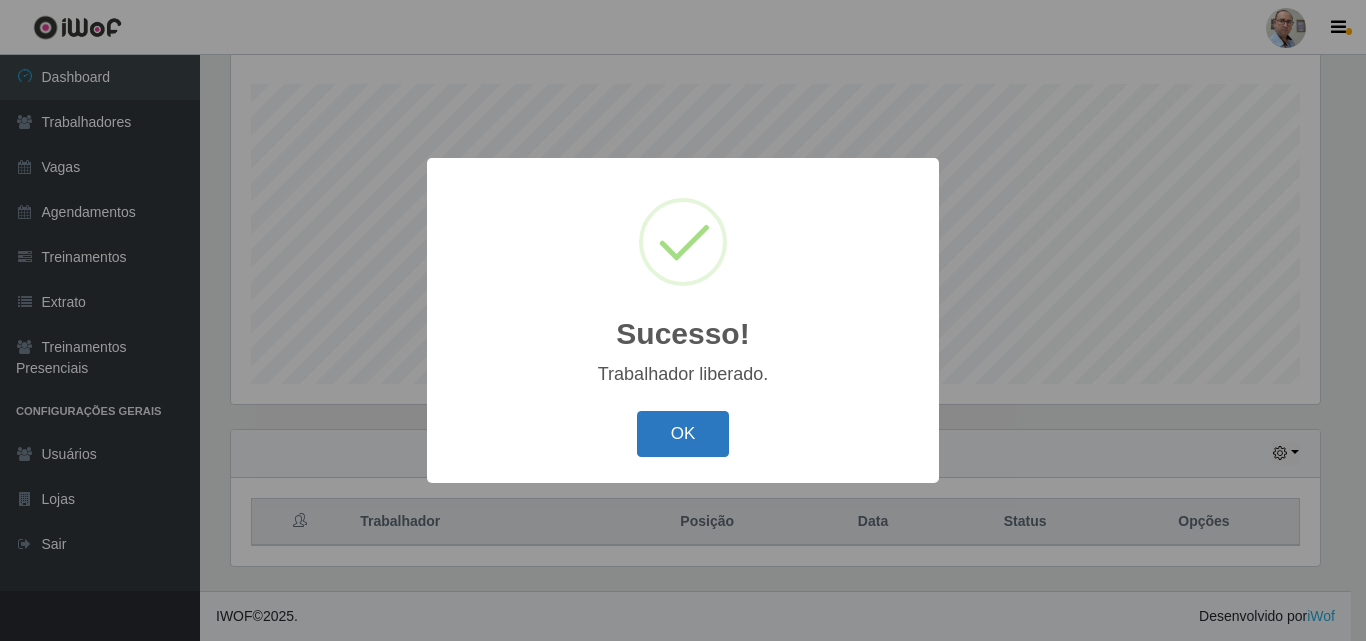 click on "OK" at bounding box center (683, 434) 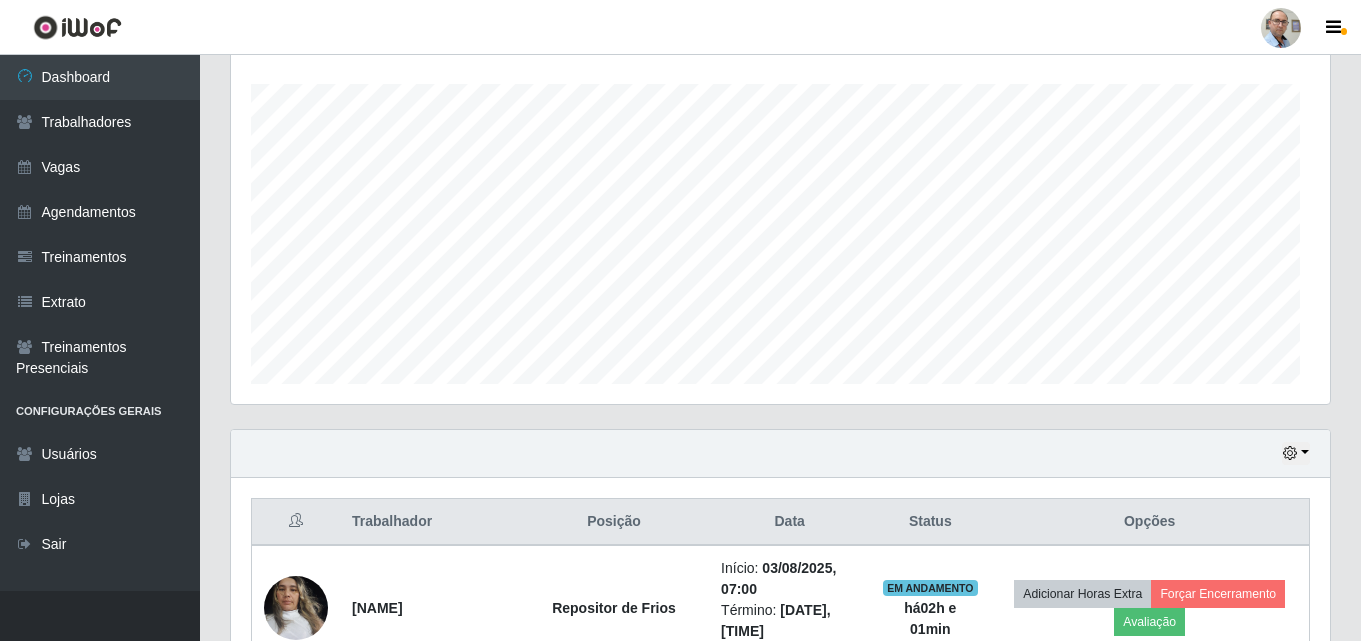 scroll, scrollTop: 999585, scrollLeft: 998901, axis: both 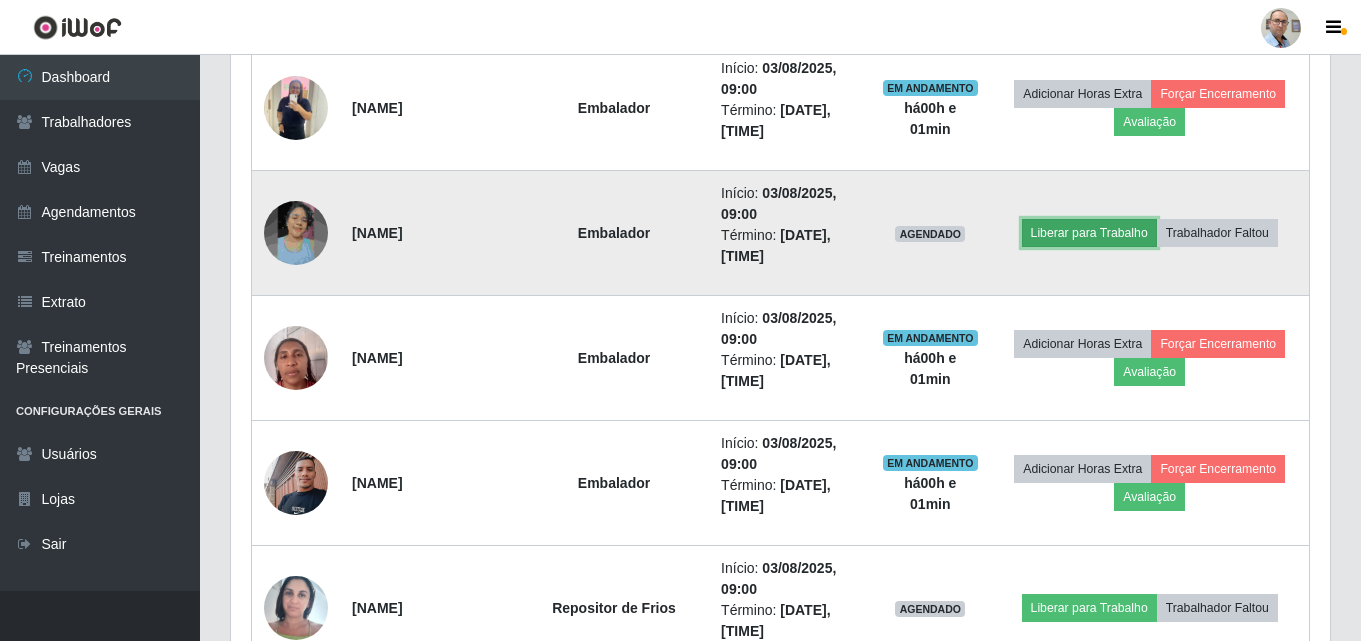 click on "Liberar para Trabalho" at bounding box center (1089, 233) 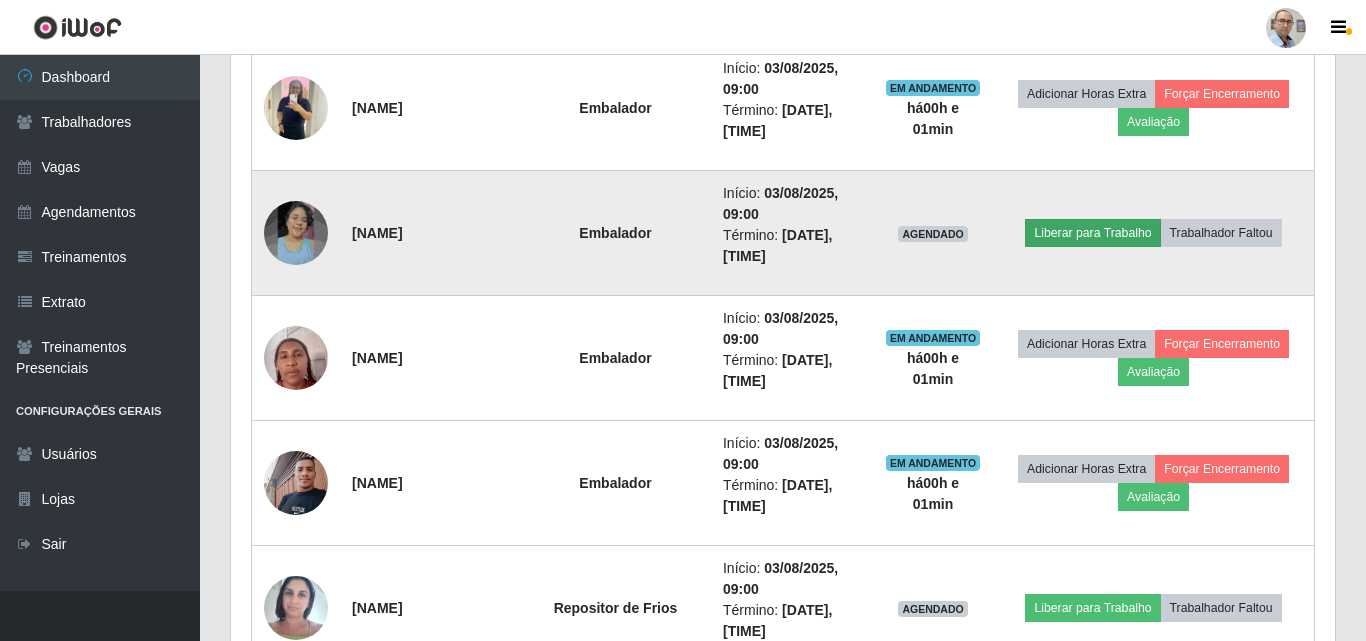 scroll, scrollTop: 999585, scrollLeft: 998911, axis: both 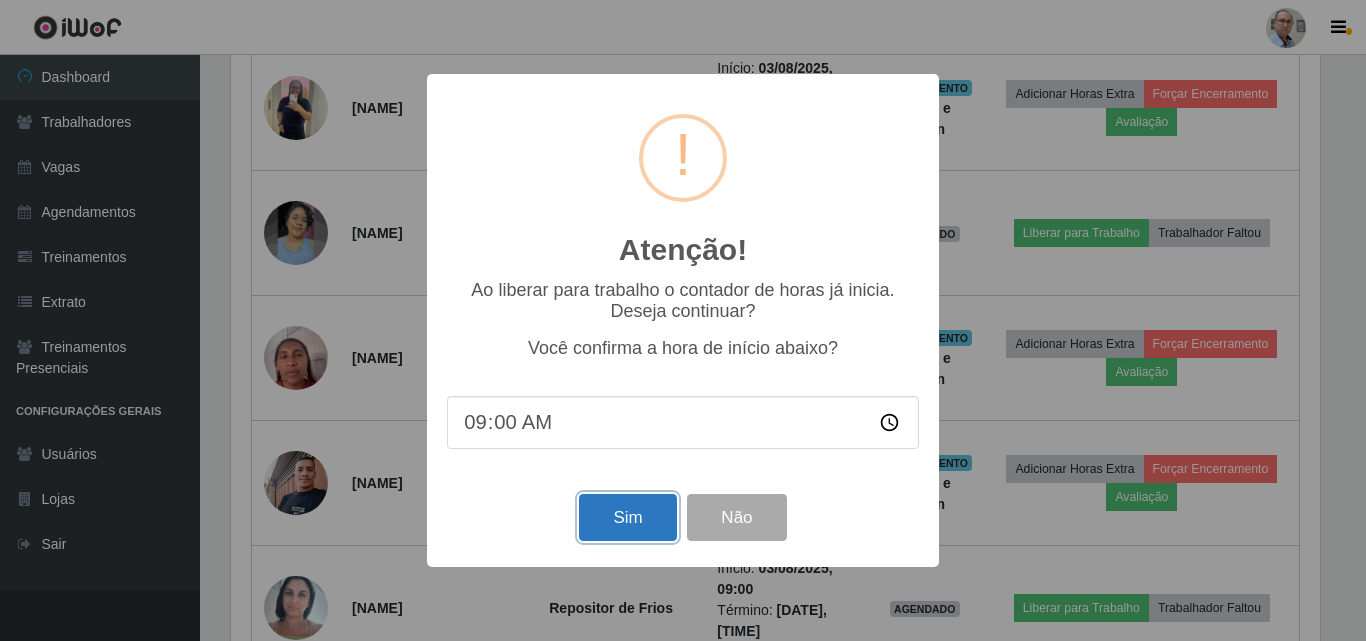 click on "Sim" at bounding box center (627, 517) 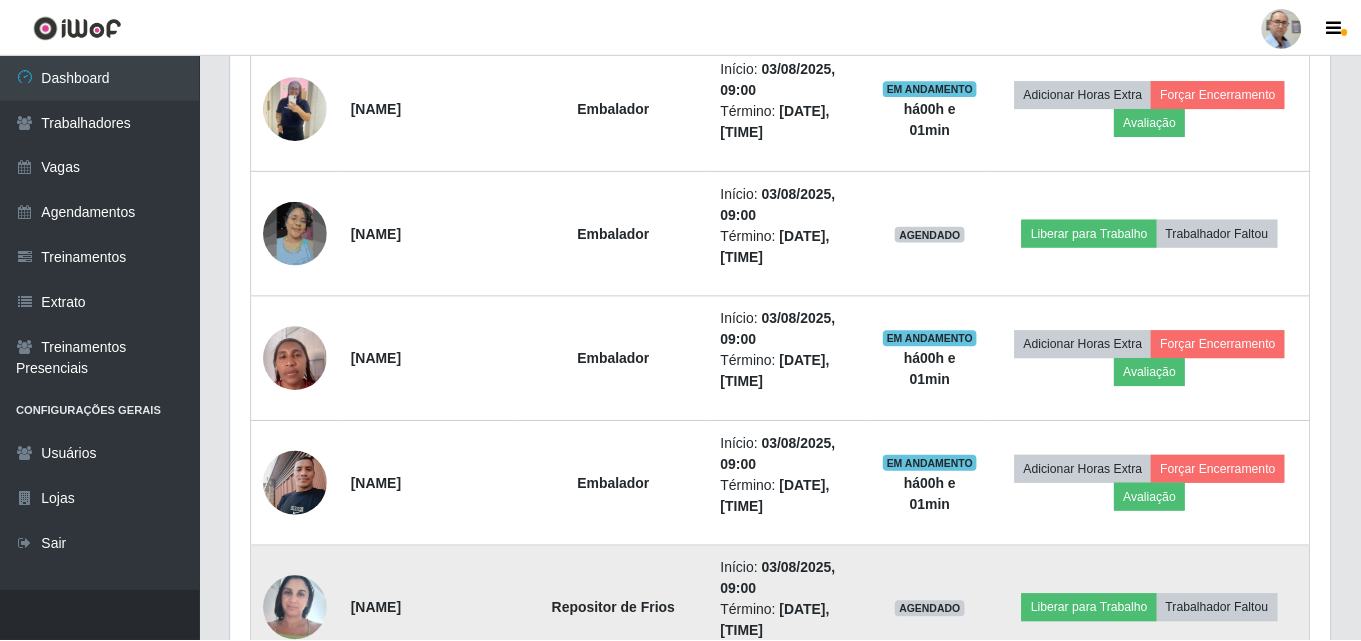 scroll, scrollTop: 999585, scrollLeft: 998901, axis: both 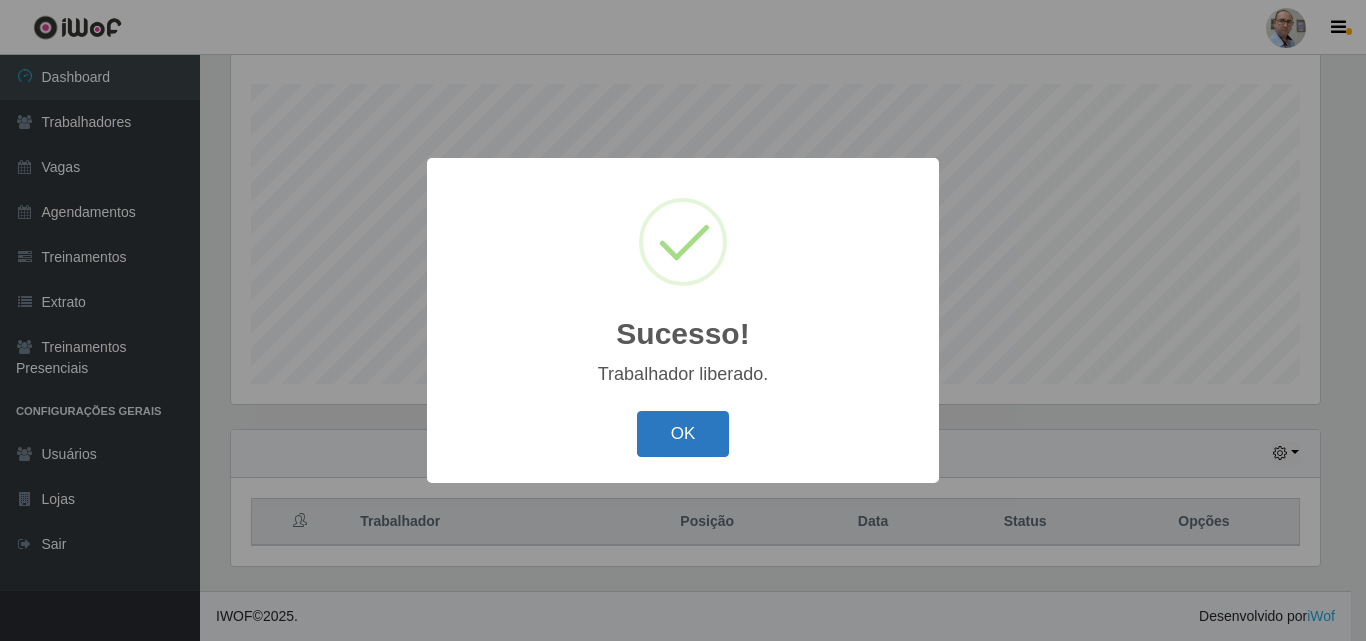 click on "OK" at bounding box center (683, 434) 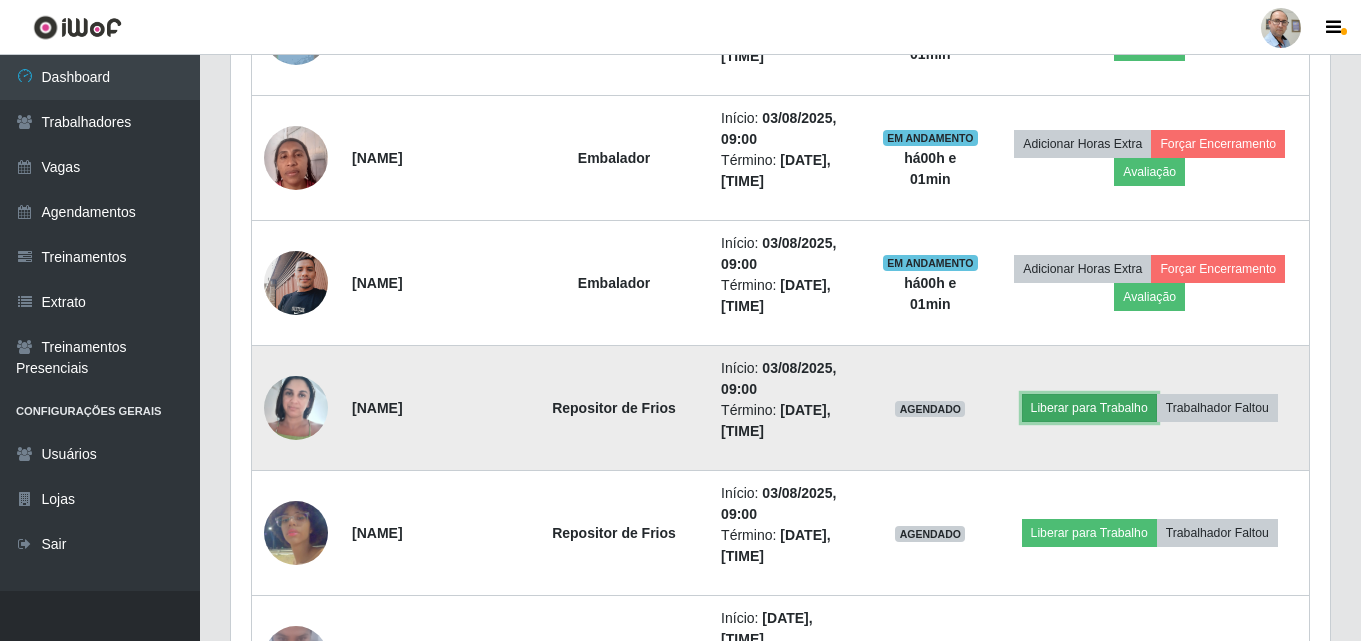 click on "Liberar para Trabalho" at bounding box center [1089, 408] 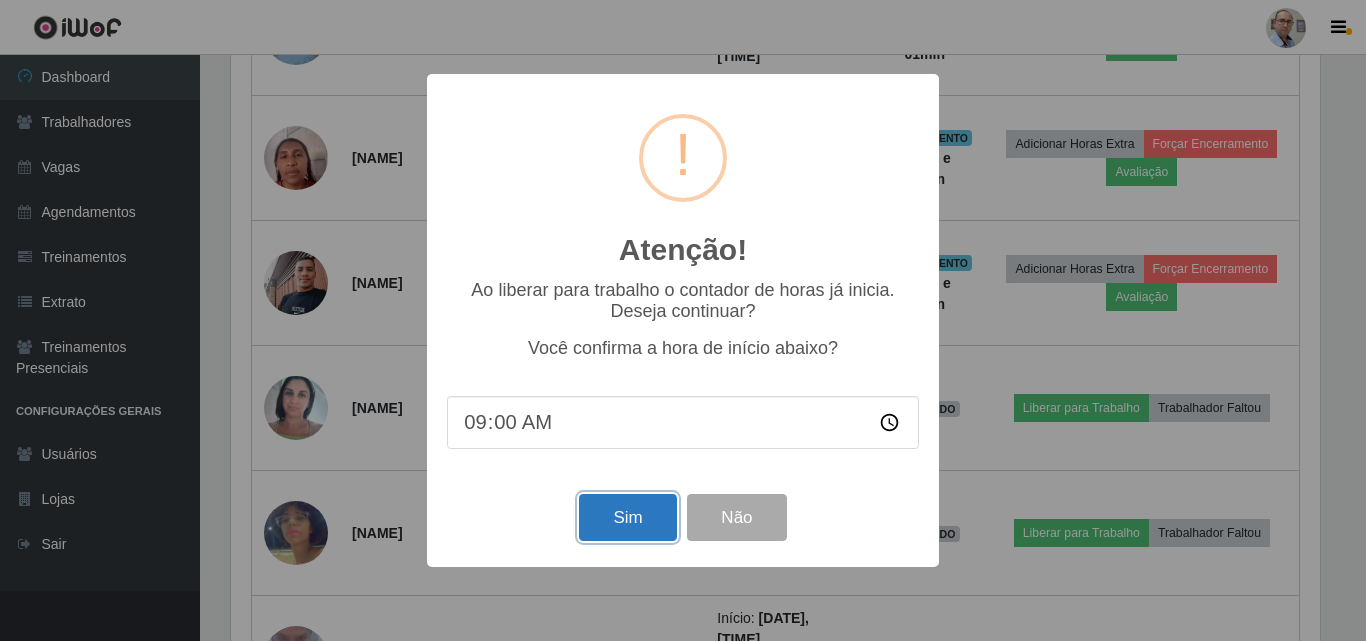 click on "Sim" at bounding box center [627, 517] 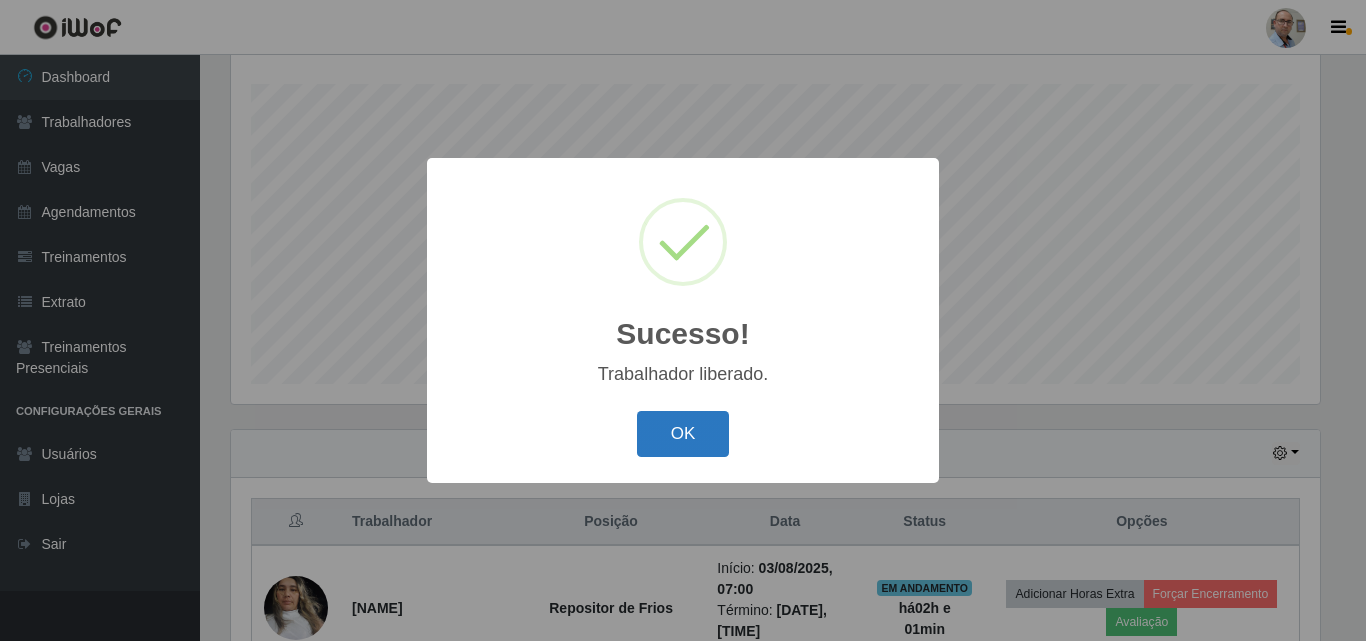 click on "OK" at bounding box center [683, 434] 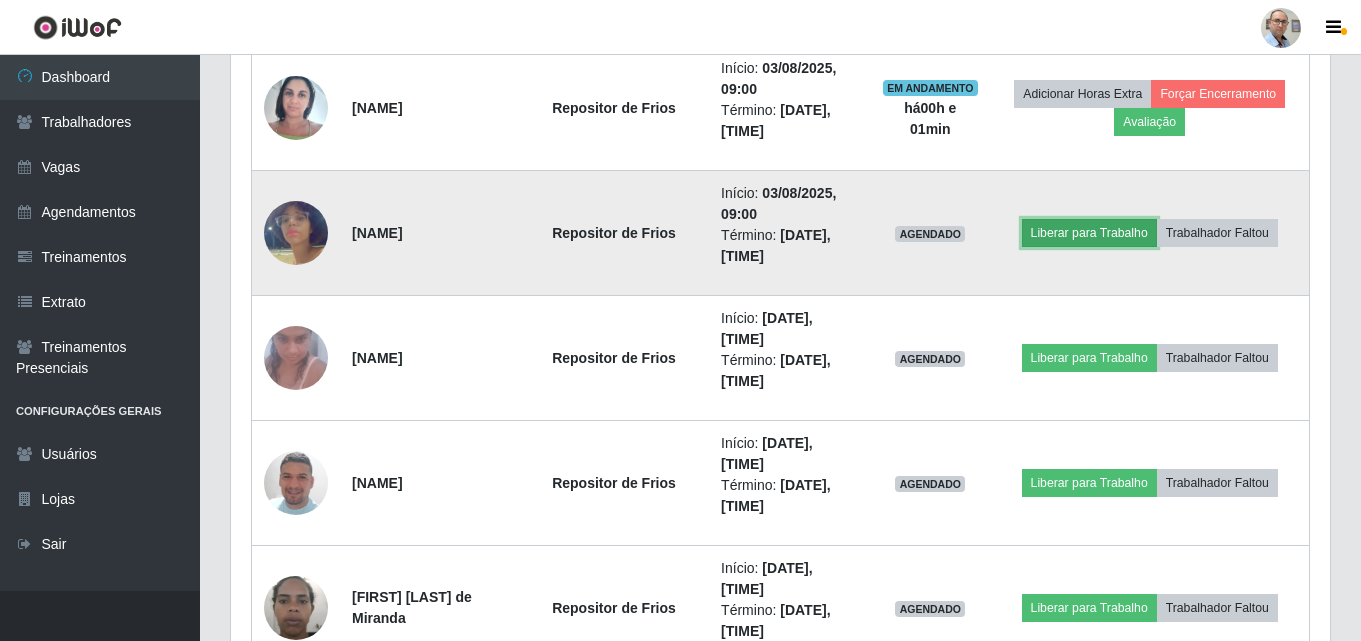 click on "Liberar para Trabalho" at bounding box center (1089, 233) 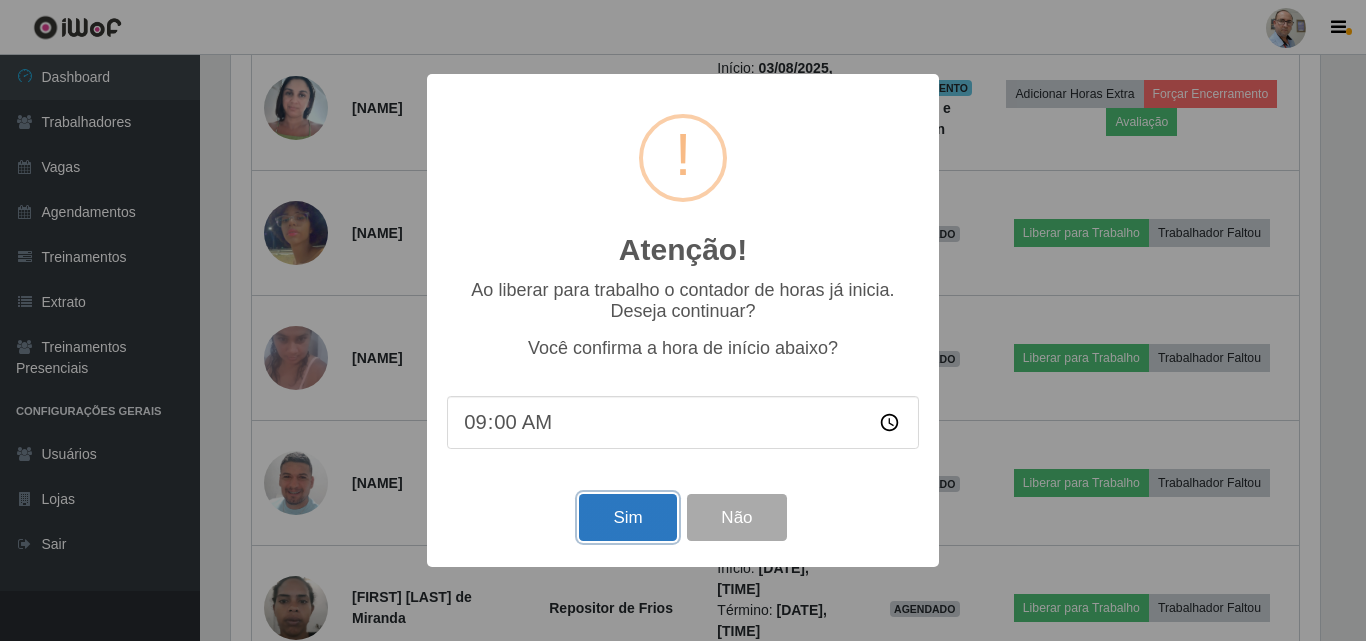 click on "Sim" at bounding box center (627, 517) 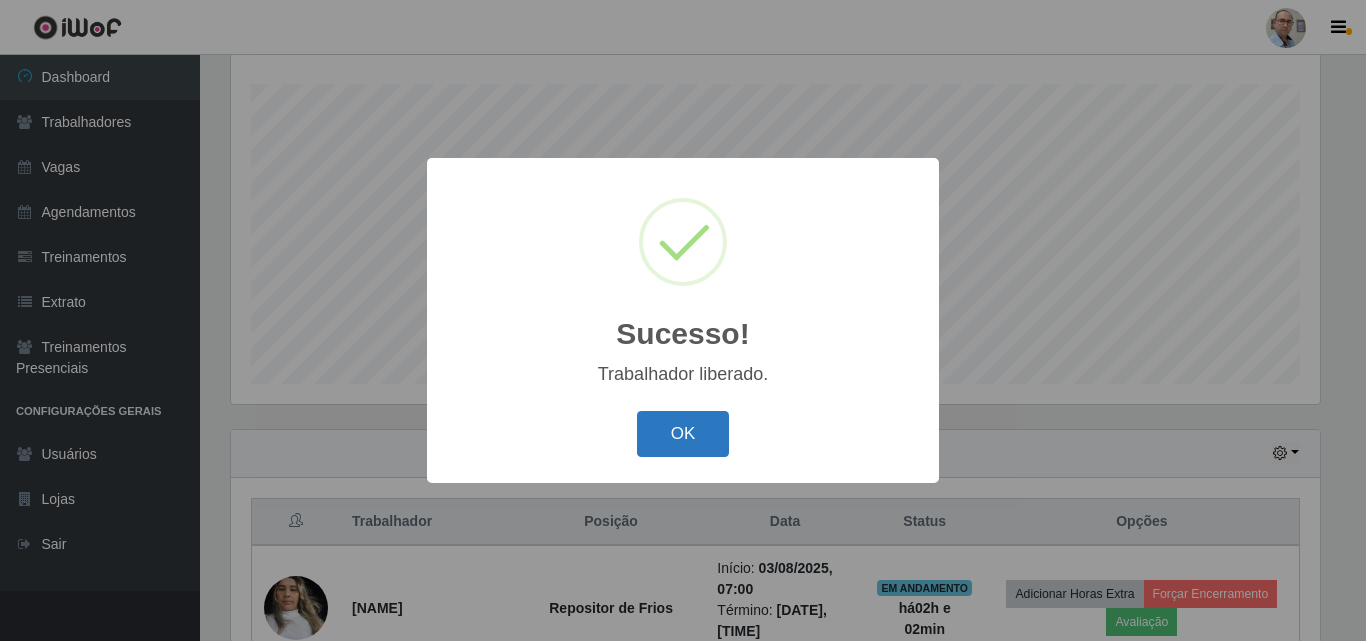 click on "OK" at bounding box center (683, 434) 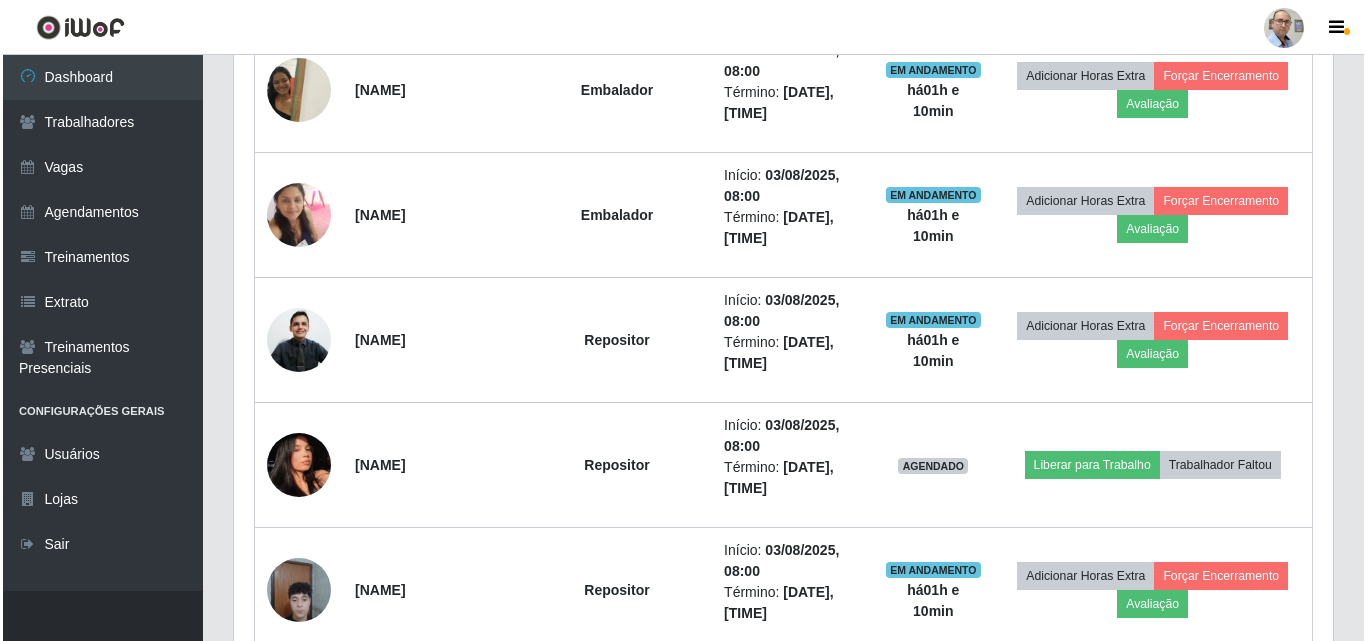 scroll, scrollTop: 1600, scrollLeft: 0, axis: vertical 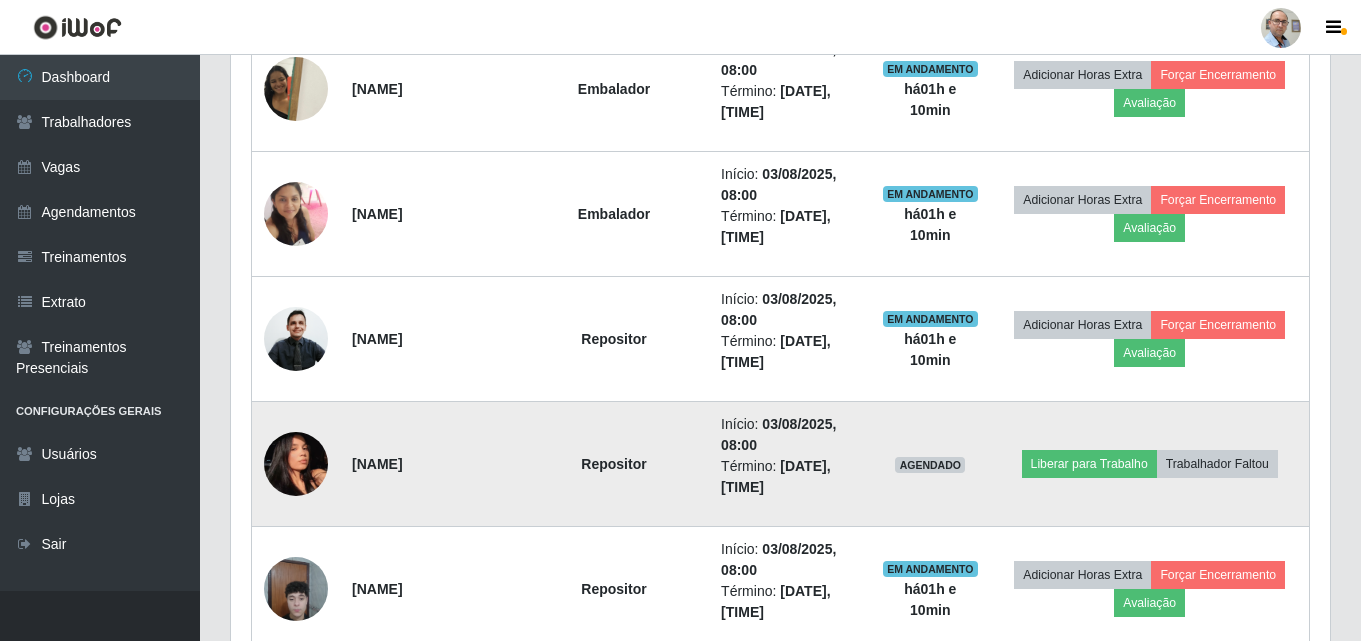 click at bounding box center (296, 464) 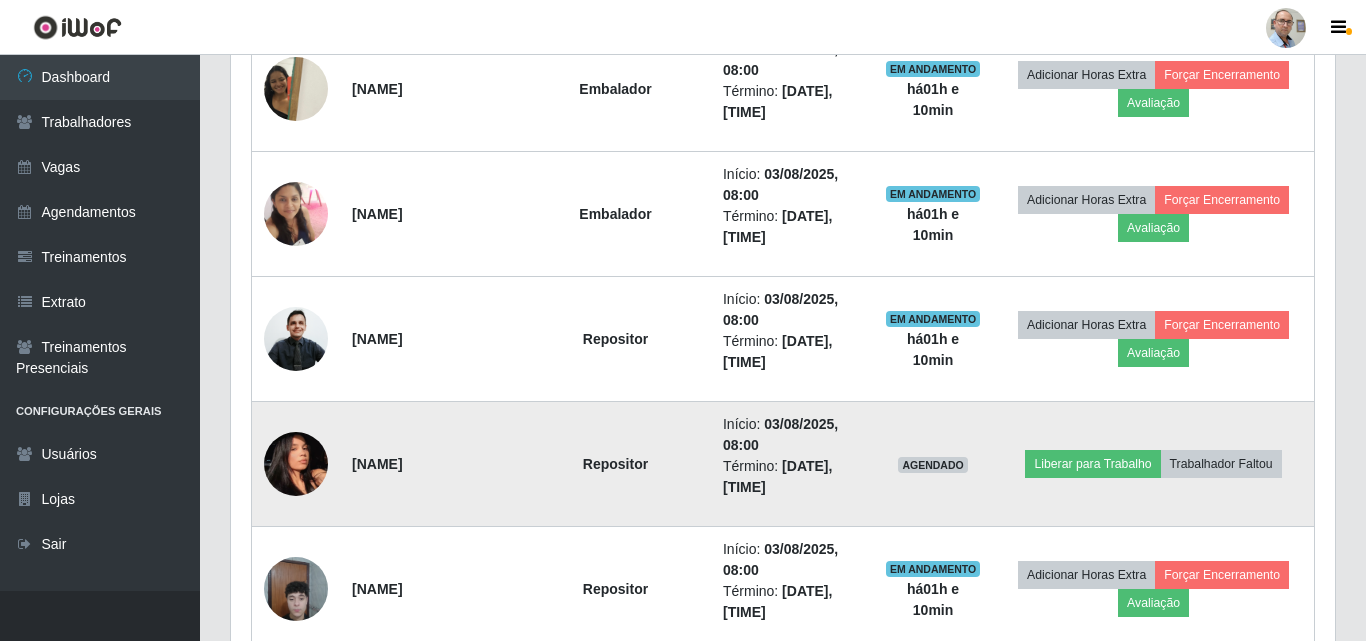 scroll, scrollTop: 999585, scrollLeft: 998911, axis: both 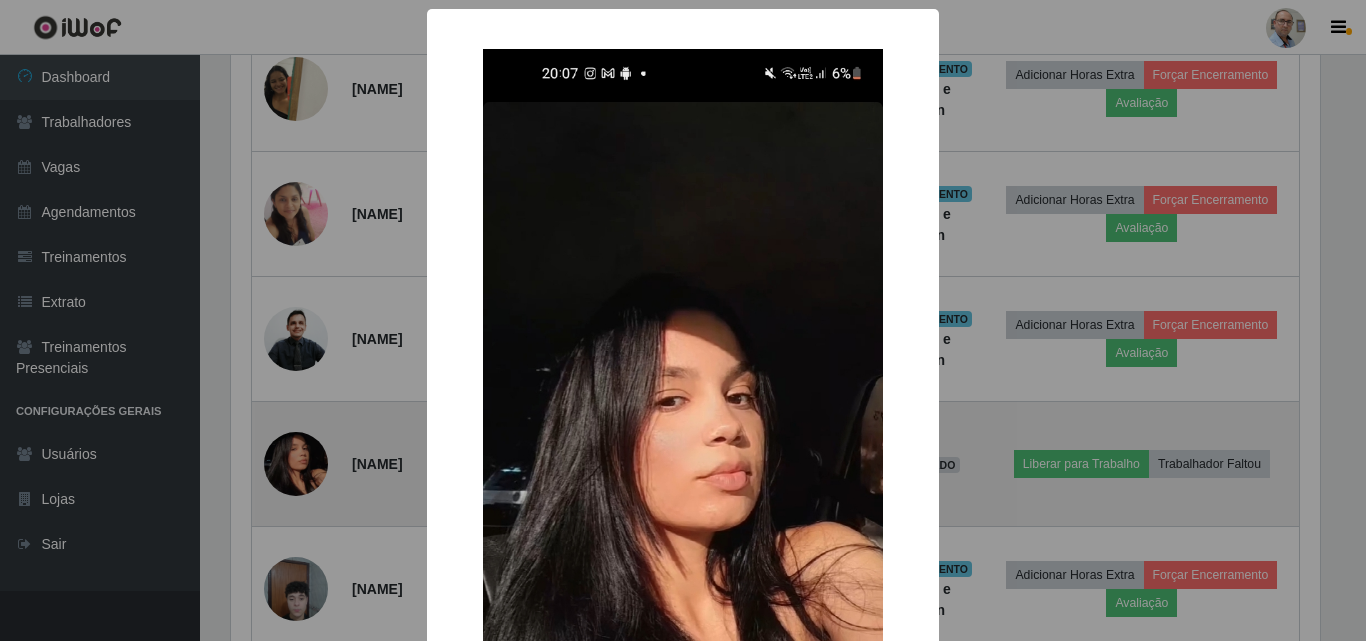 type 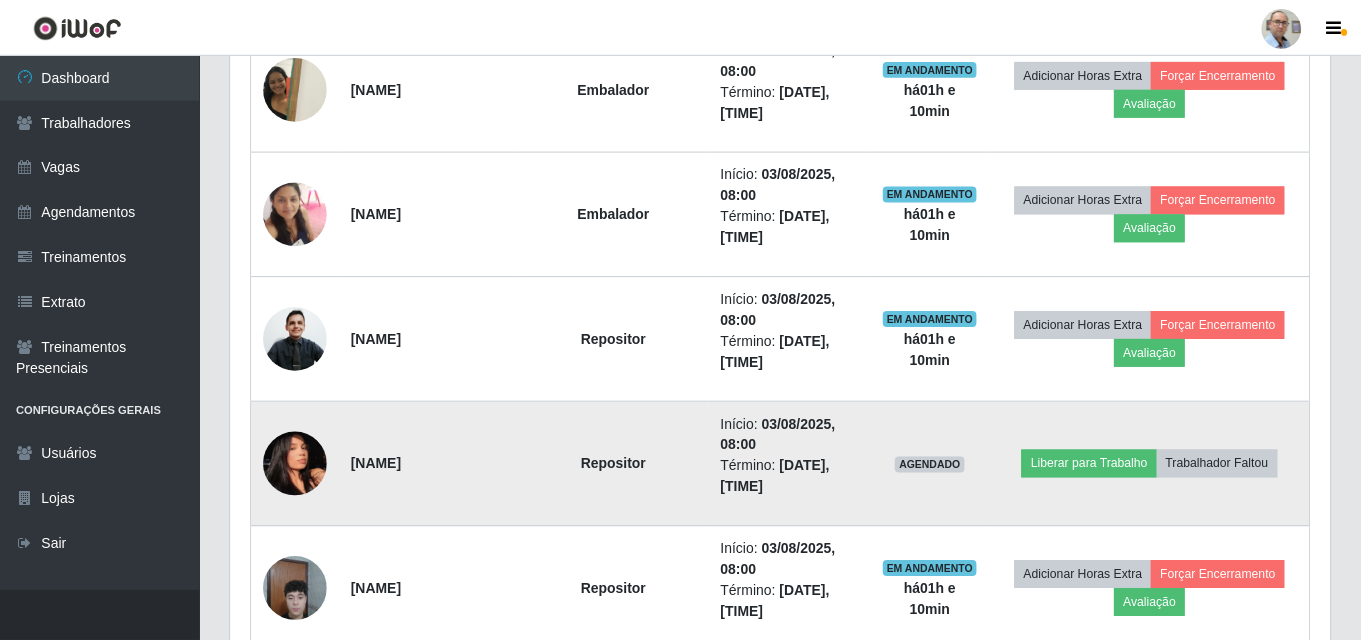scroll, scrollTop: 999585, scrollLeft: 998901, axis: both 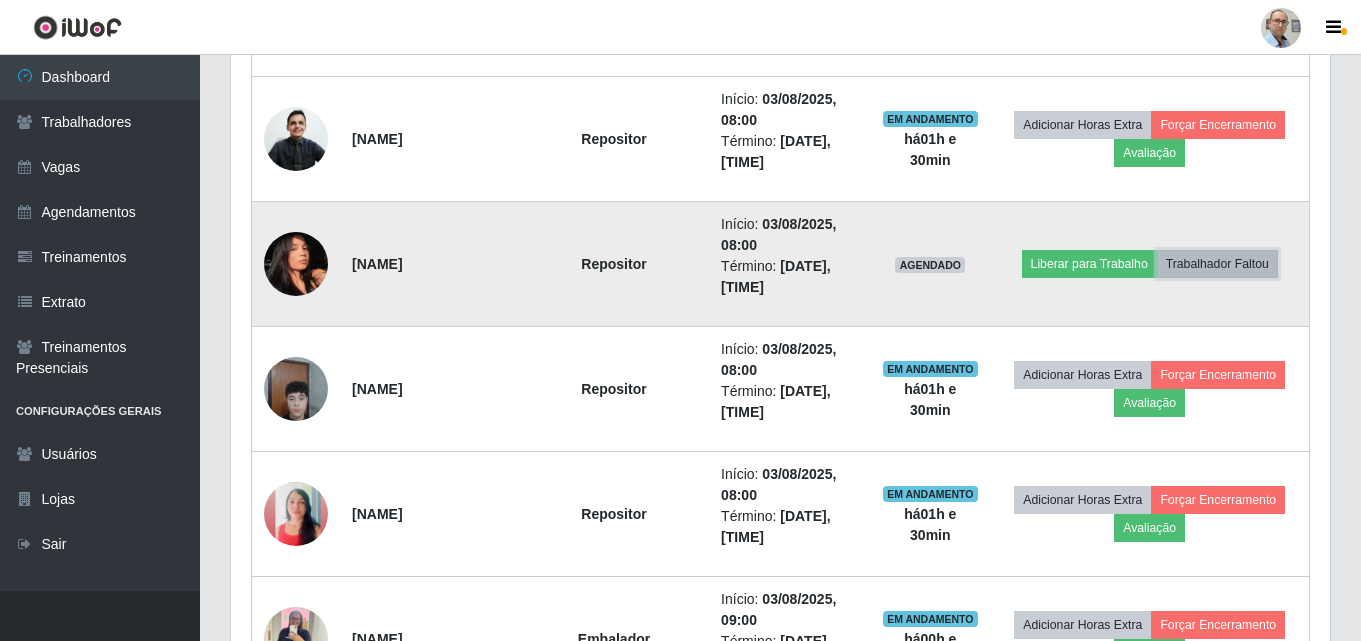 click on "Trabalhador Faltou" at bounding box center [1217, 264] 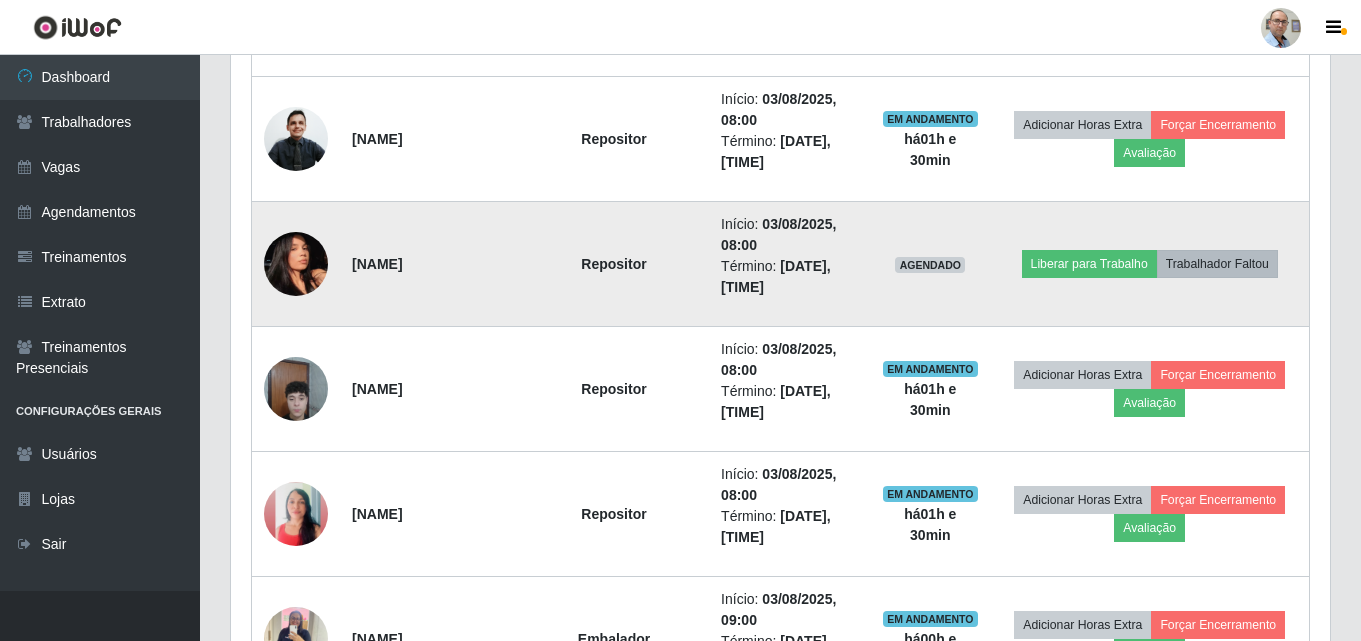 scroll, scrollTop: 999585, scrollLeft: 998911, axis: both 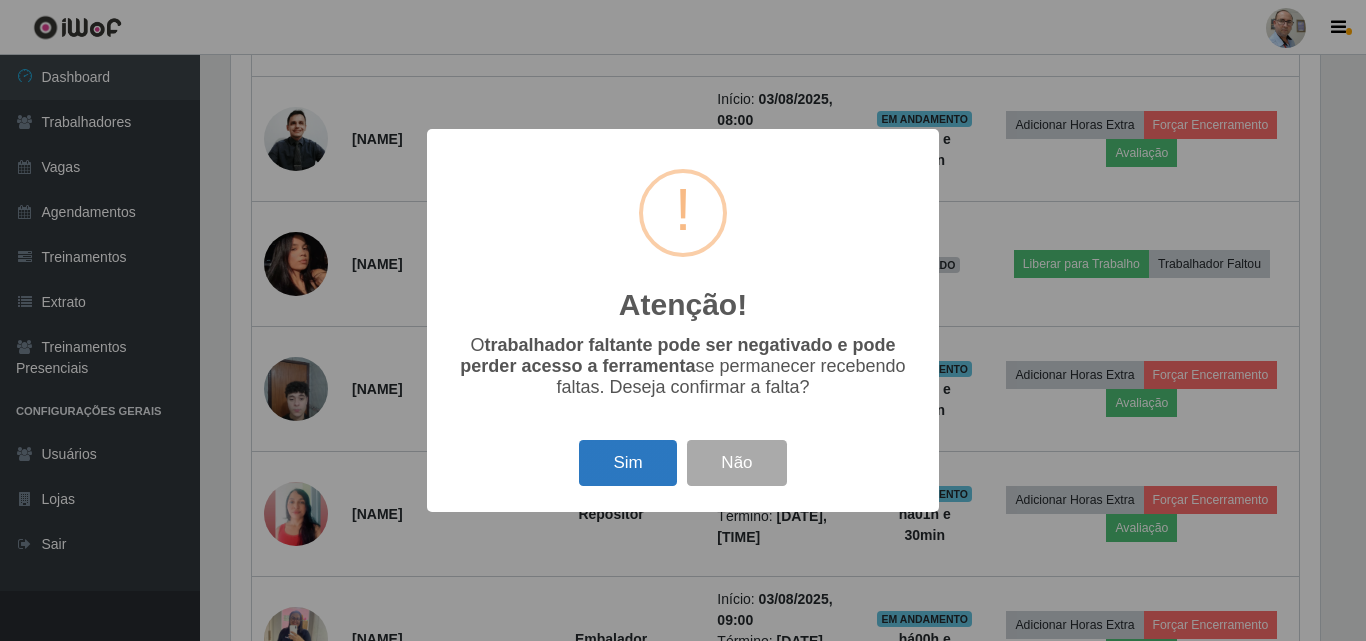 click on "Sim" at bounding box center (627, 463) 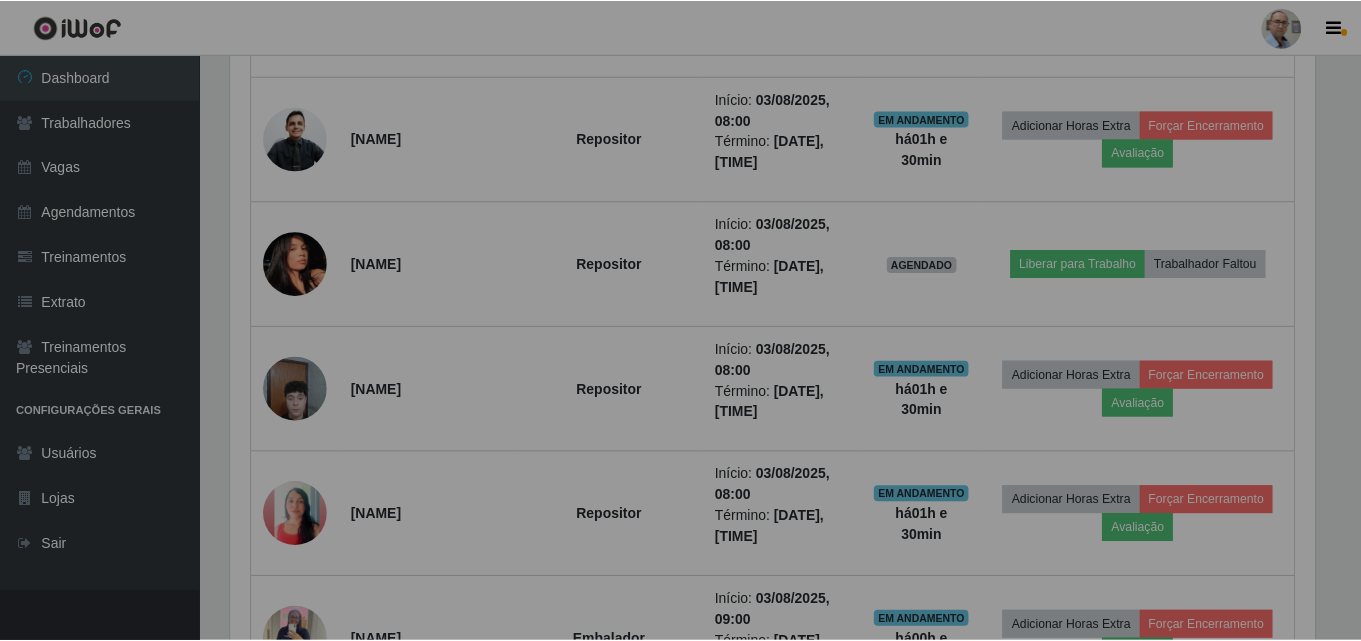 scroll, scrollTop: 999585, scrollLeft: 998901, axis: both 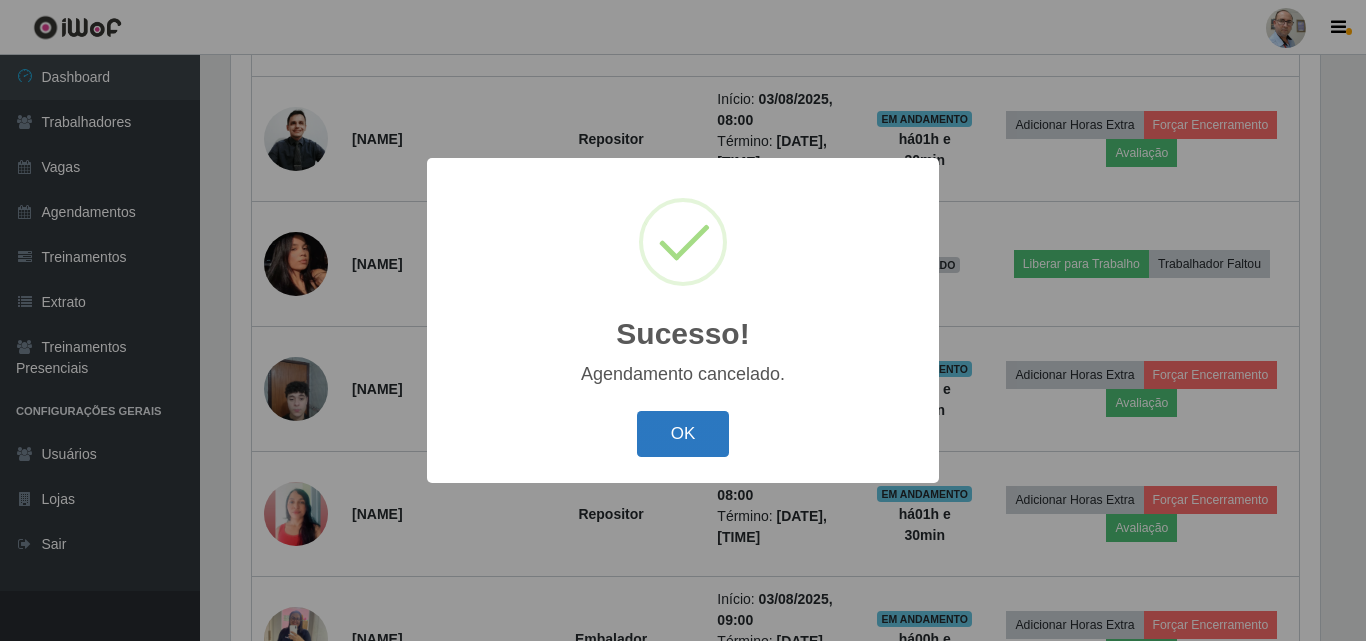 click on "OK" at bounding box center (683, 434) 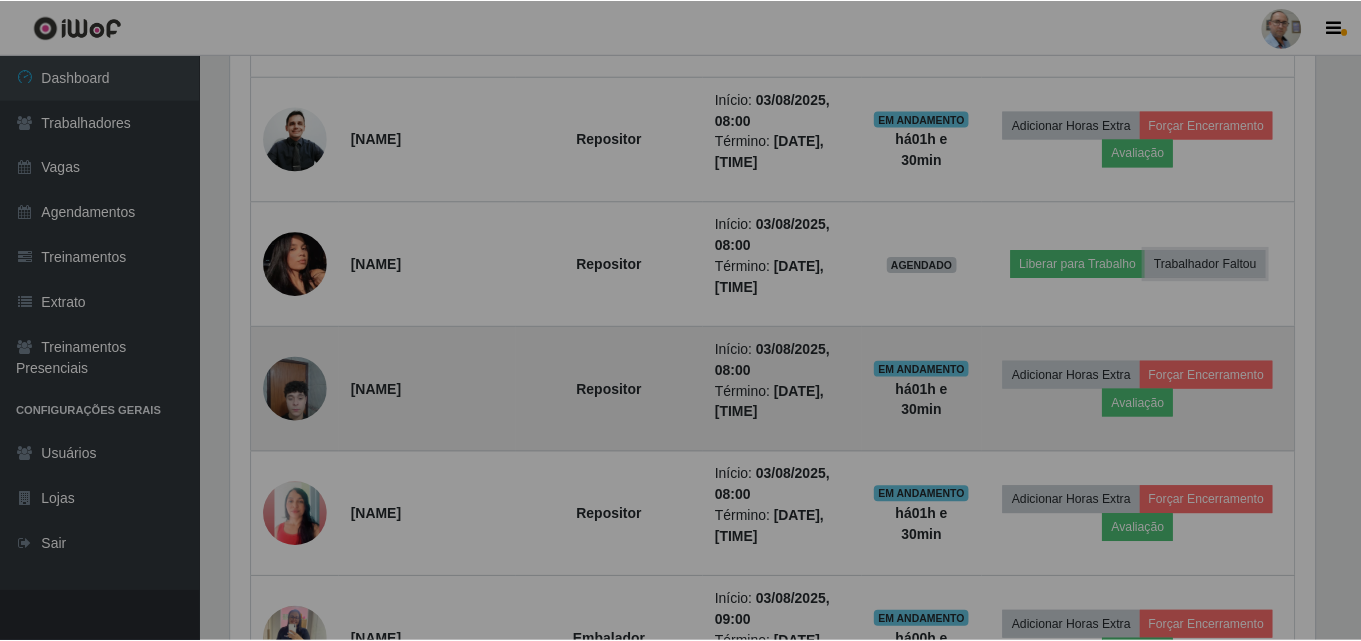 scroll, scrollTop: 999585, scrollLeft: 998901, axis: both 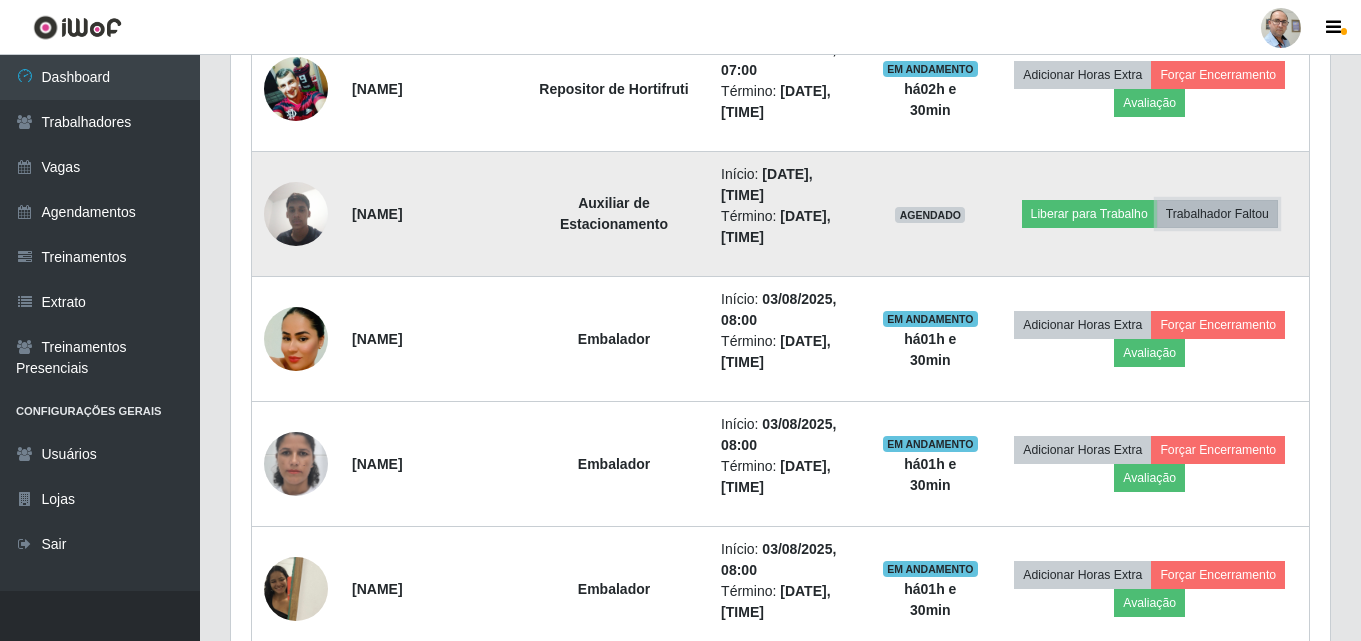 click on "Trabalhador Faltou" at bounding box center [1217, 214] 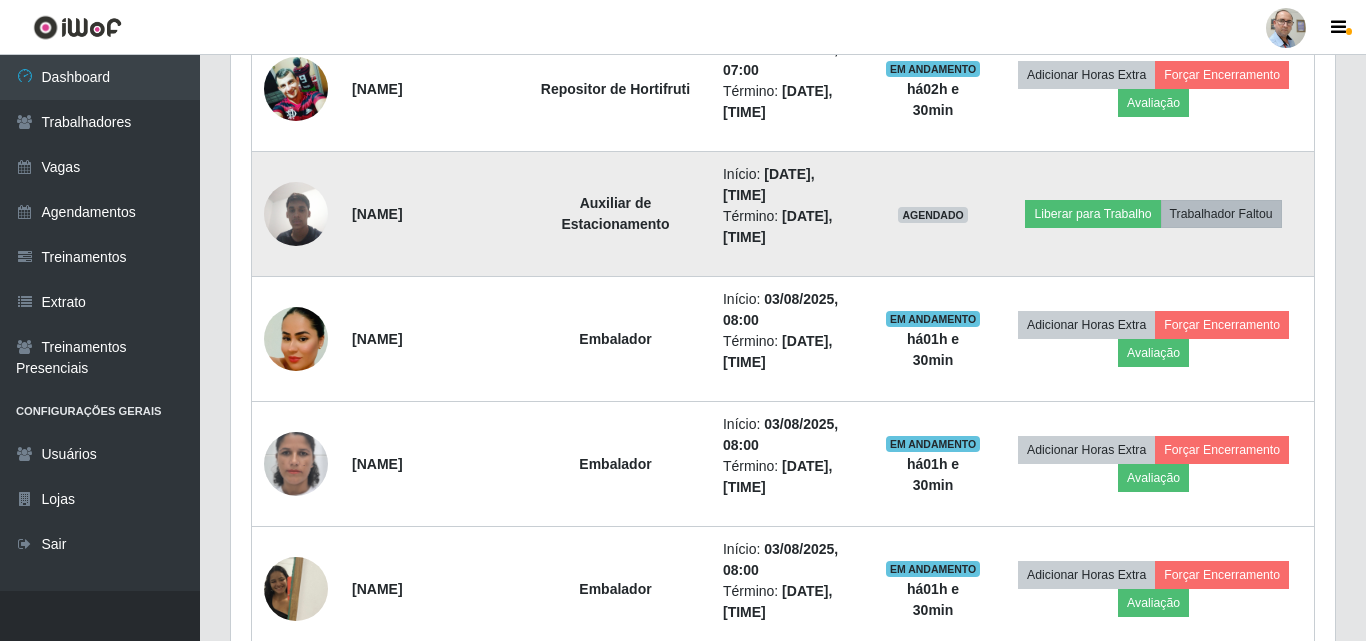 scroll, scrollTop: 999585, scrollLeft: 998911, axis: both 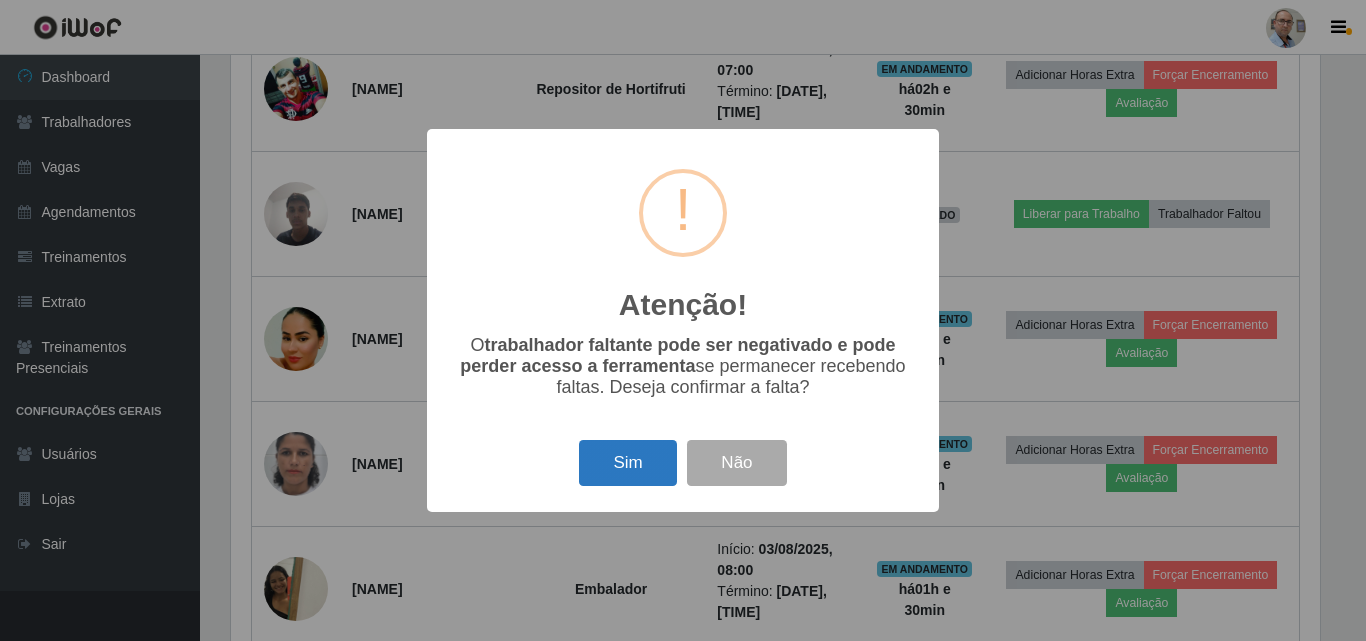 click on "Sim" at bounding box center (627, 463) 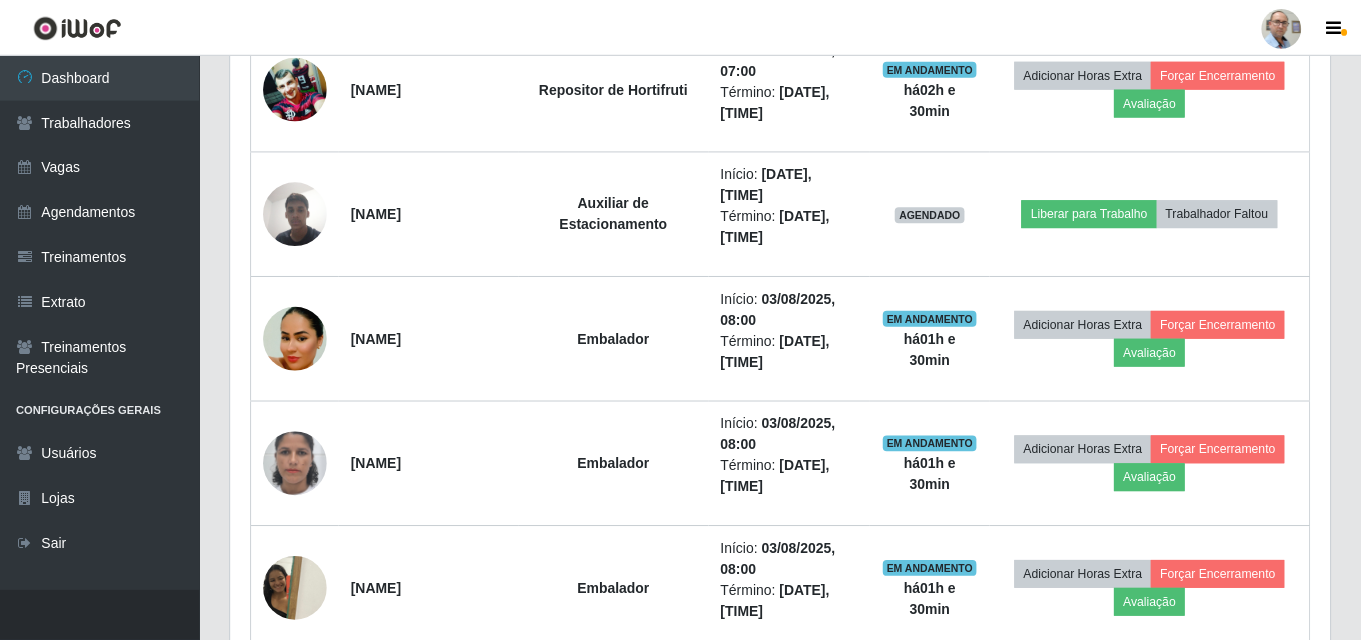 scroll, scrollTop: 999585, scrollLeft: 998901, axis: both 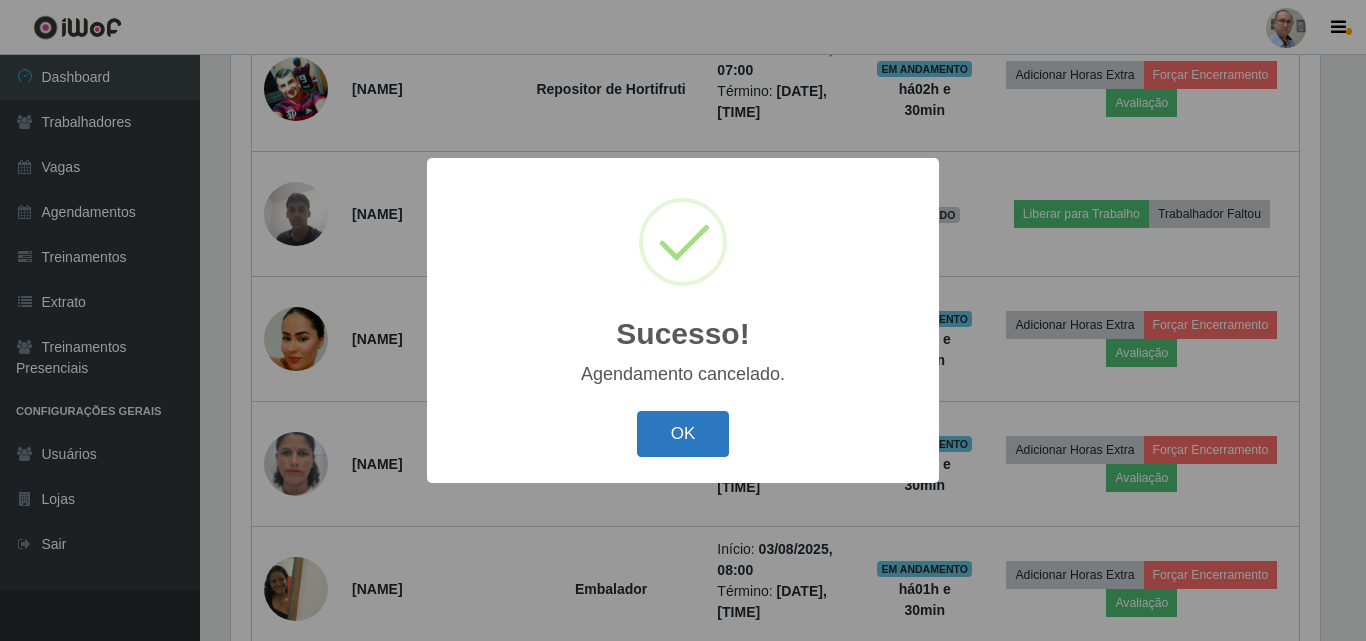 click on "OK" at bounding box center (683, 434) 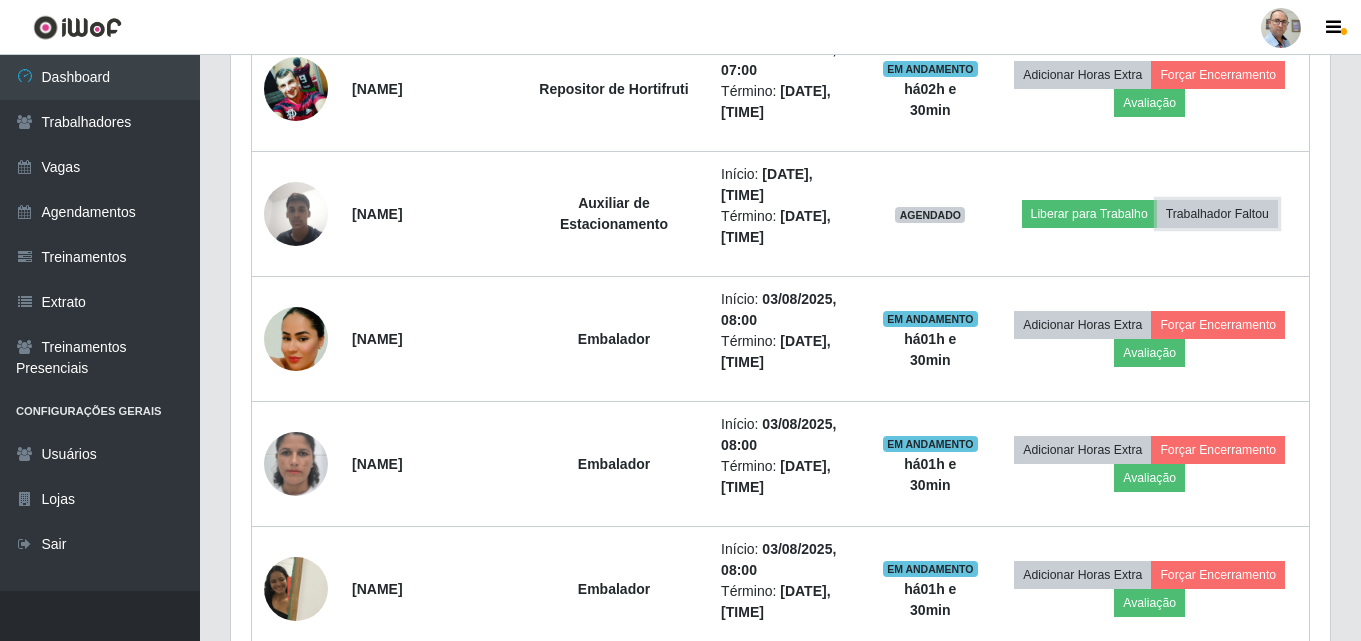 scroll, scrollTop: 999585, scrollLeft: 998901, axis: both 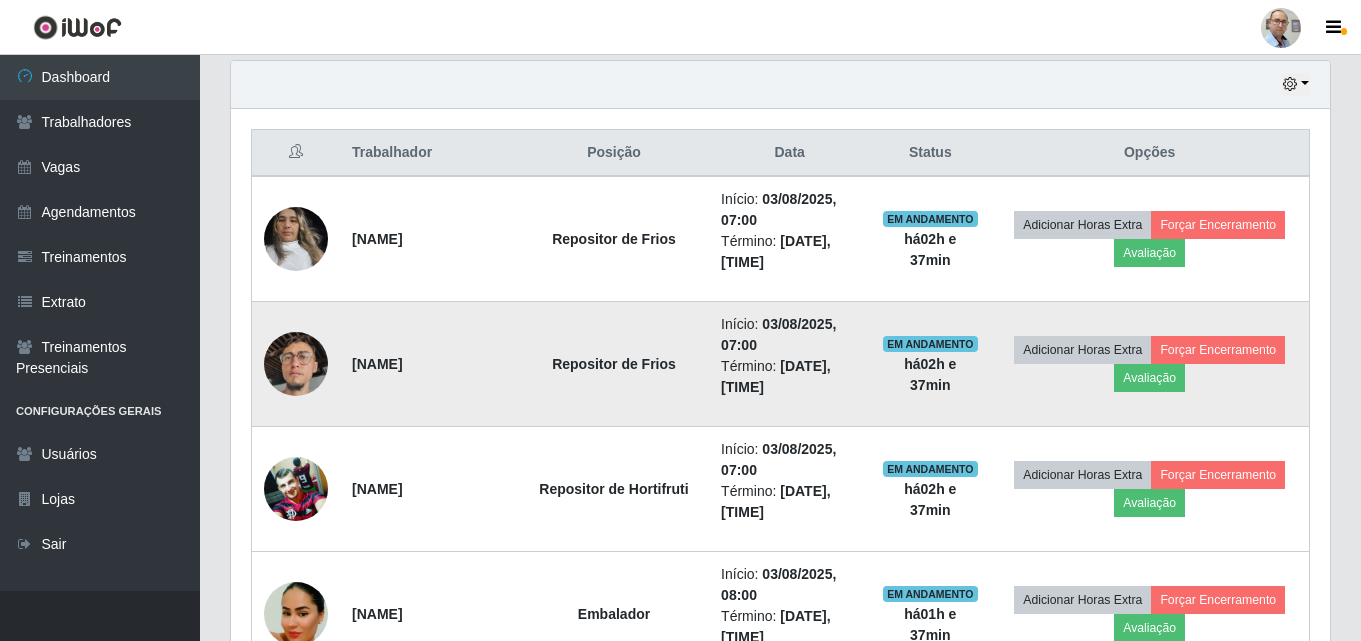 click at bounding box center (296, 364) 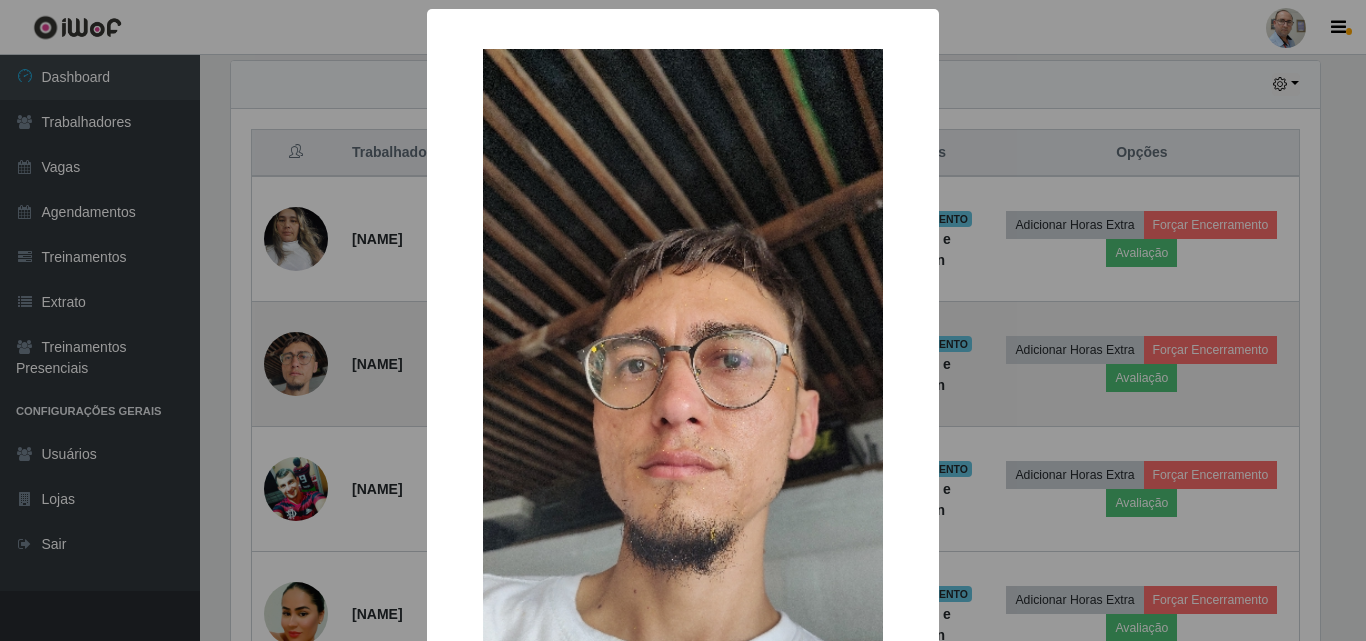 type 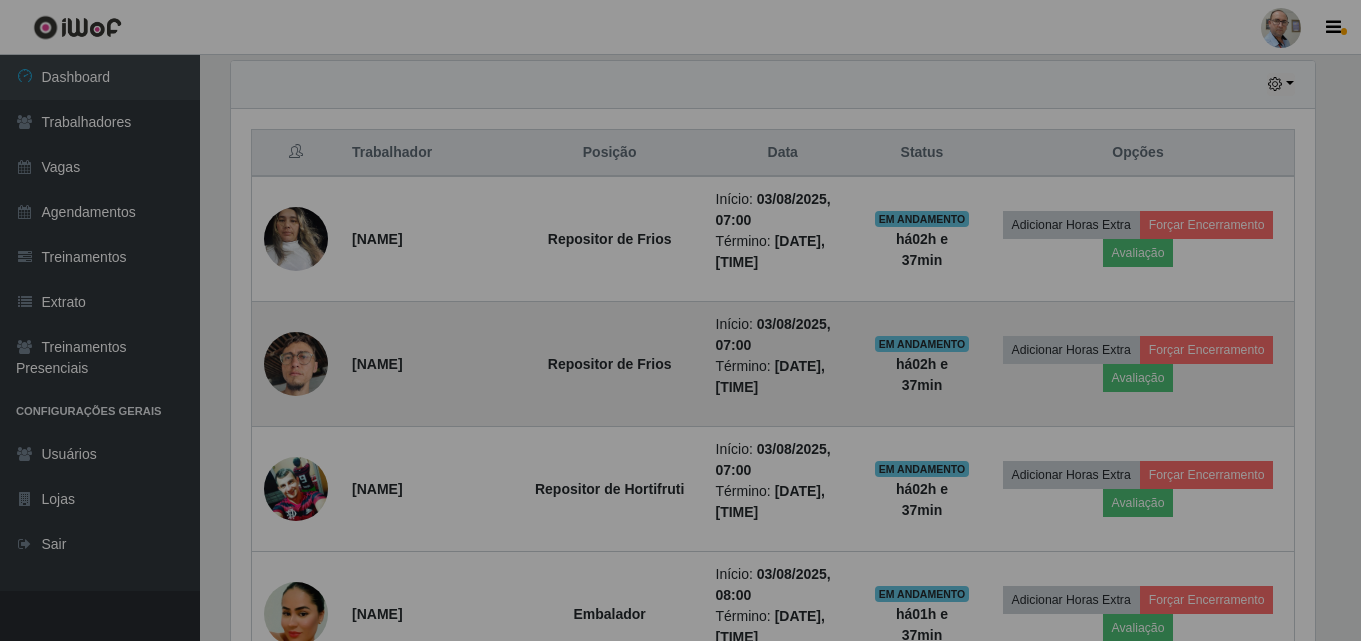 scroll, scrollTop: 999585, scrollLeft: 998901, axis: both 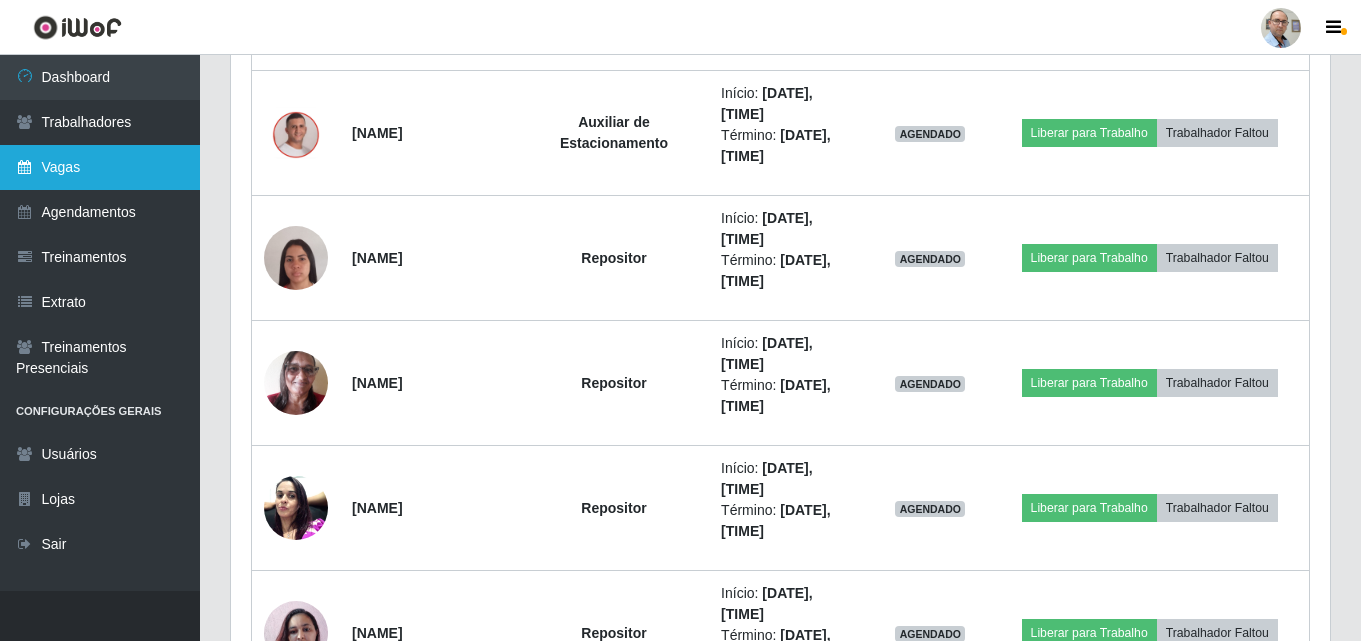 click on "Vagas" at bounding box center (100, 167) 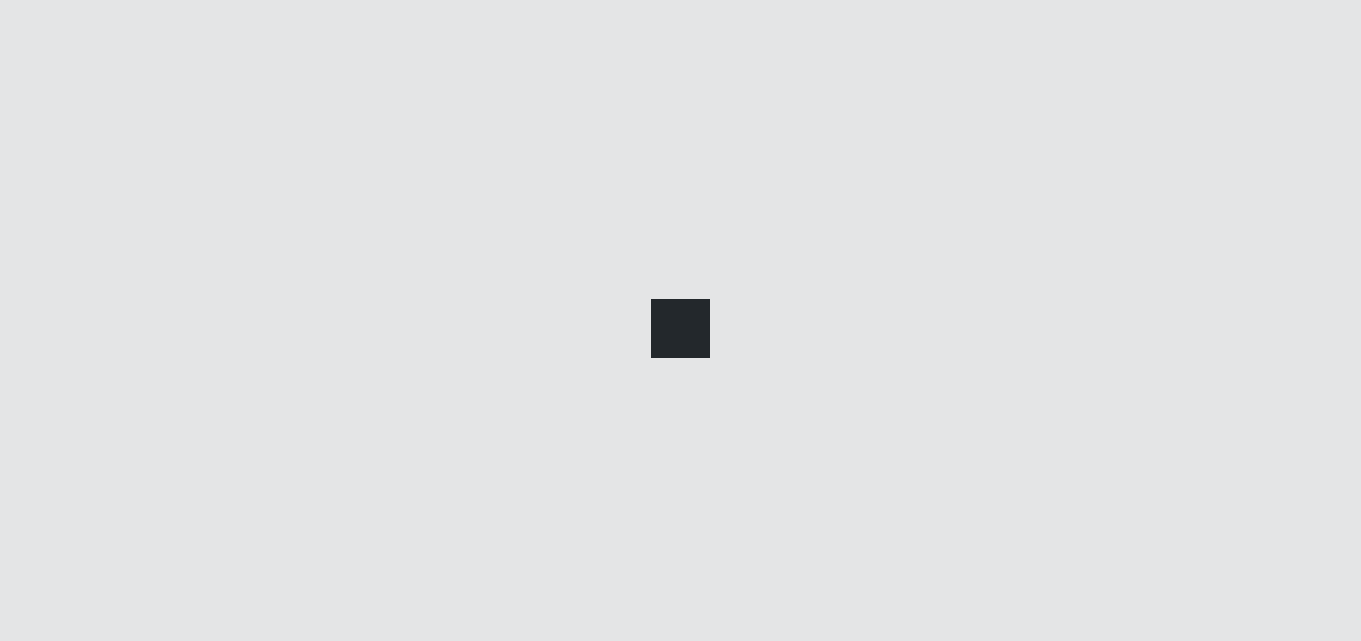 scroll, scrollTop: 0, scrollLeft: 0, axis: both 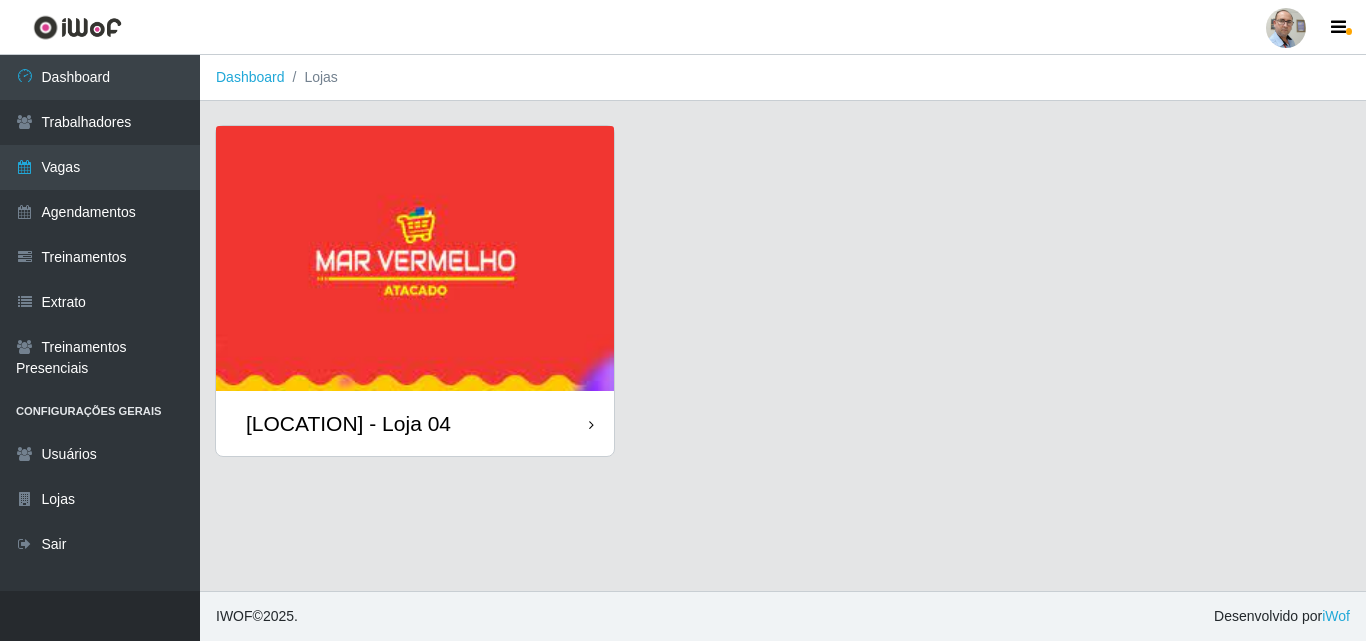 click on "[LOCATION] - Loja 04" at bounding box center (348, 423) 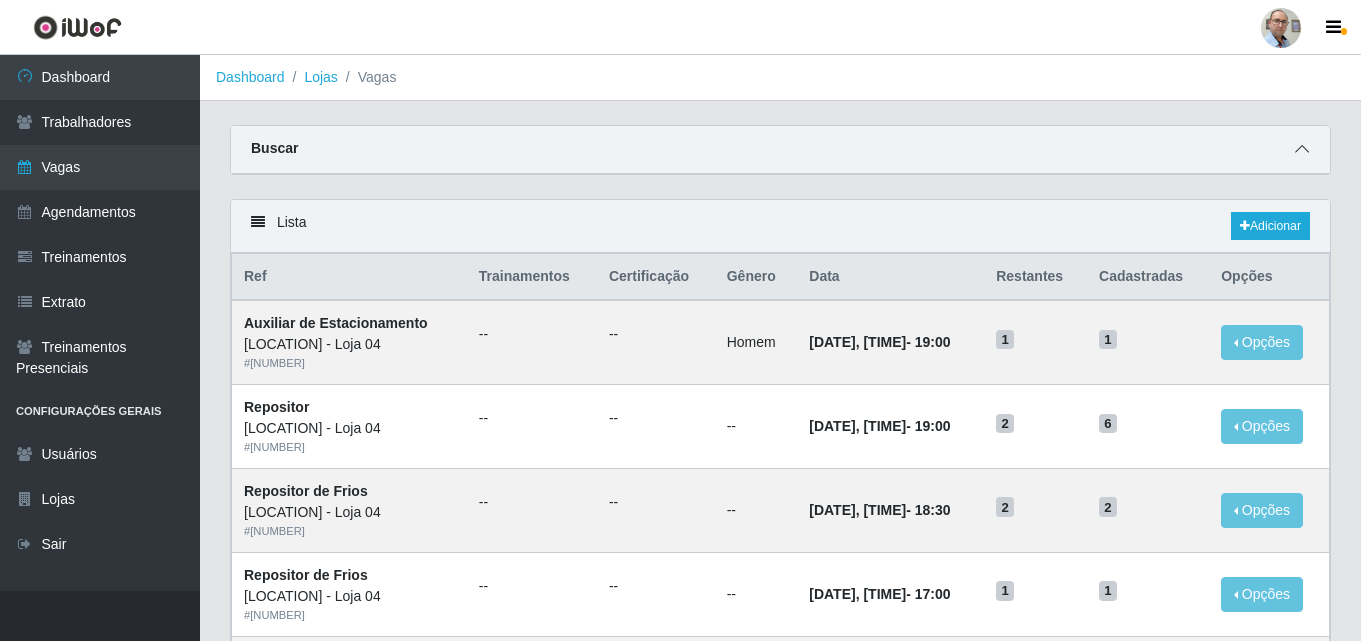 click at bounding box center [1302, 149] 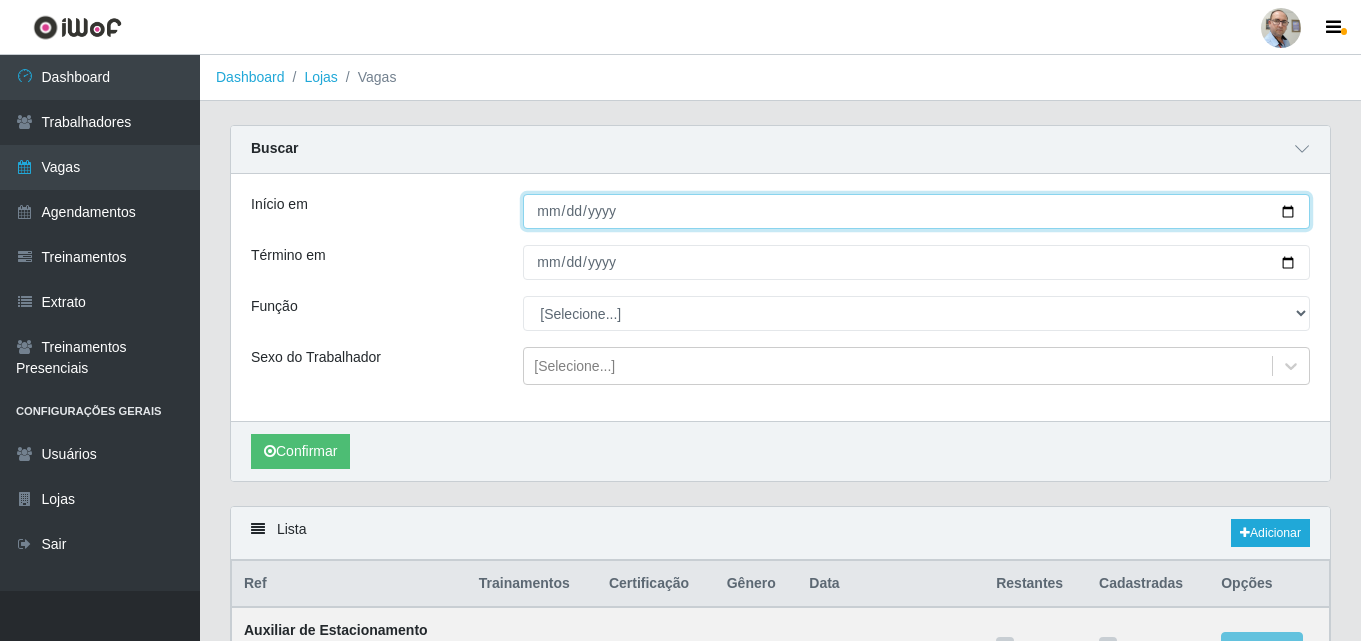 click on "Início em" at bounding box center [916, 211] 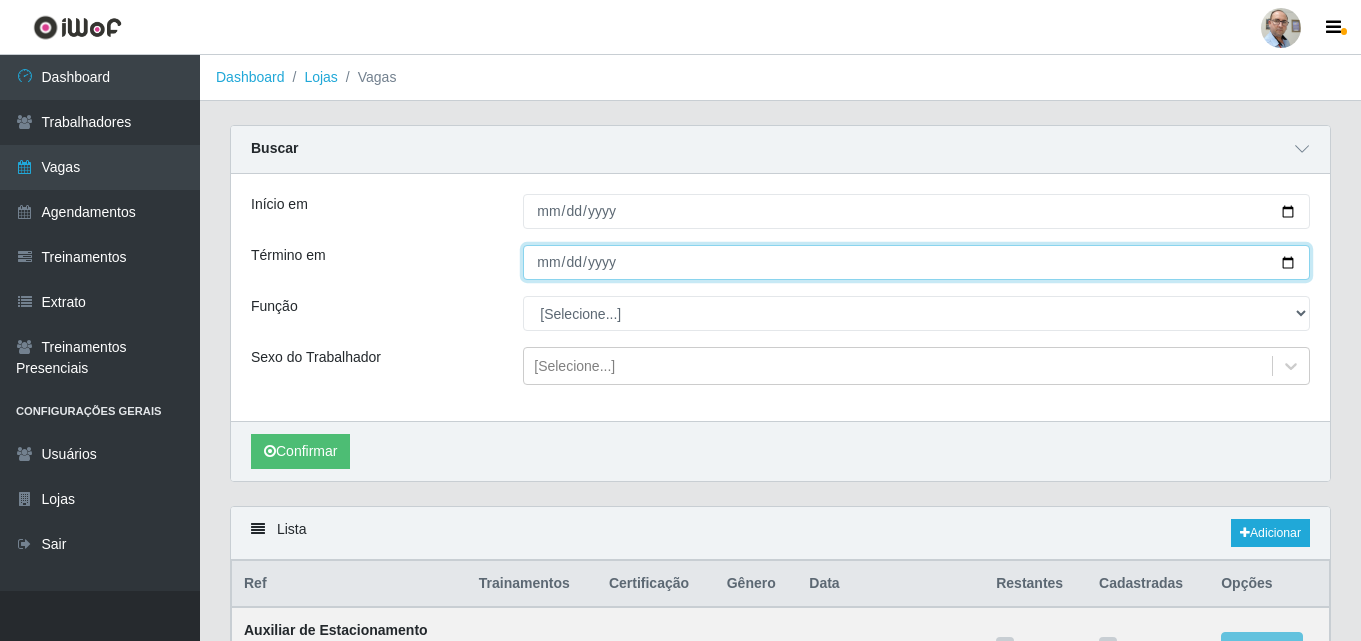 click on "Término em" at bounding box center (916, 262) 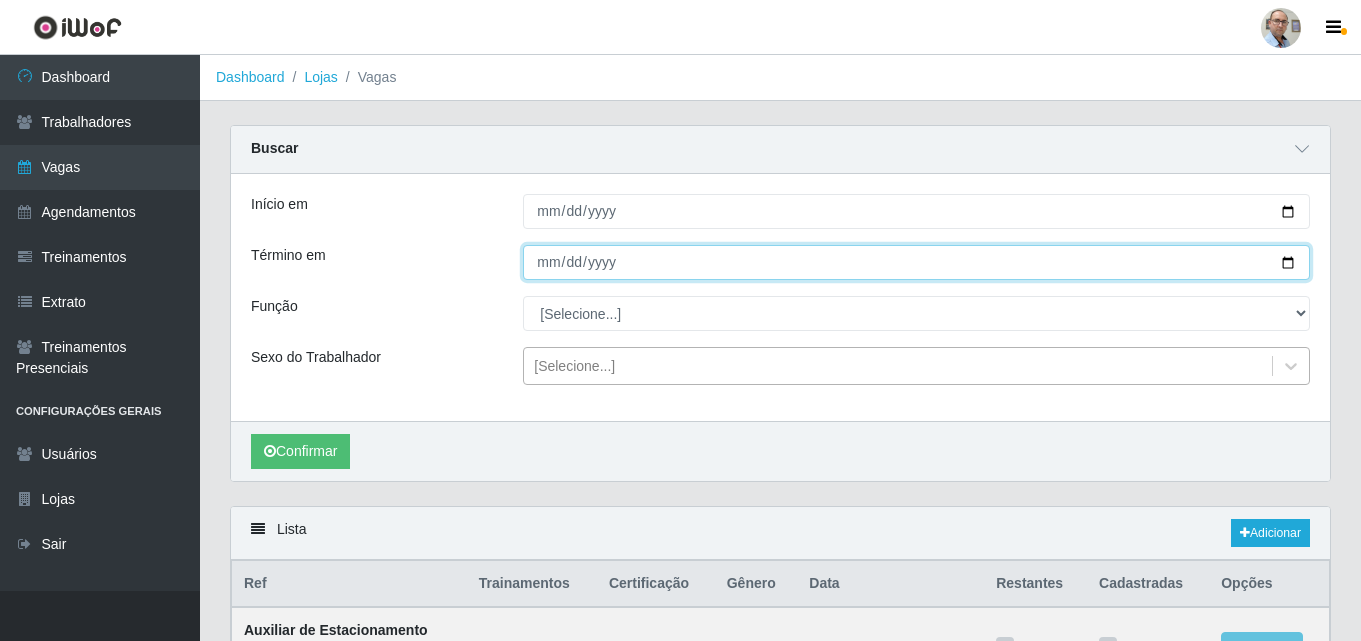 type on "[DATE]" 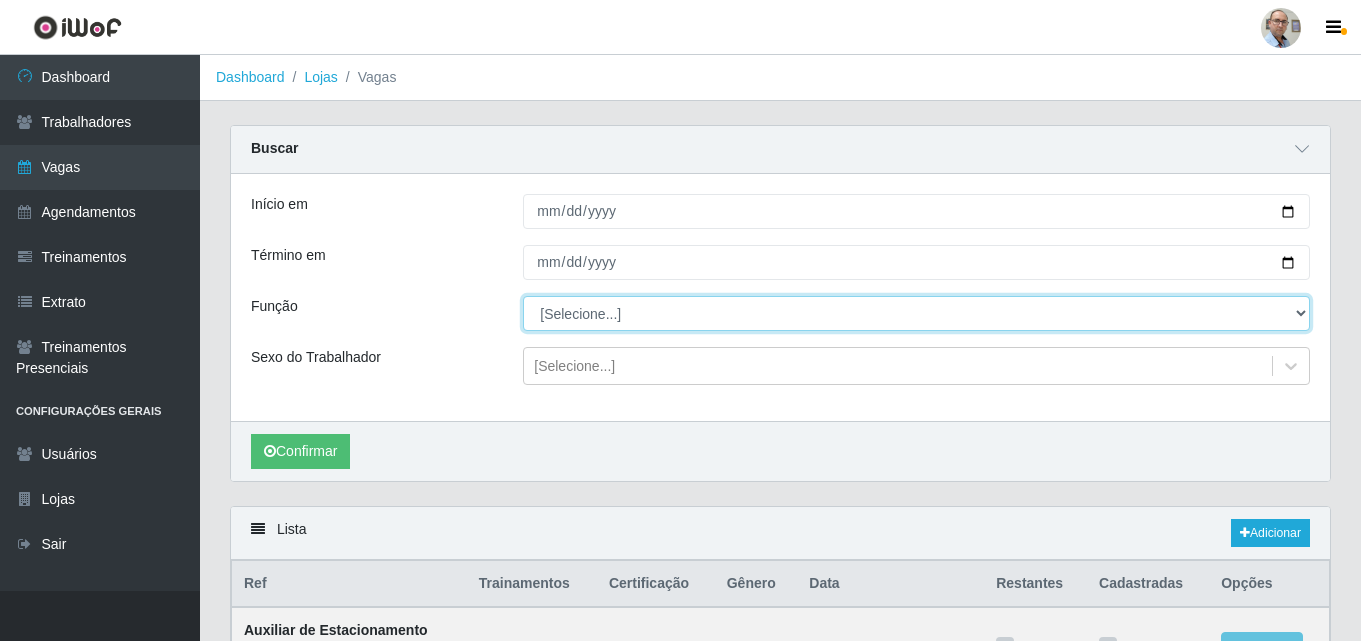 click on "[Selecione...] ASG ASG + ASG ++ Auxiliar de Depósito  Auxiliar de Depósito + Auxiliar de Depósito ++ Auxiliar de Estacionamento Auxiliar de Estacionamento + Auxiliar de Estacionamento ++ Balconista de Frios Balconista de Frios + Balconista de Padaria  Balconista de Padaria + Embalador Embalador + Embalador ++ Operador de Caixa Operador de Caixa + Operador de Caixa ++ Repositor  Repositor + Repositor ++ Repositor de Frios Repositor de Frios + Repositor de Frios ++ Repositor de Hortifruti Repositor de Hortifruti + Repositor de Hortifruti ++" at bounding box center (916, 313) 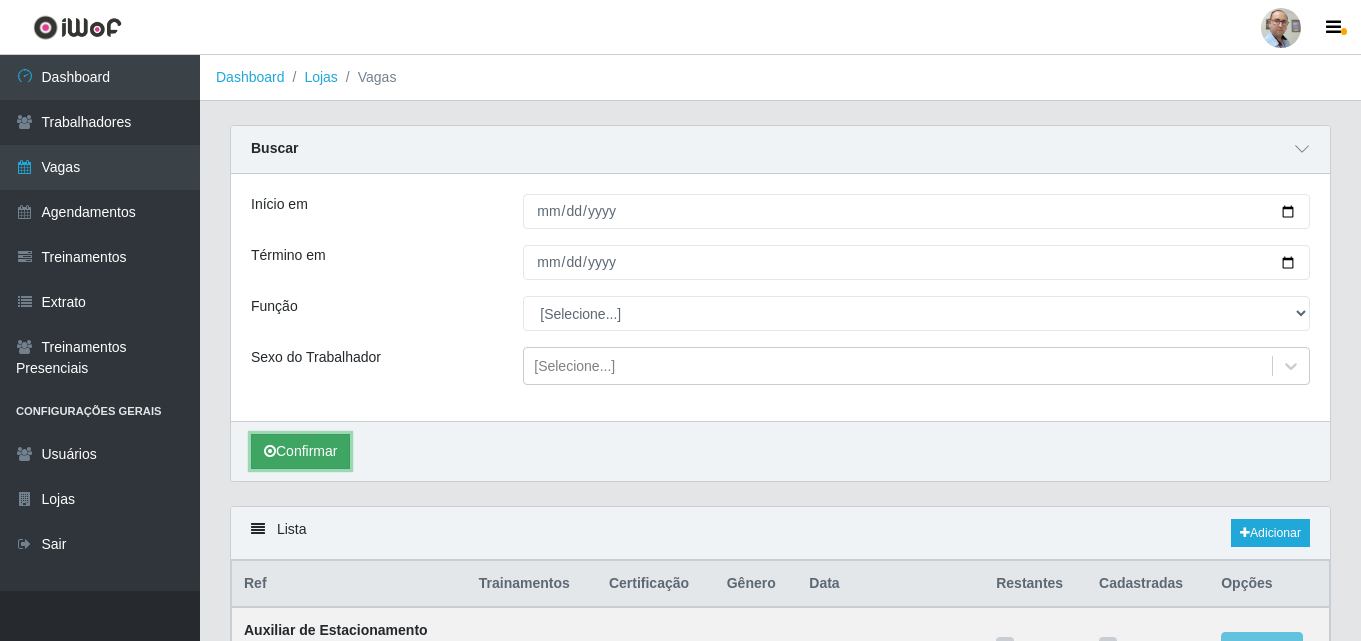 click on "Confirmar" at bounding box center [300, 451] 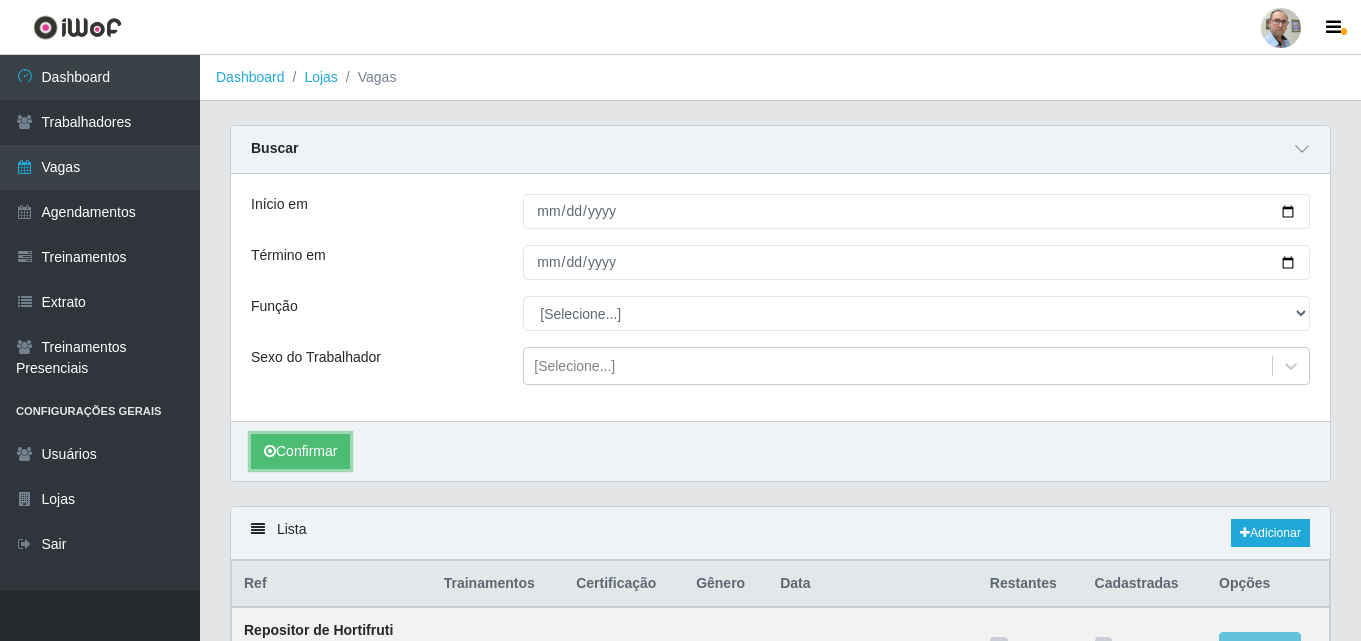 scroll, scrollTop: 271, scrollLeft: 0, axis: vertical 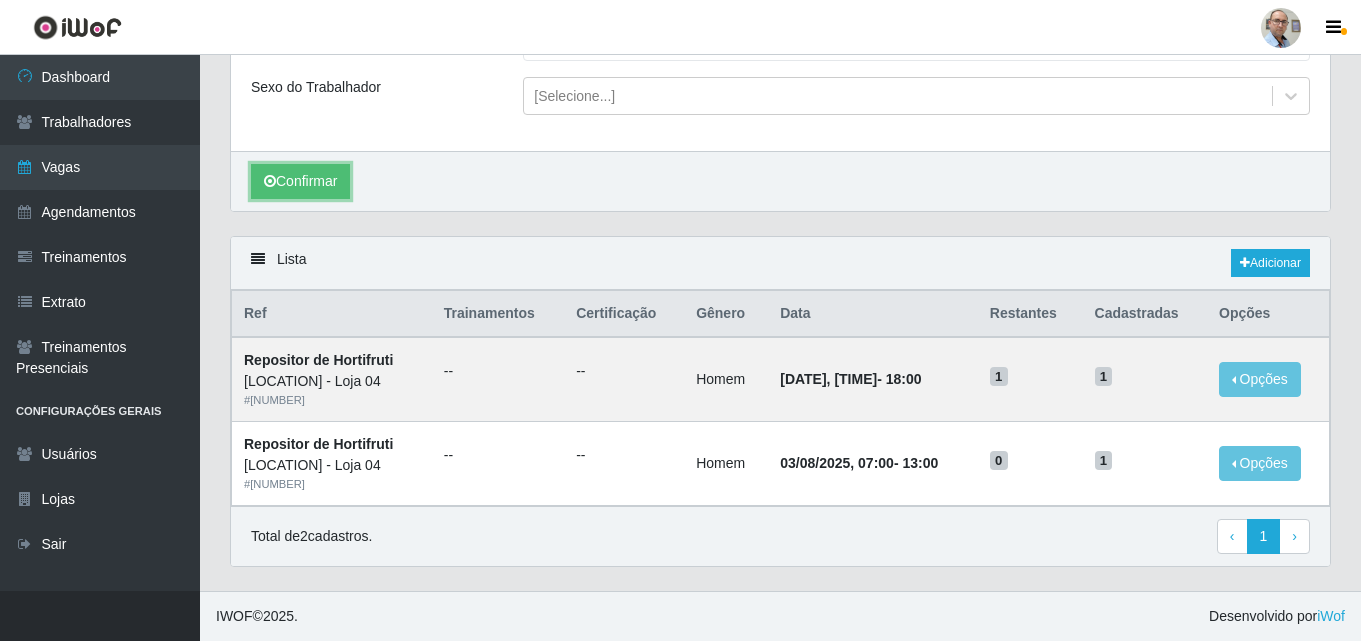 type 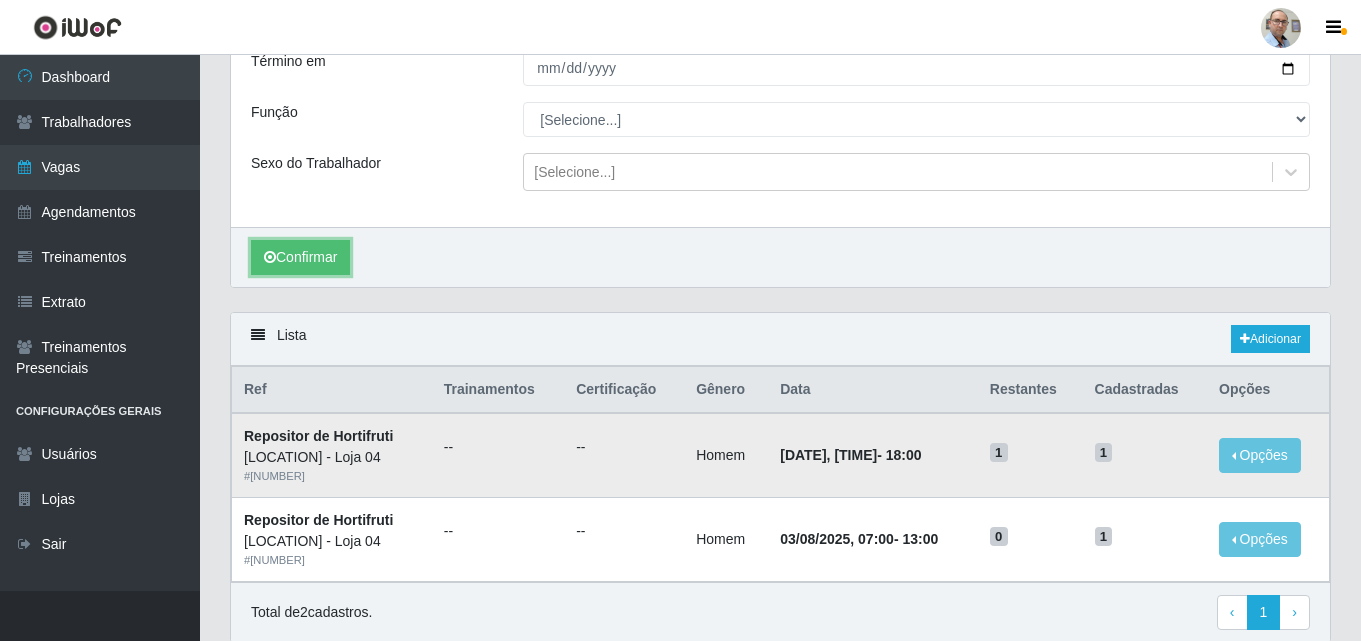scroll, scrollTop: 0, scrollLeft: 0, axis: both 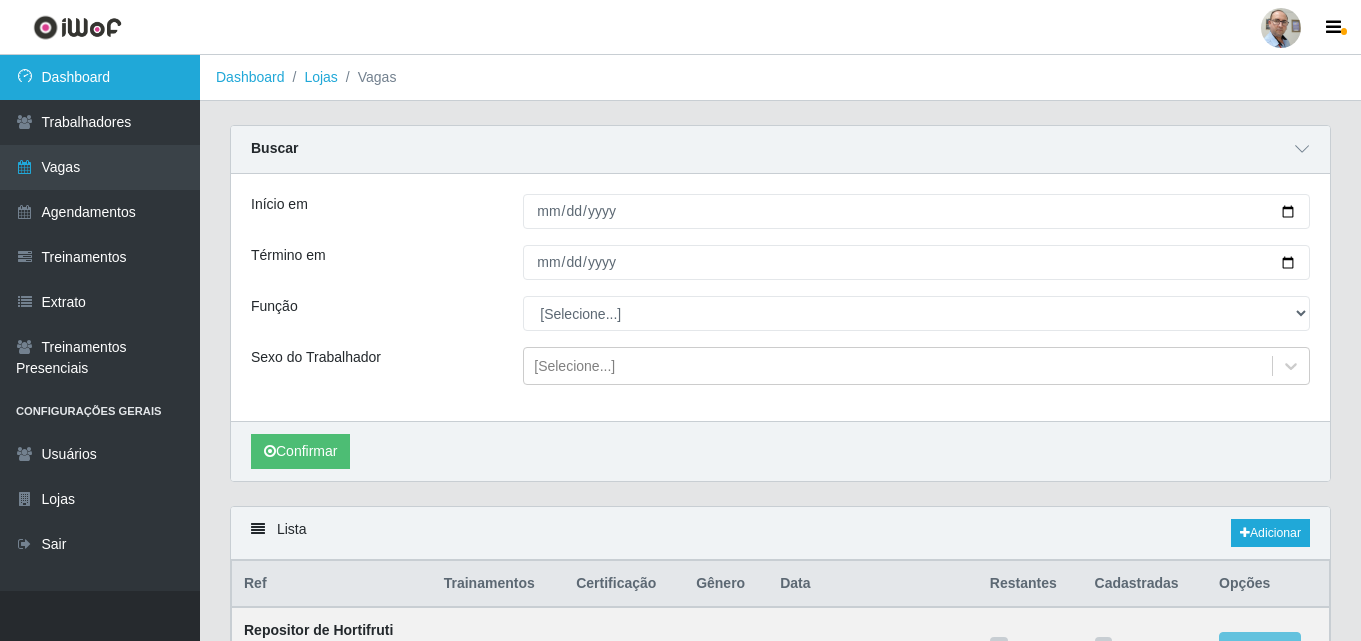 click on "Dashboard" at bounding box center (100, 77) 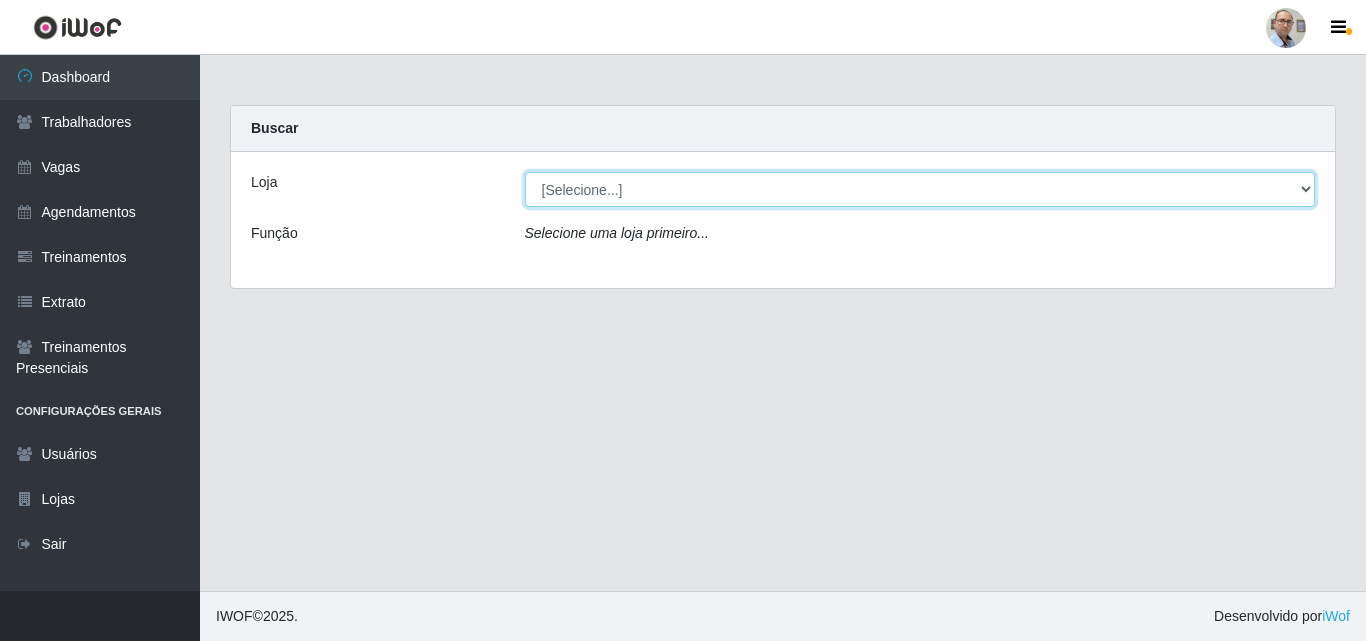 click on "[Selecione...] [LOCATION] - Loja 04" at bounding box center [920, 189] 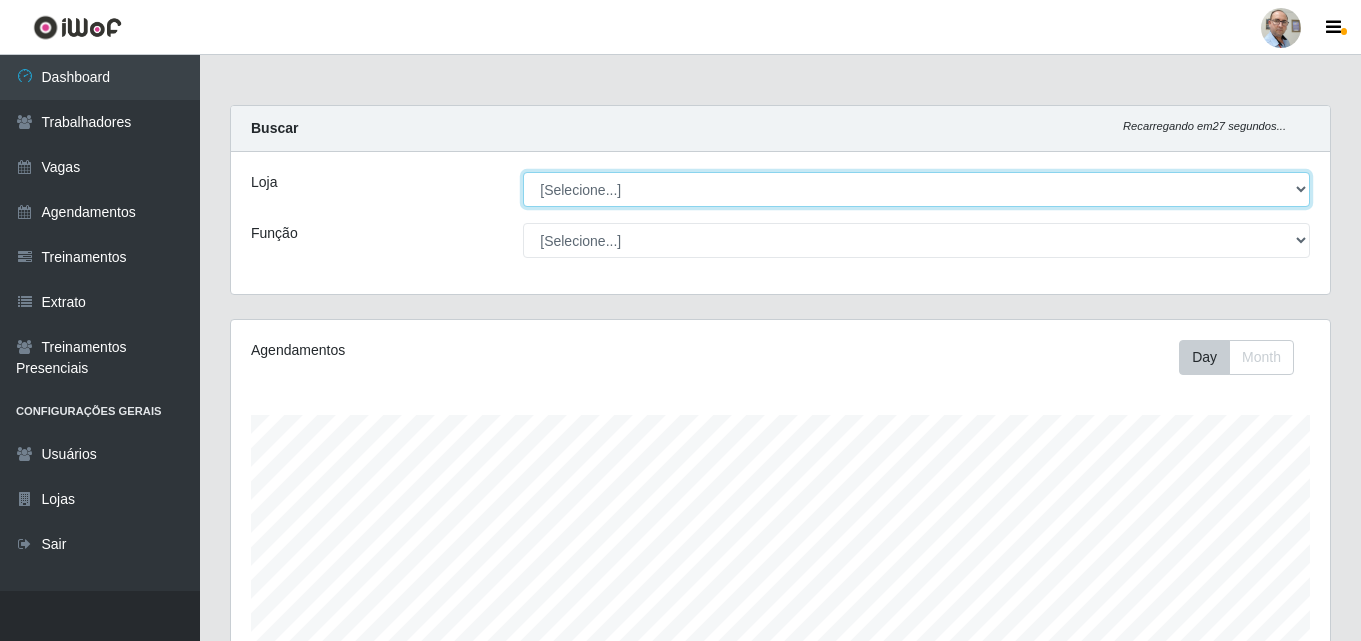 scroll, scrollTop: 999585, scrollLeft: 998901, axis: both 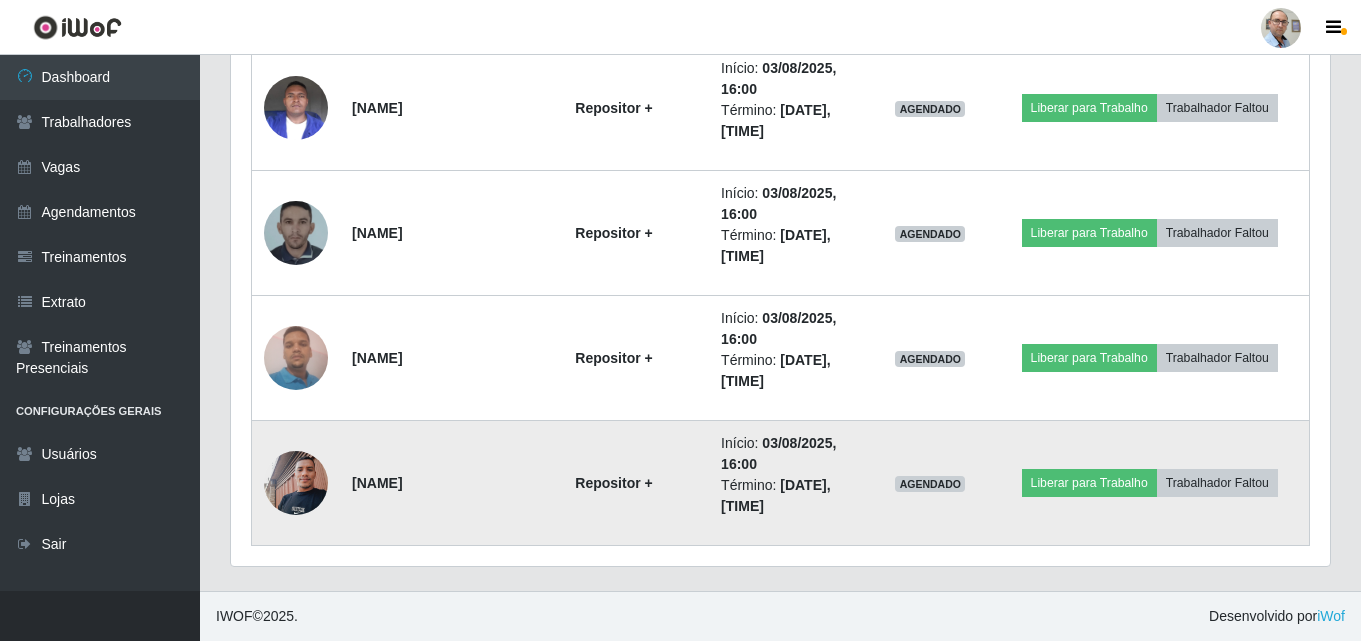 click at bounding box center [296, 482] 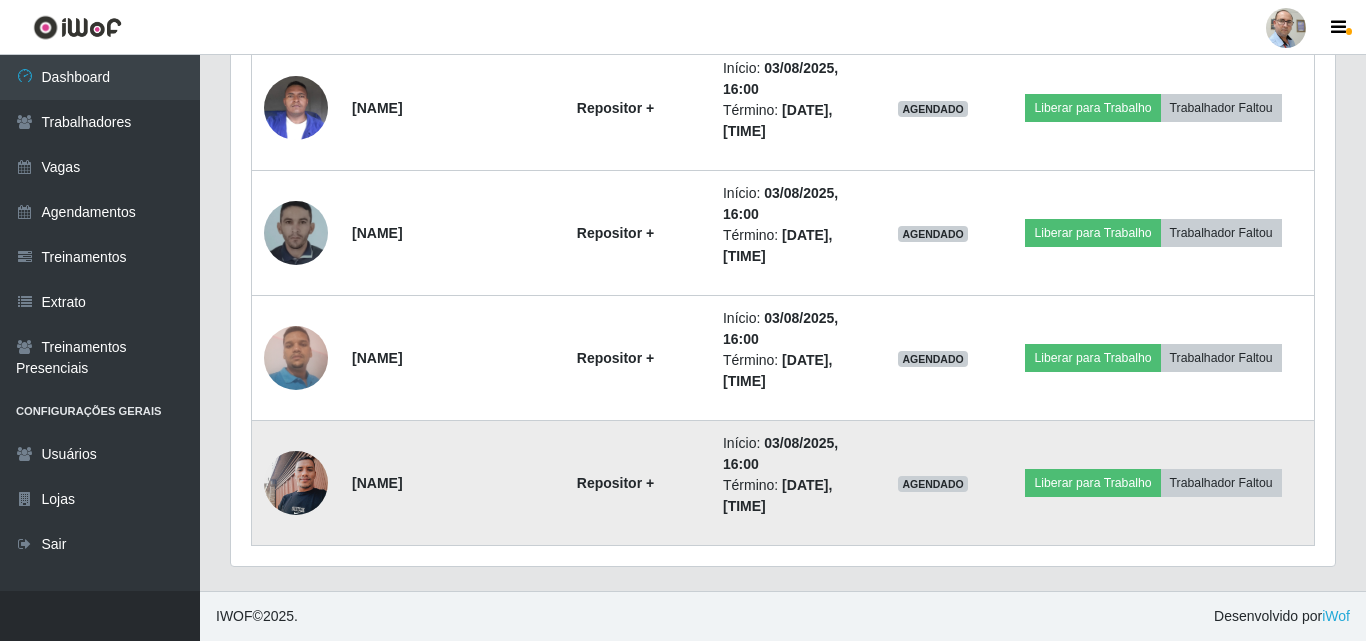 scroll, scrollTop: 999585, scrollLeft: 998911, axis: both 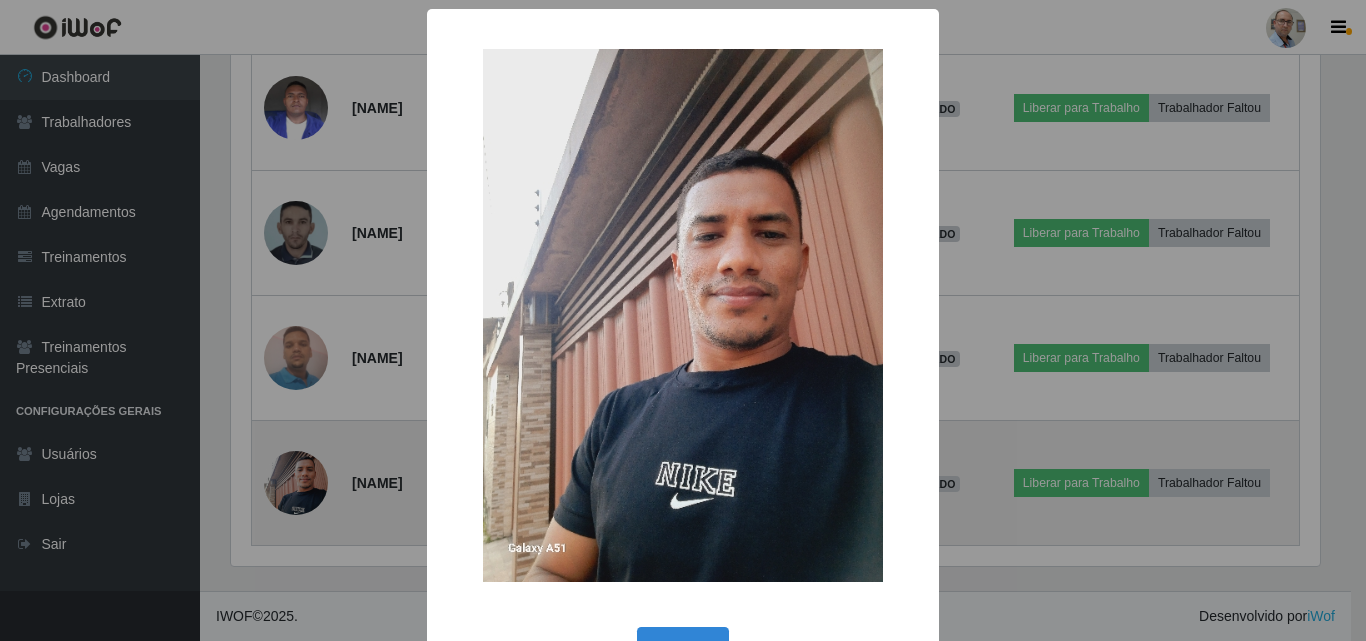 type 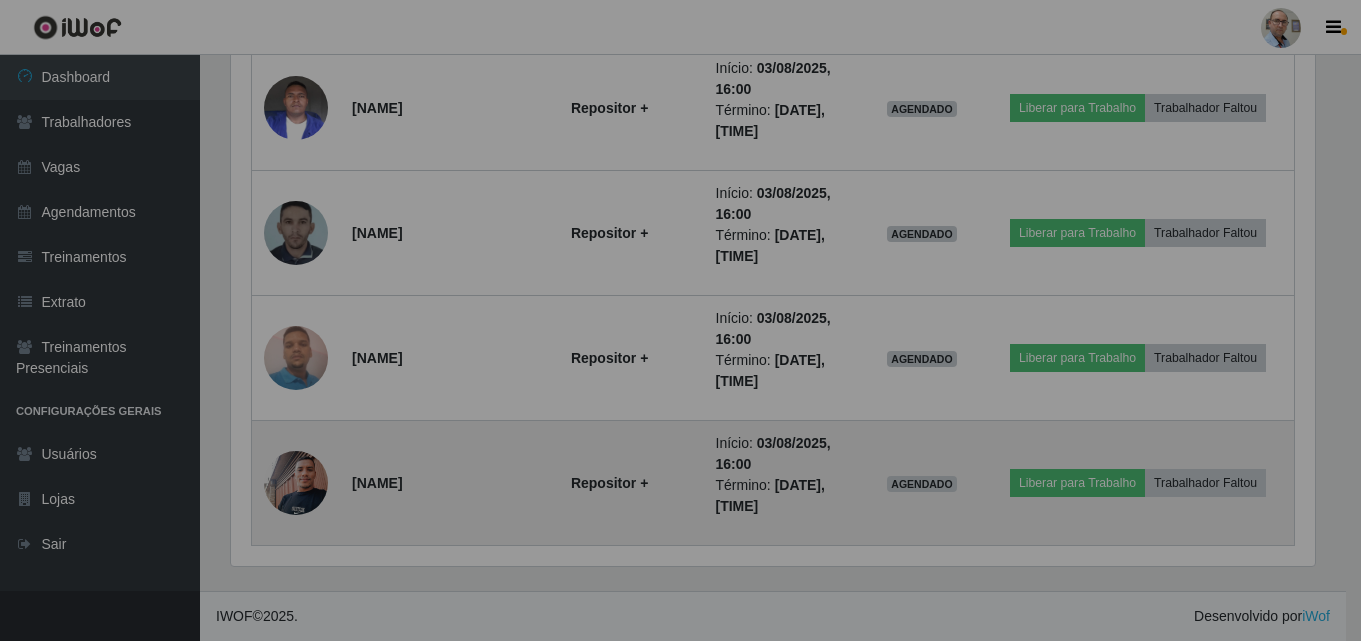 scroll, scrollTop: 999585, scrollLeft: 998901, axis: both 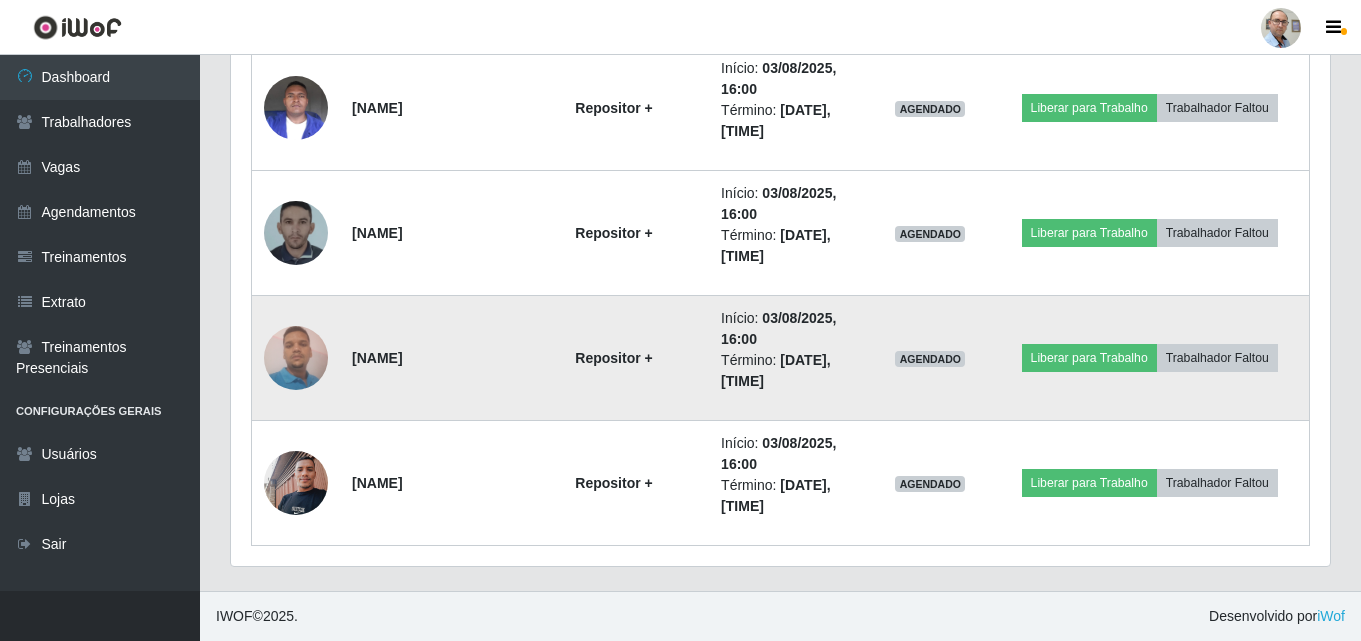 click at bounding box center [296, 357] 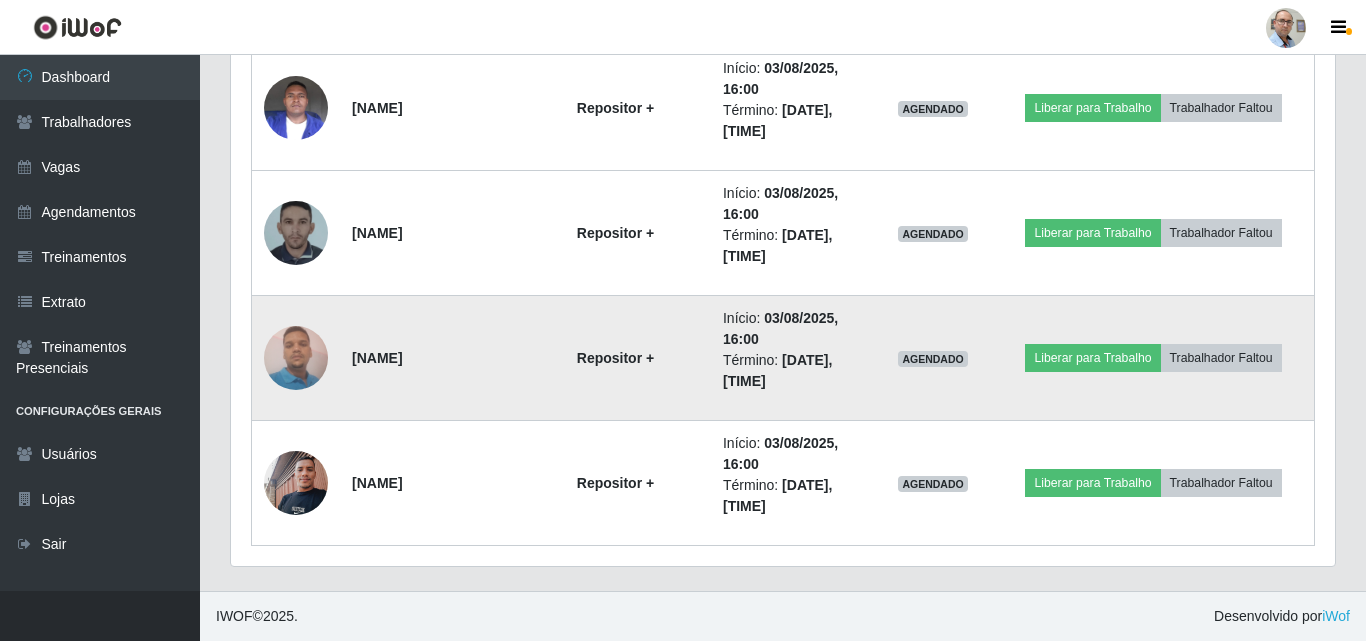 scroll, scrollTop: 999585, scrollLeft: 998911, axis: both 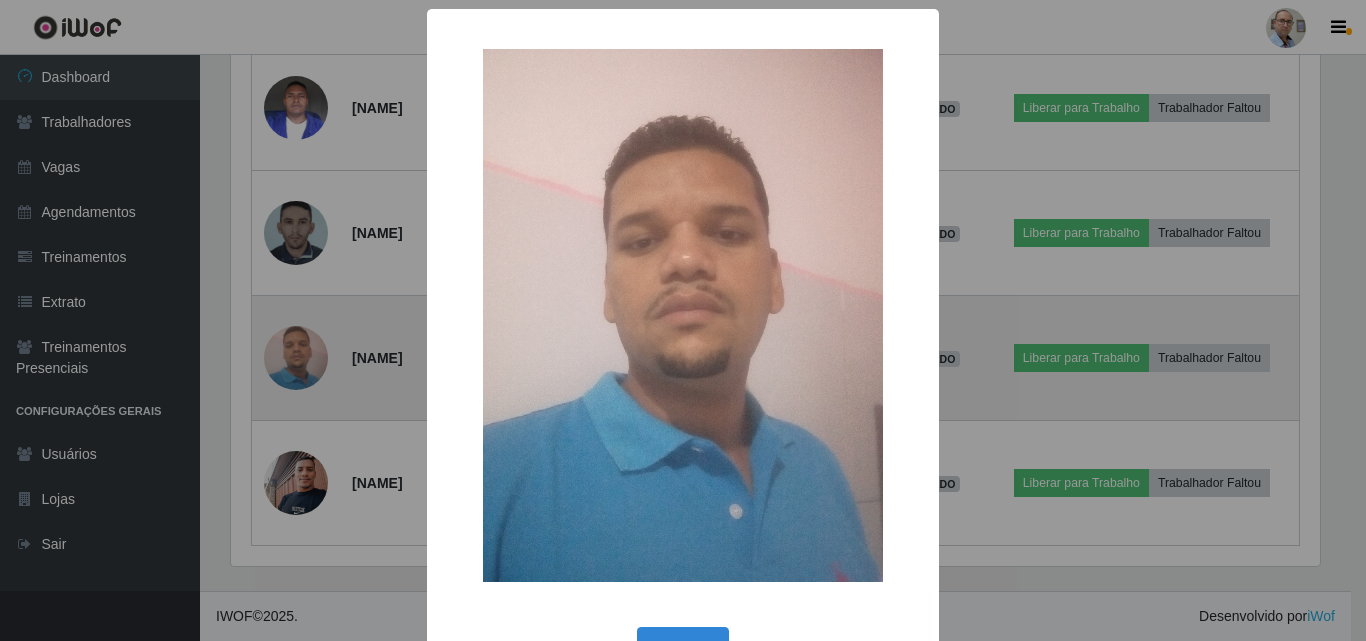 type 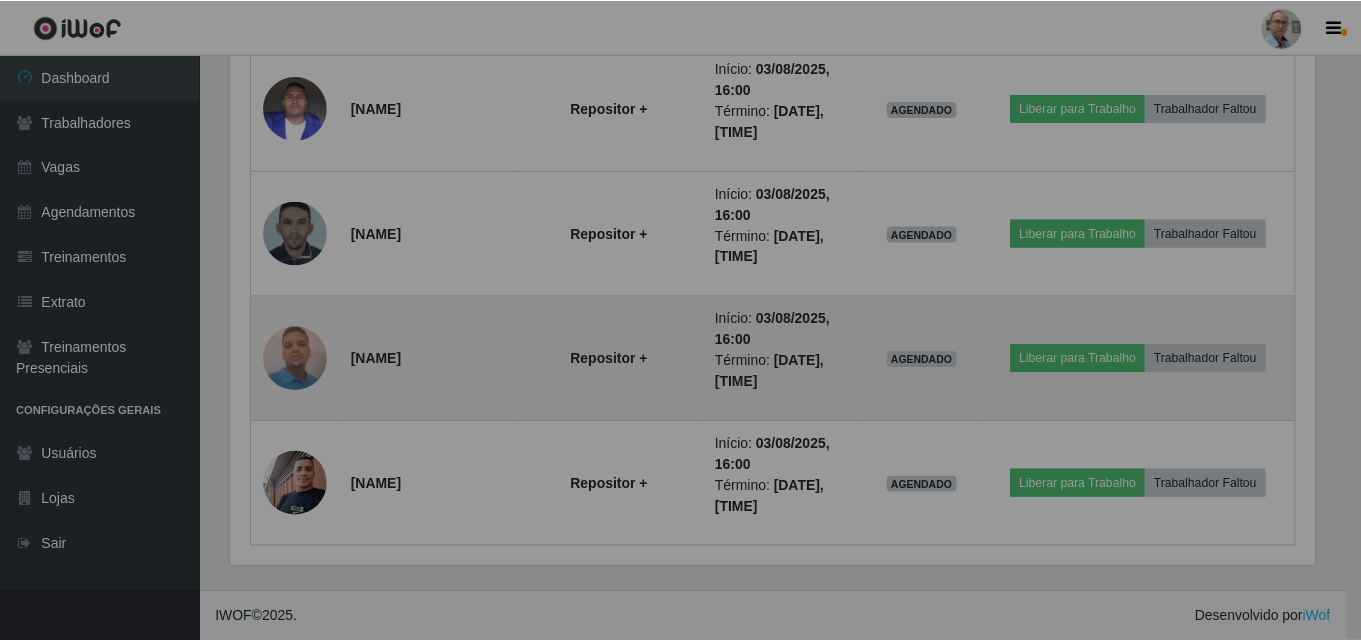 scroll, scrollTop: 999585, scrollLeft: 998901, axis: both 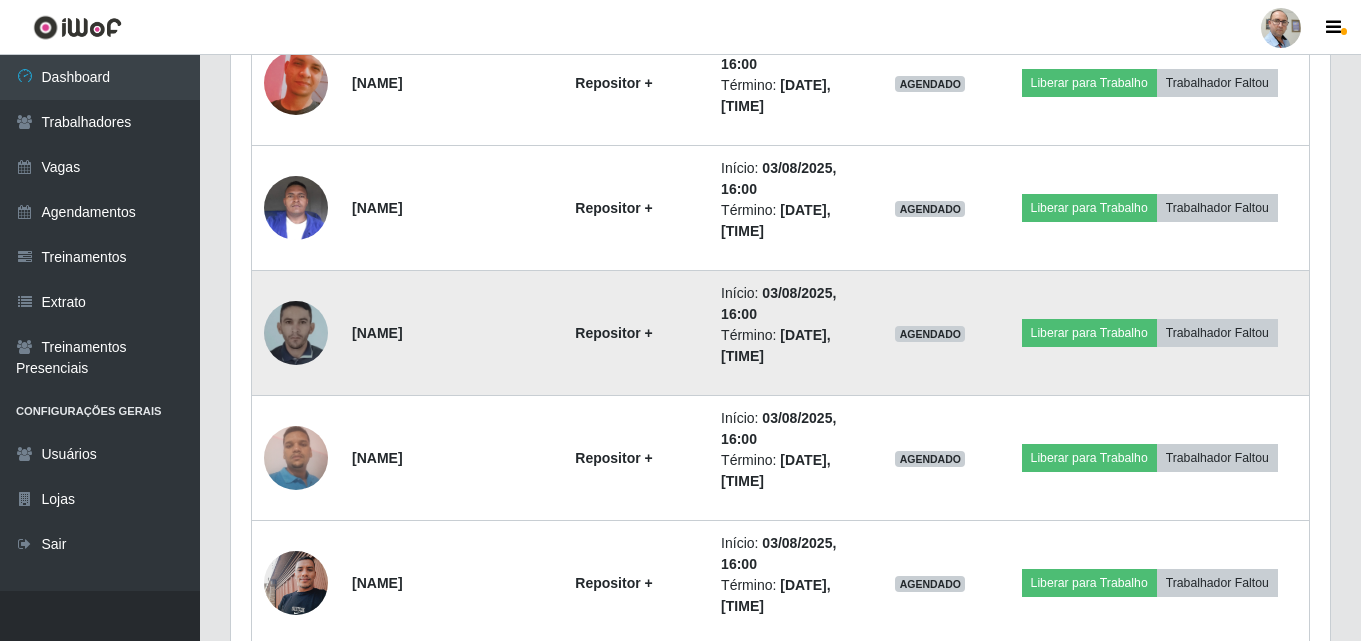 click at bounding box center [296, 333] 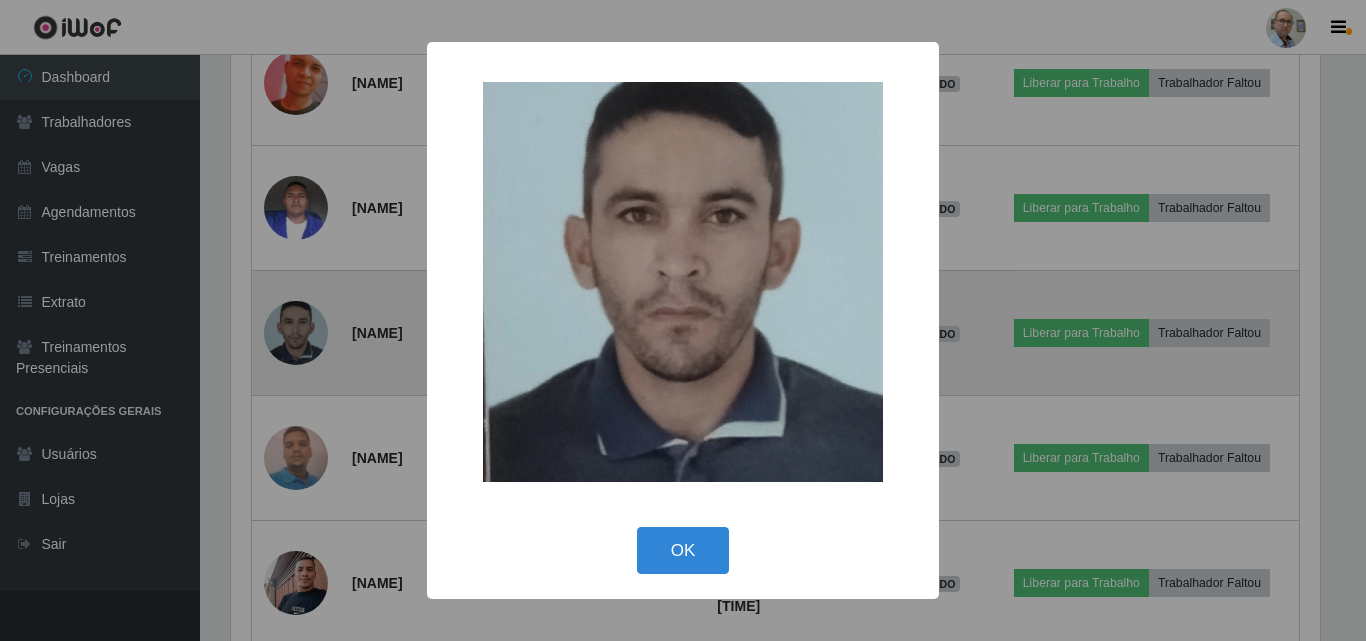 type 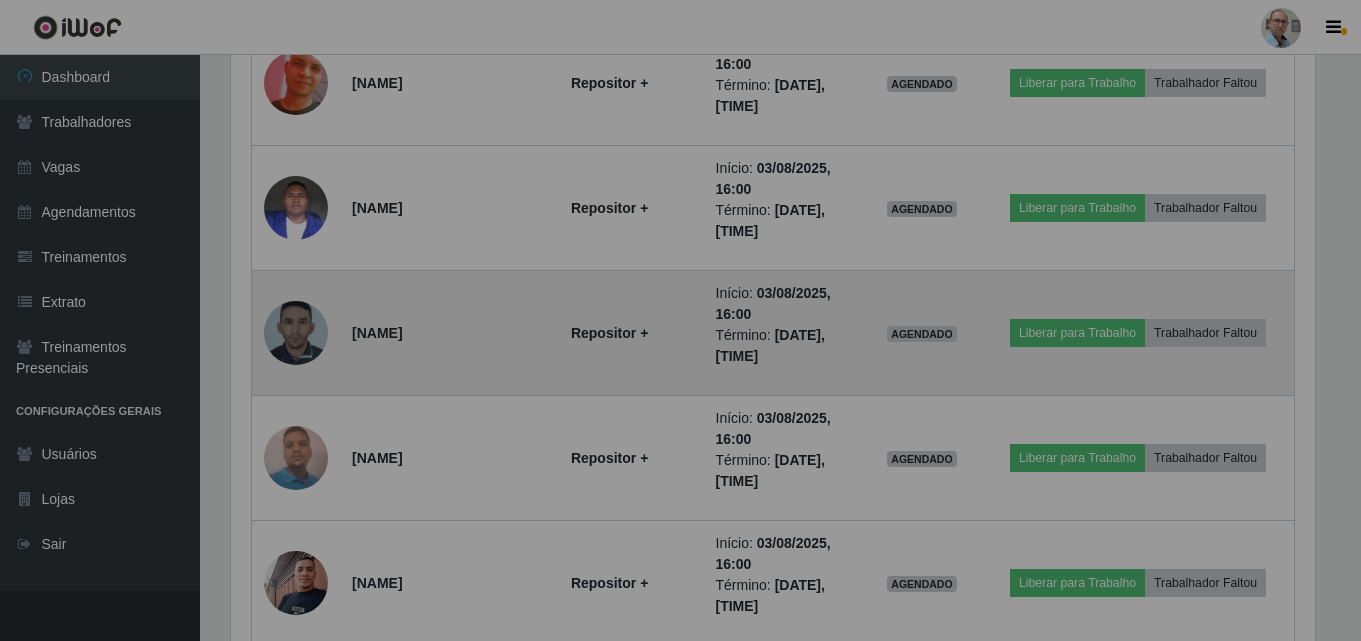 scroll, scrollTop: 999585, scrollLeft: 998901, axis: both 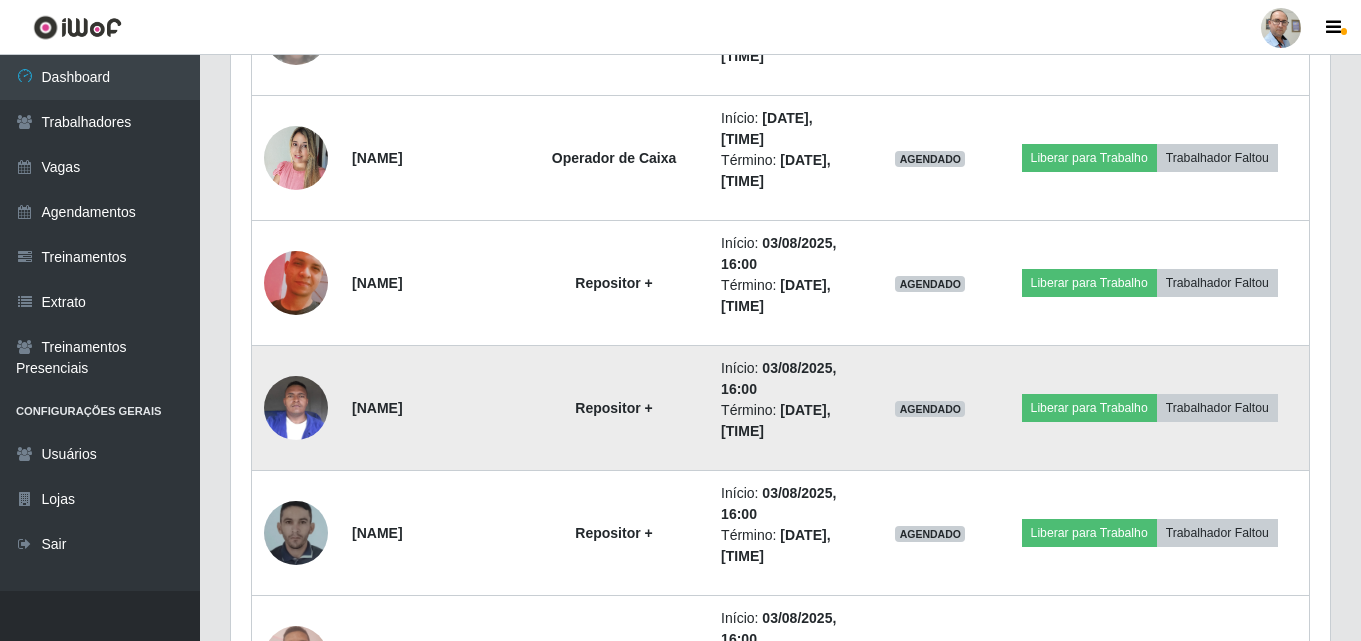 click at bounding box center (296, 407) 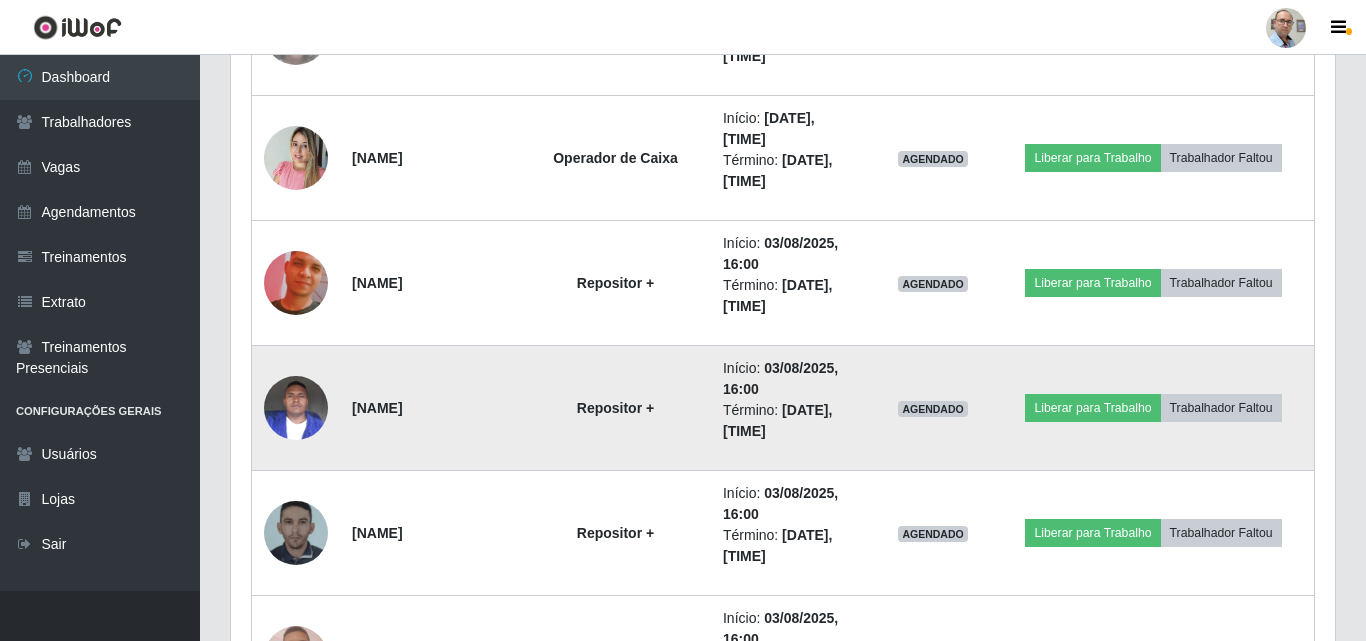 scroll, scrollTop: 999585, scrollLeft: 998911, axis: both 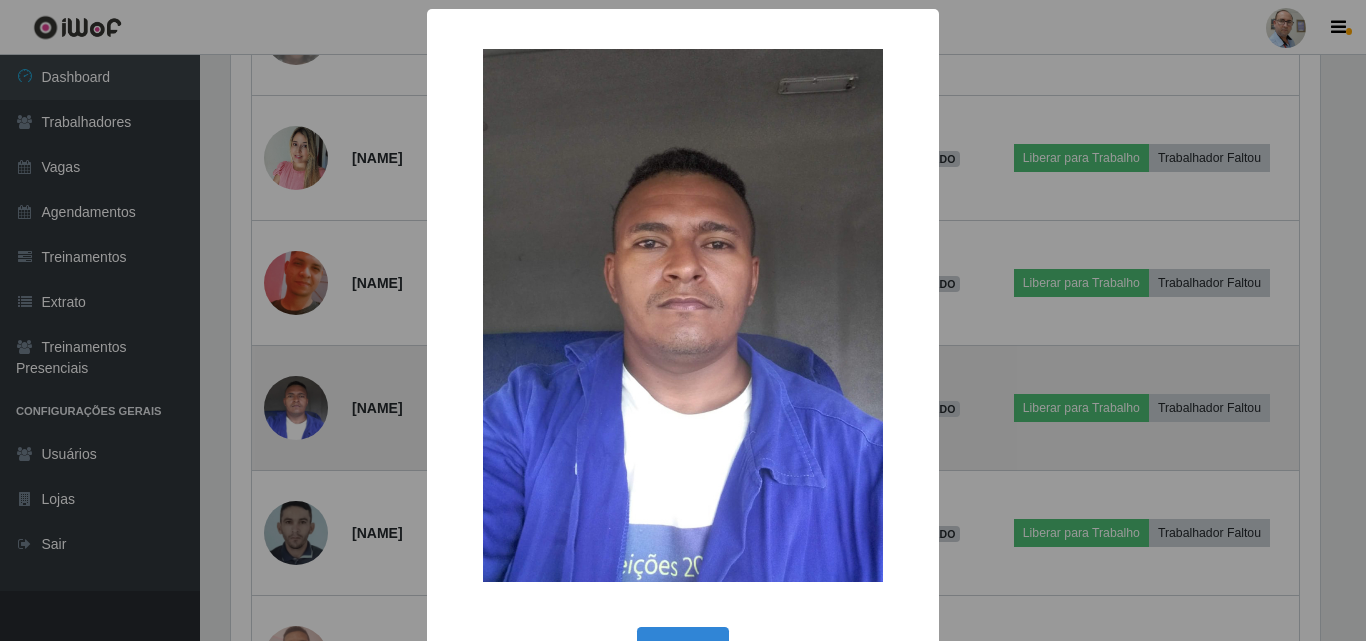 type 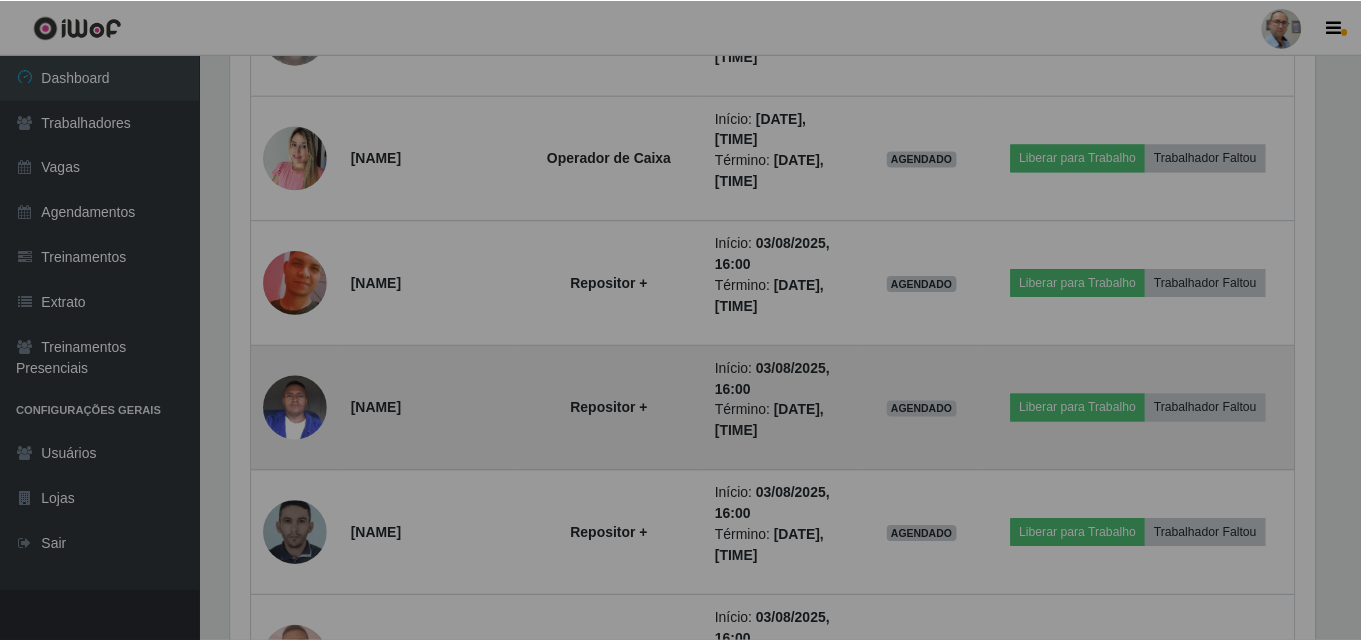 scroll, scrollTop: 999585, scrollLeft: 998901, axis: both 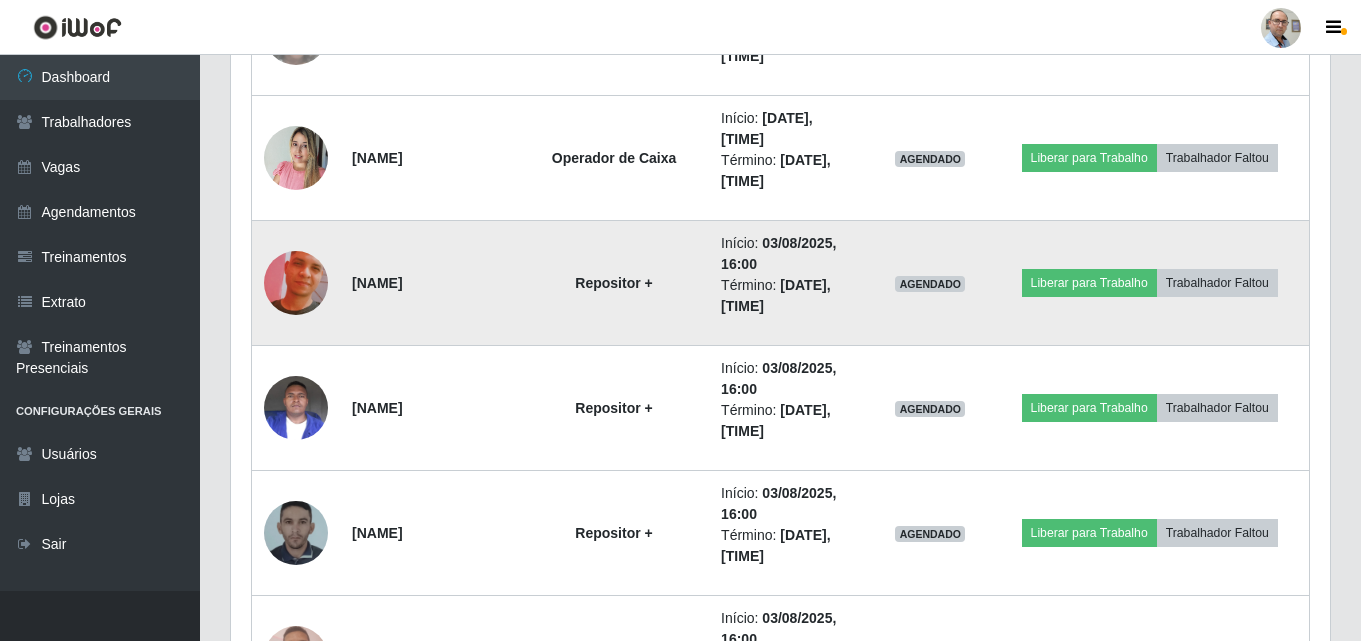 click at bounding box center [296, 283] 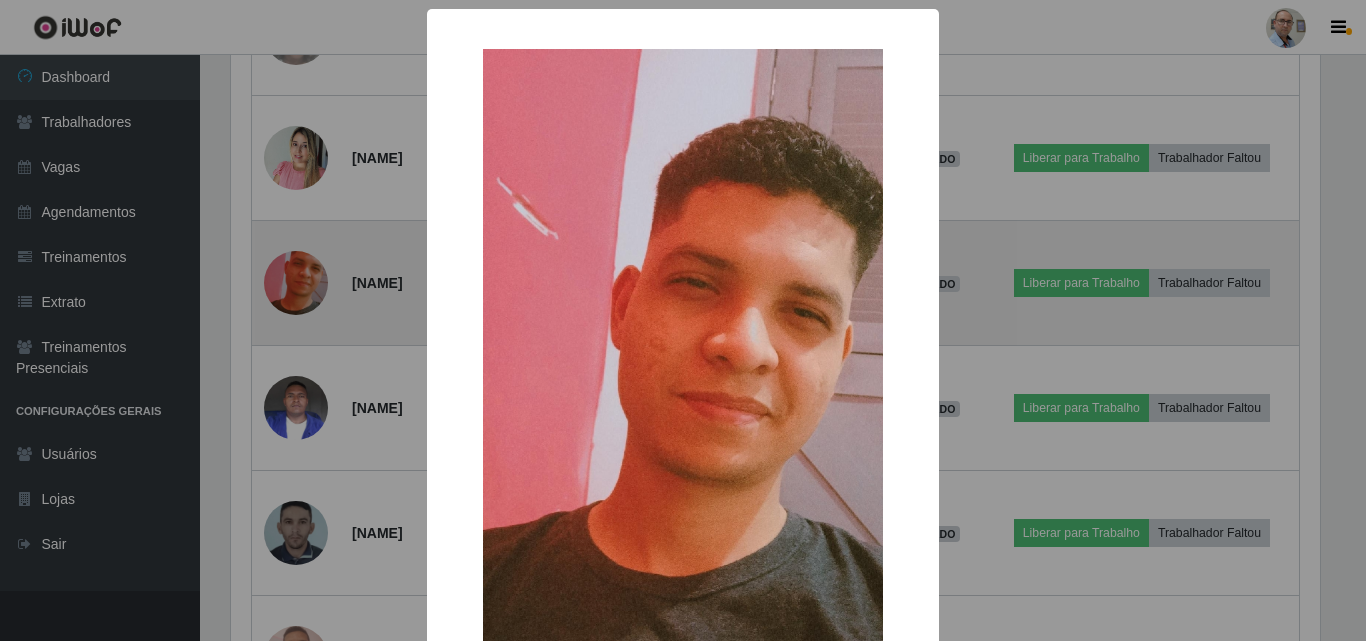 scroll, scrollTop: 999585, scrollLeft: 998911, axis: both 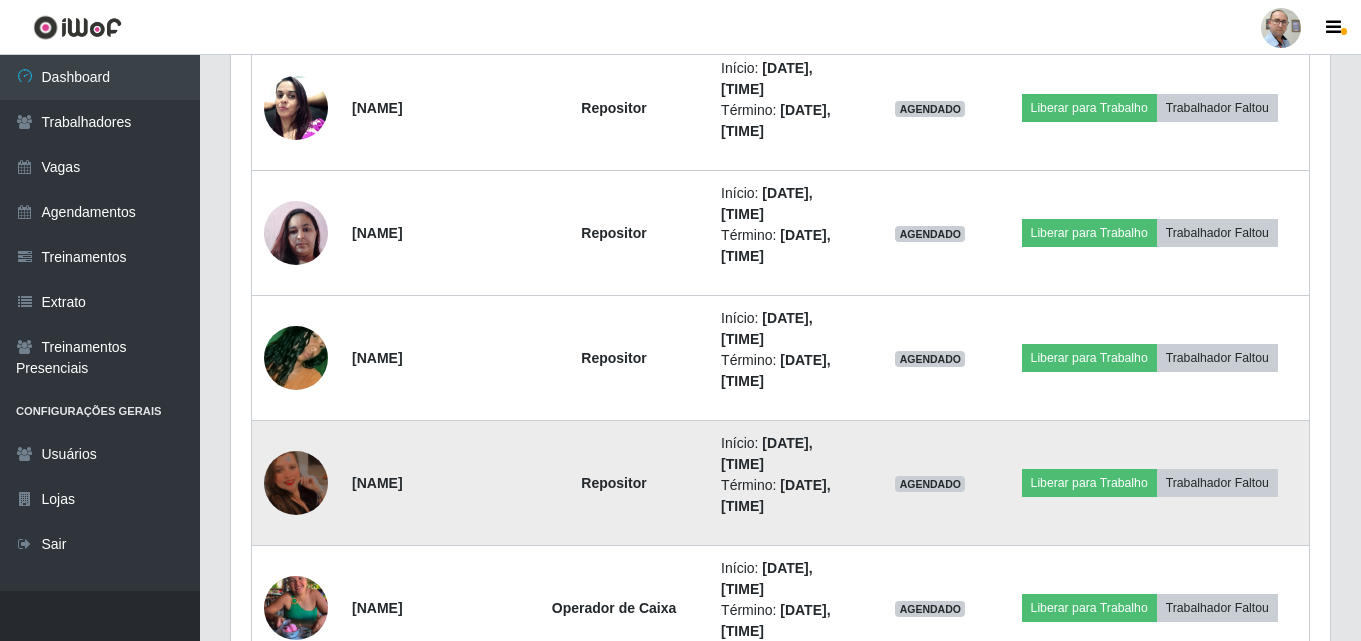 click at bounding box center [296, 482] 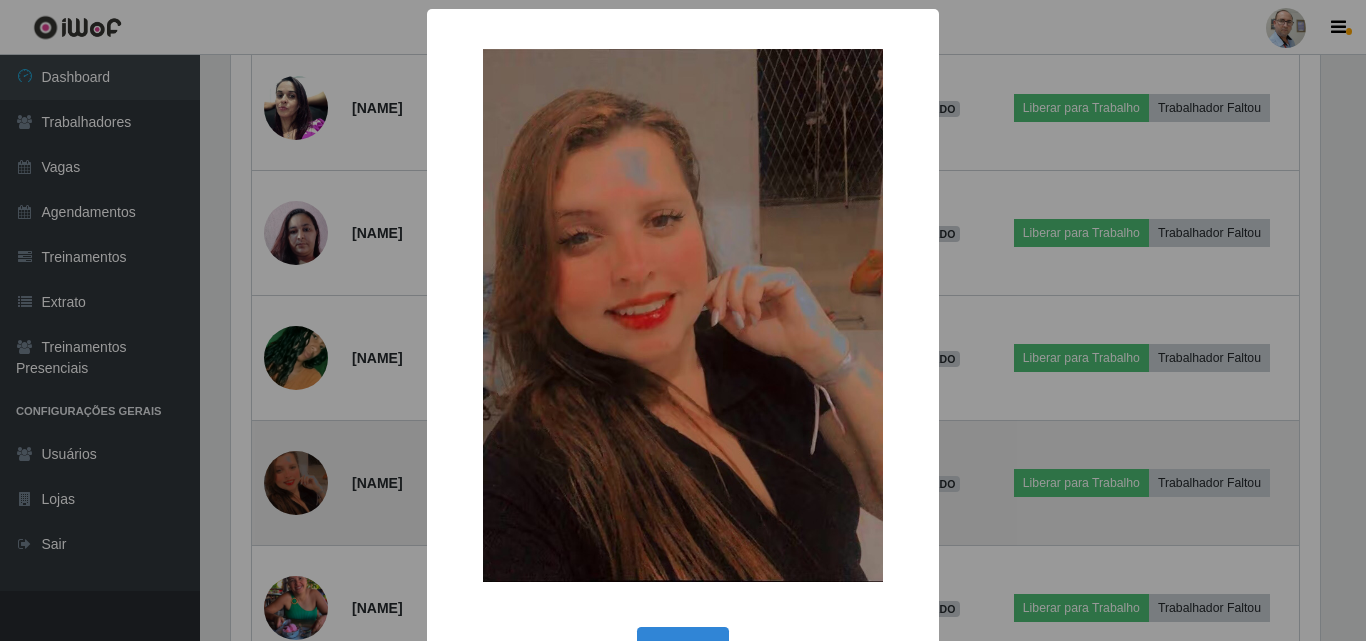 type 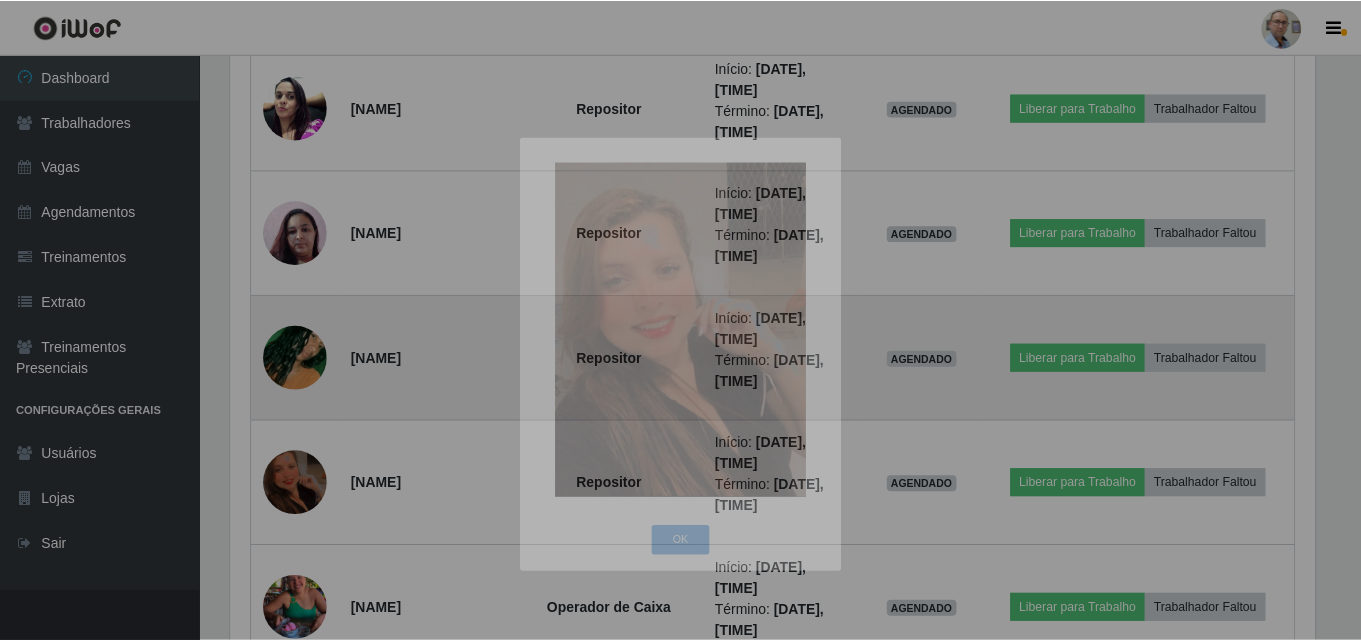scroll, scrollTop: 999585, scrollLeft: 998901, axis: both 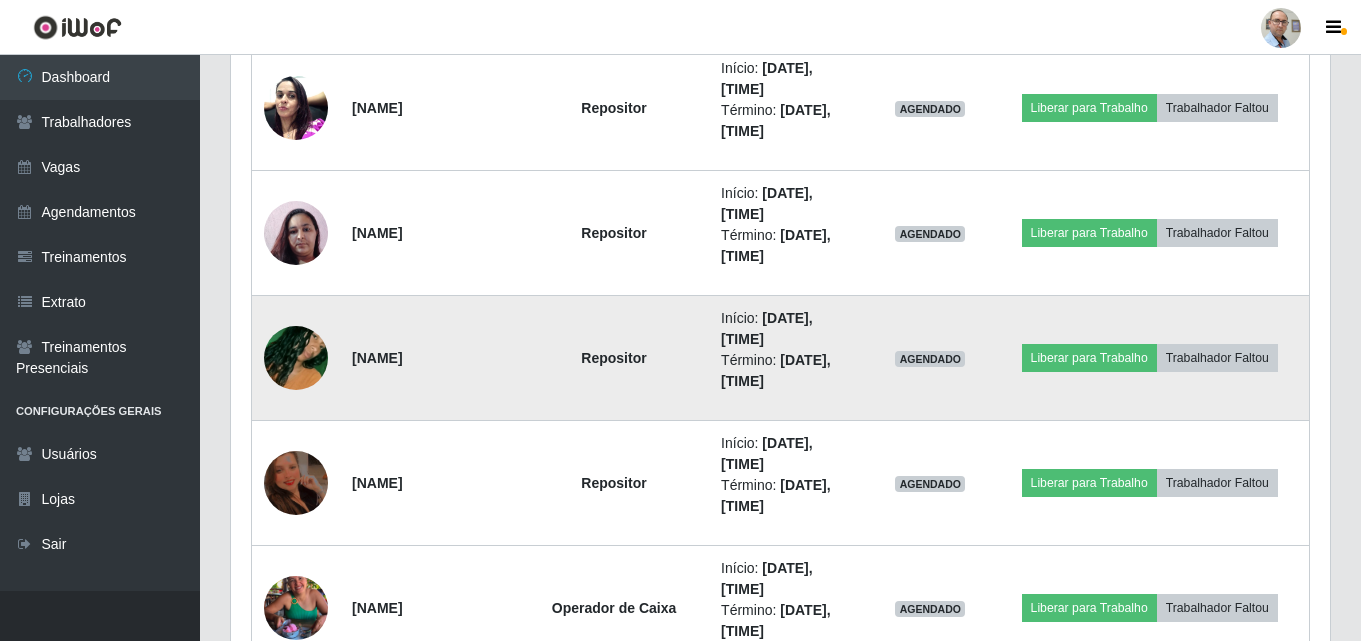 click at bounding box center (296, 358) 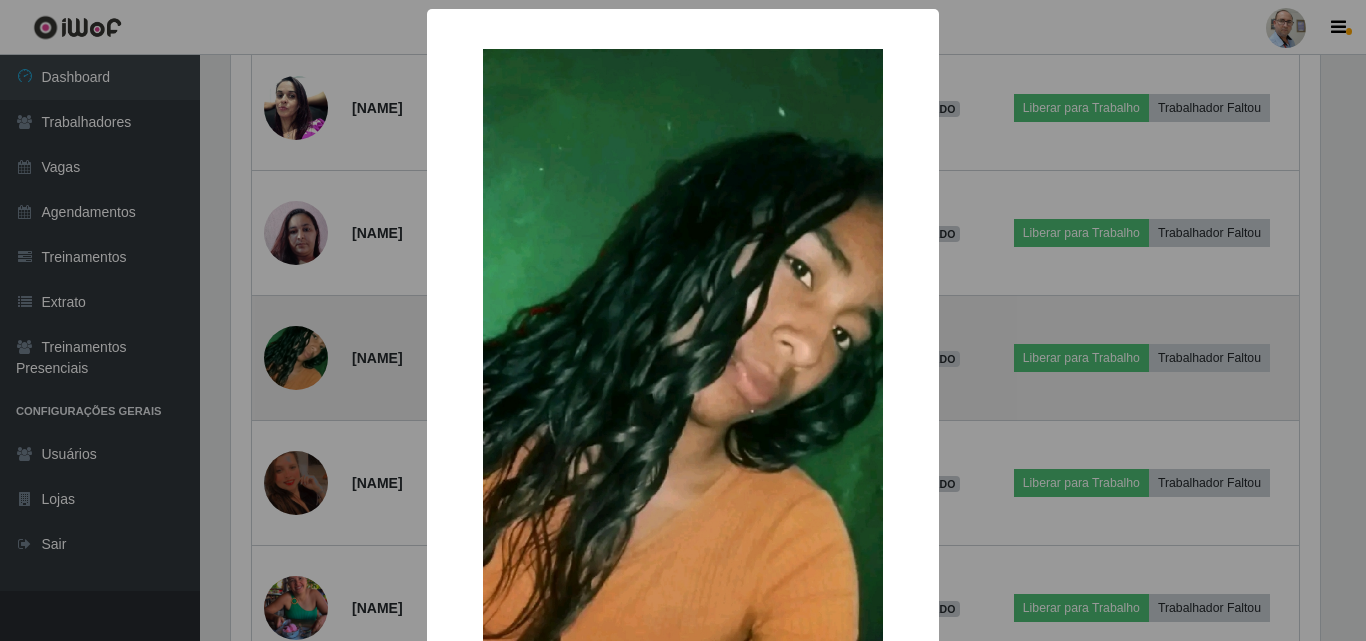 type 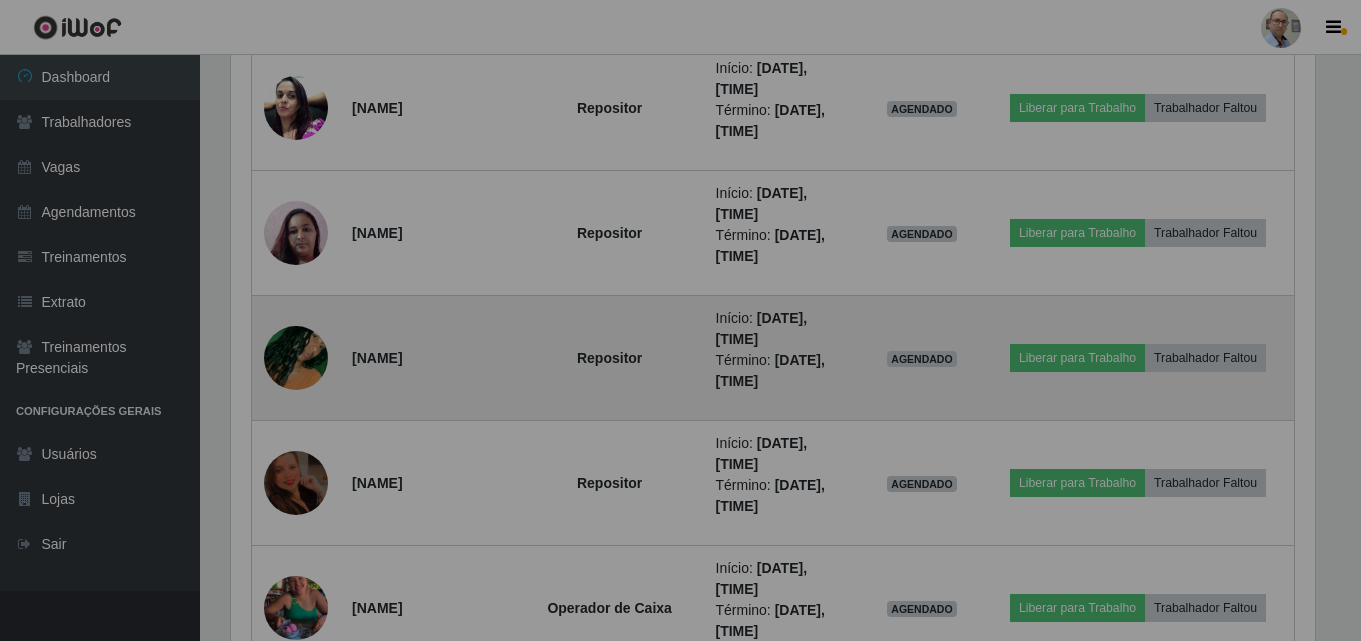 scroll, scrollTop: 999585, scrollLeft: 998901, axis: both 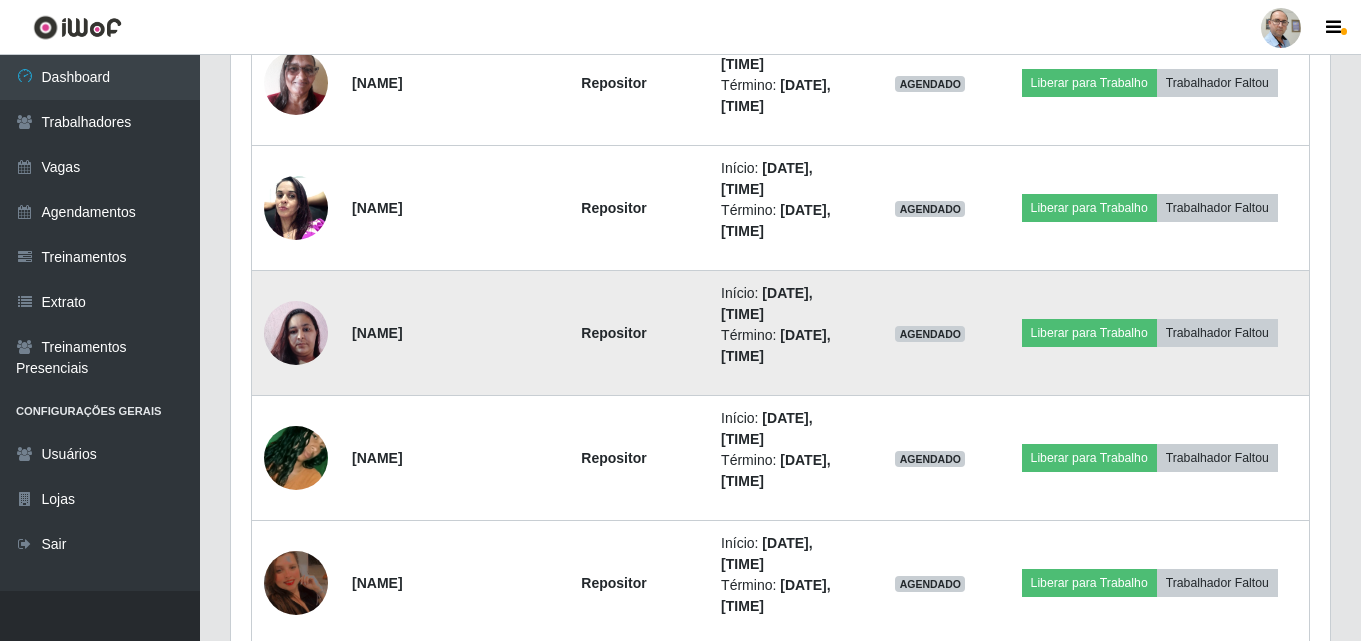 click at bounding box center [296, 333] 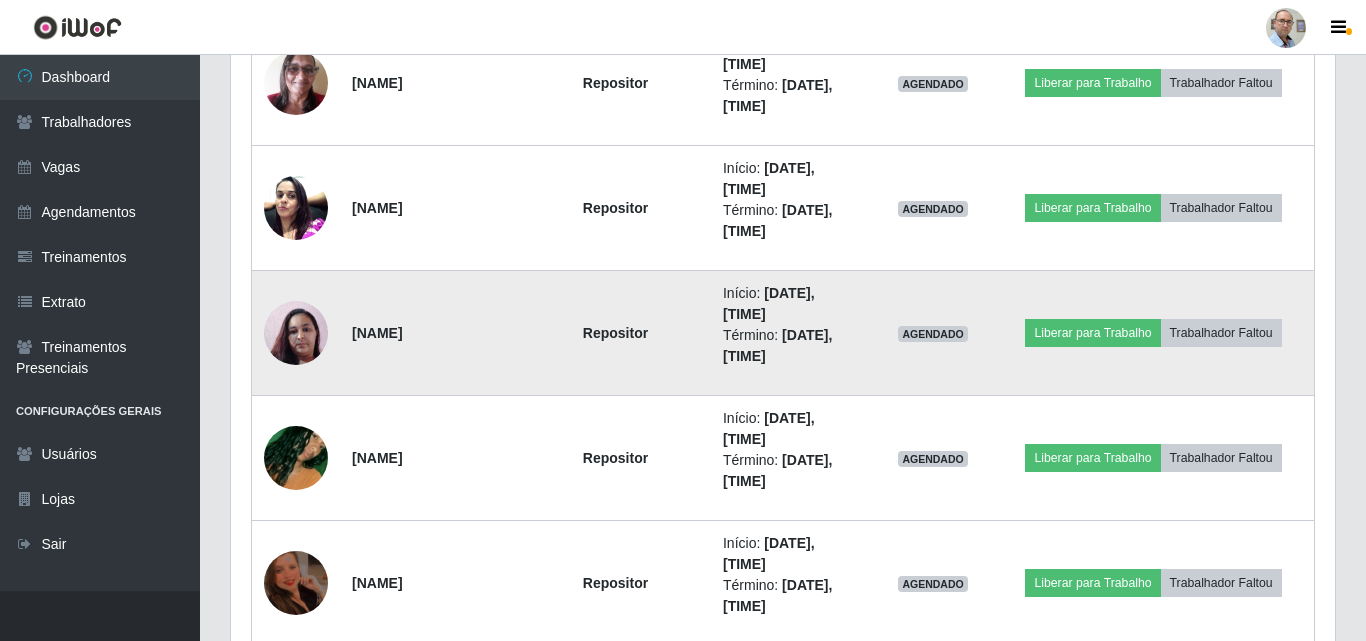 scroll, scrollTop: 999585, scrollLeft: 998911, axis: both 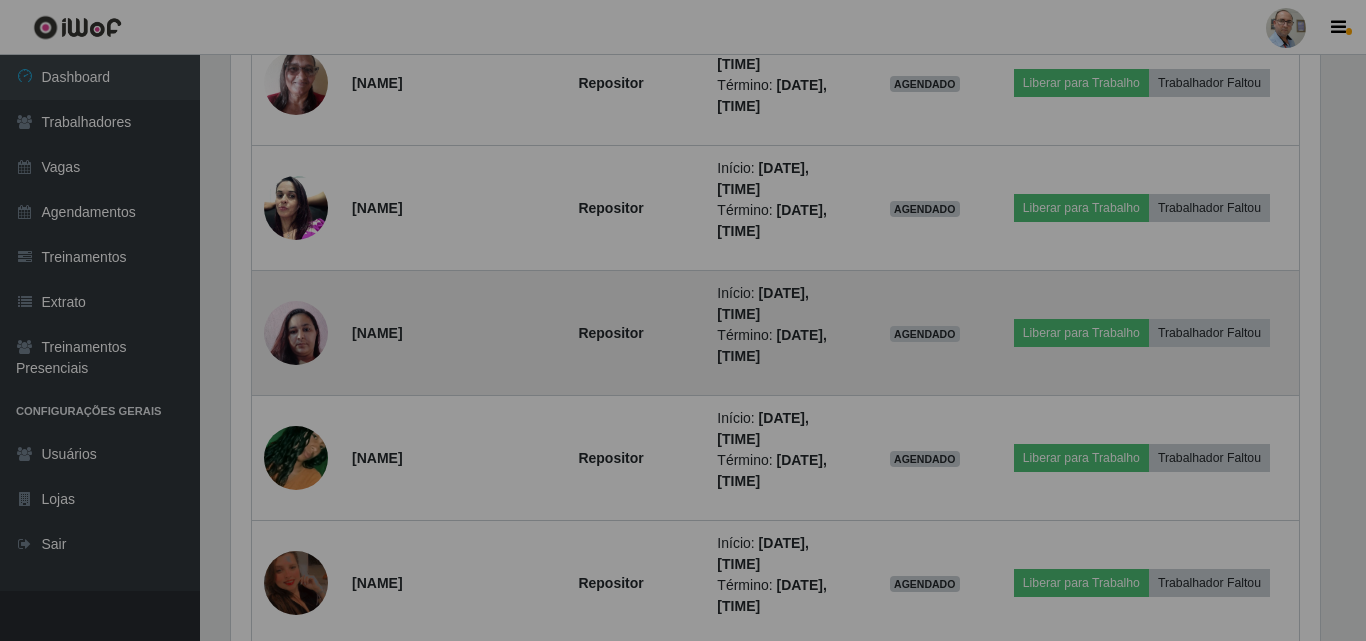 type 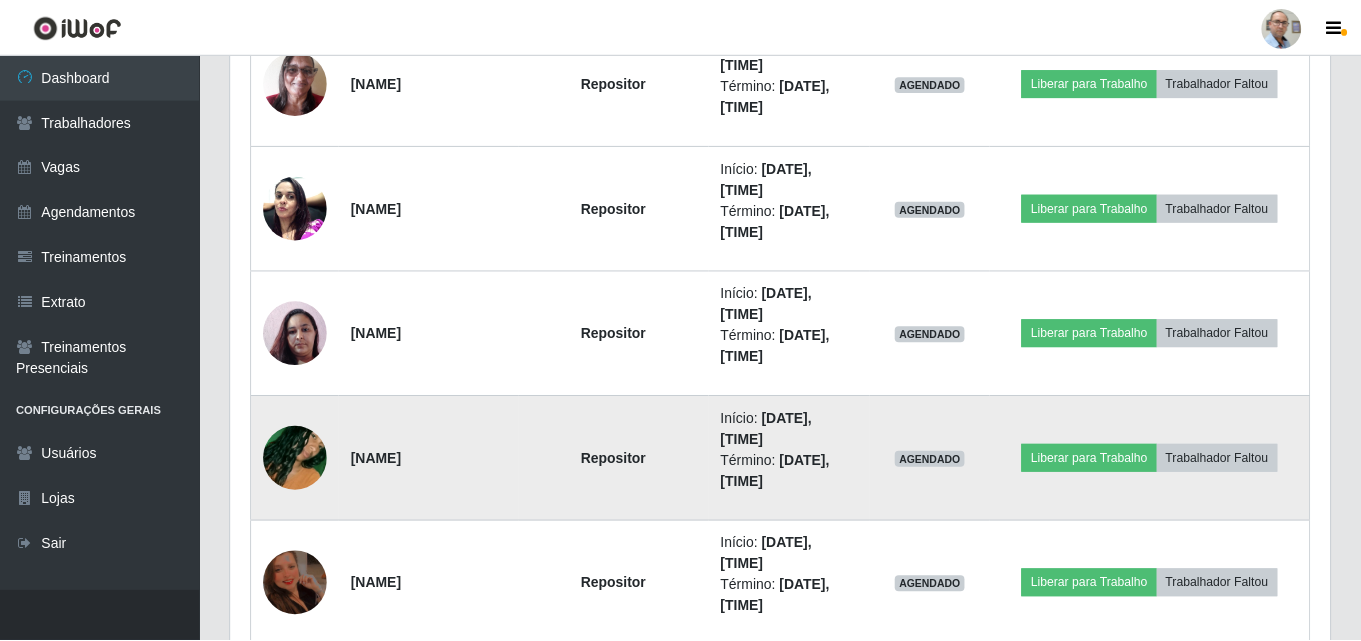 scroll, scrollTop: 999585, scrollLeft: 998901, axis: both 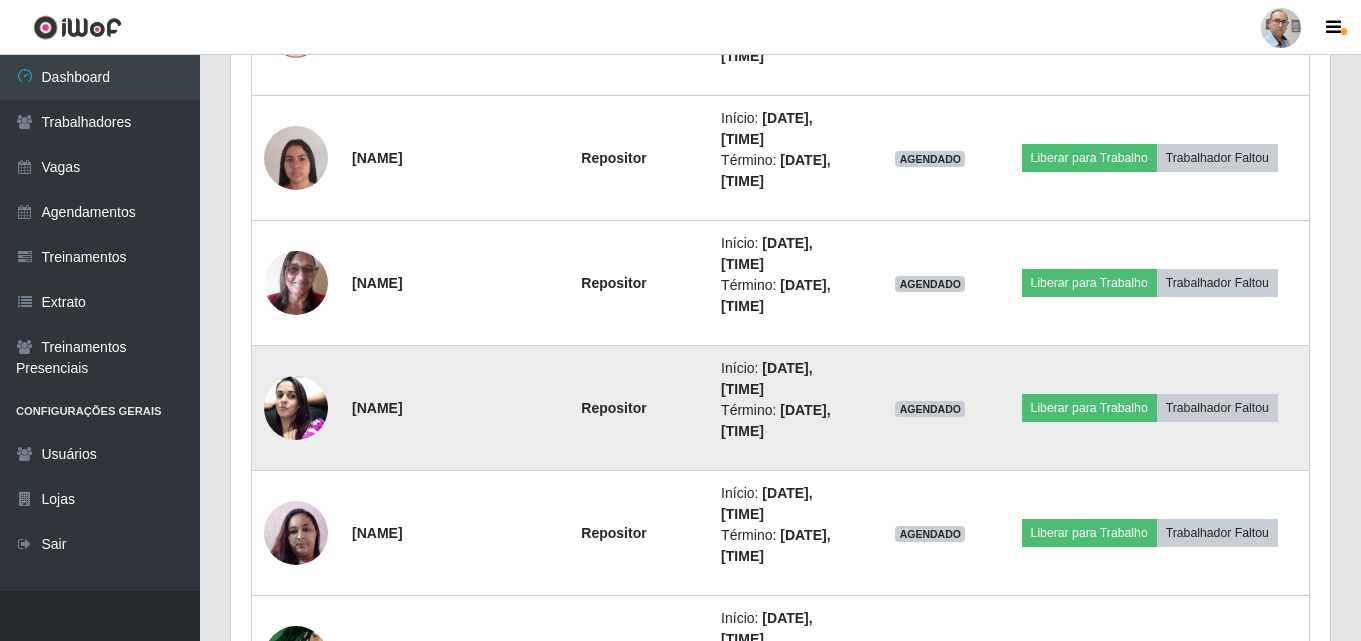 click at bounding box center (296, 407) 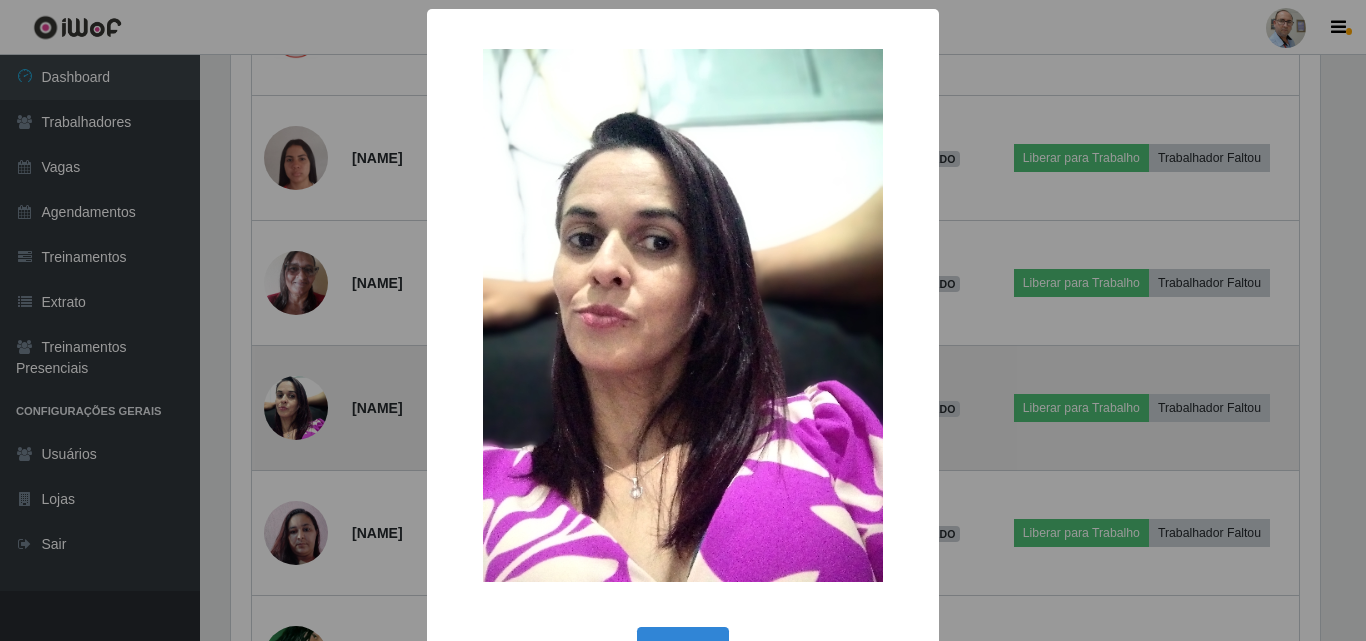 type 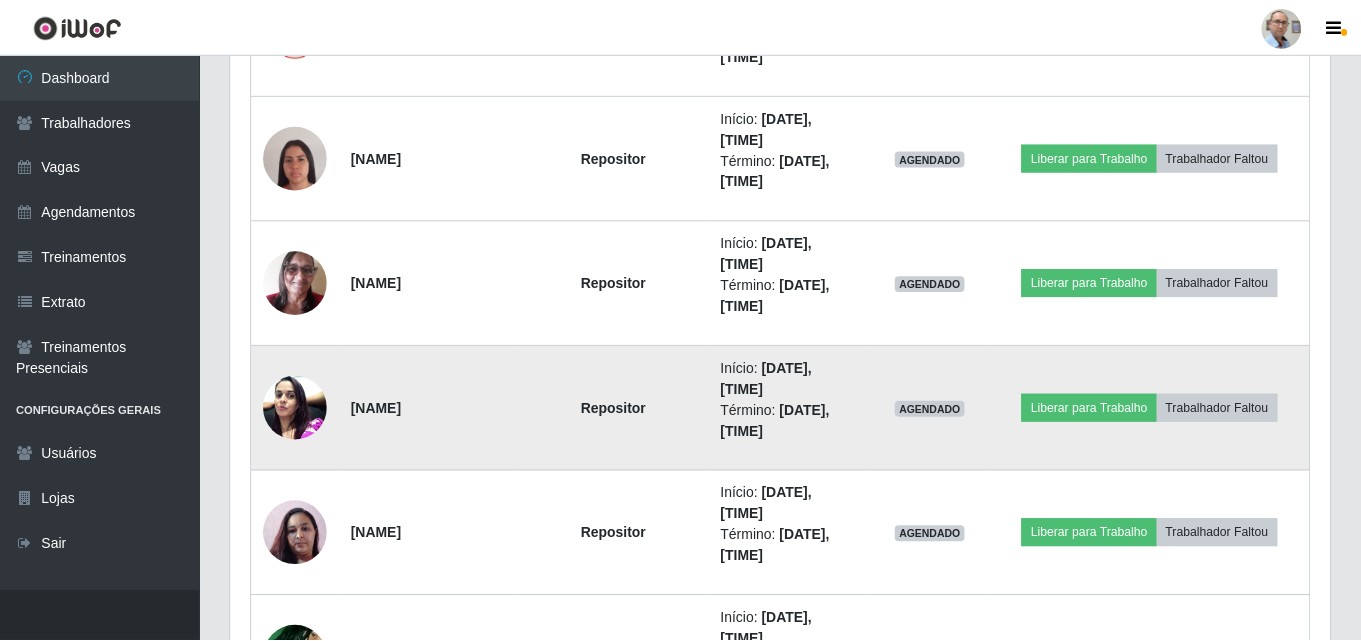 scroll, scrollTop: 999585, scrollLeft: 998901, axis: both 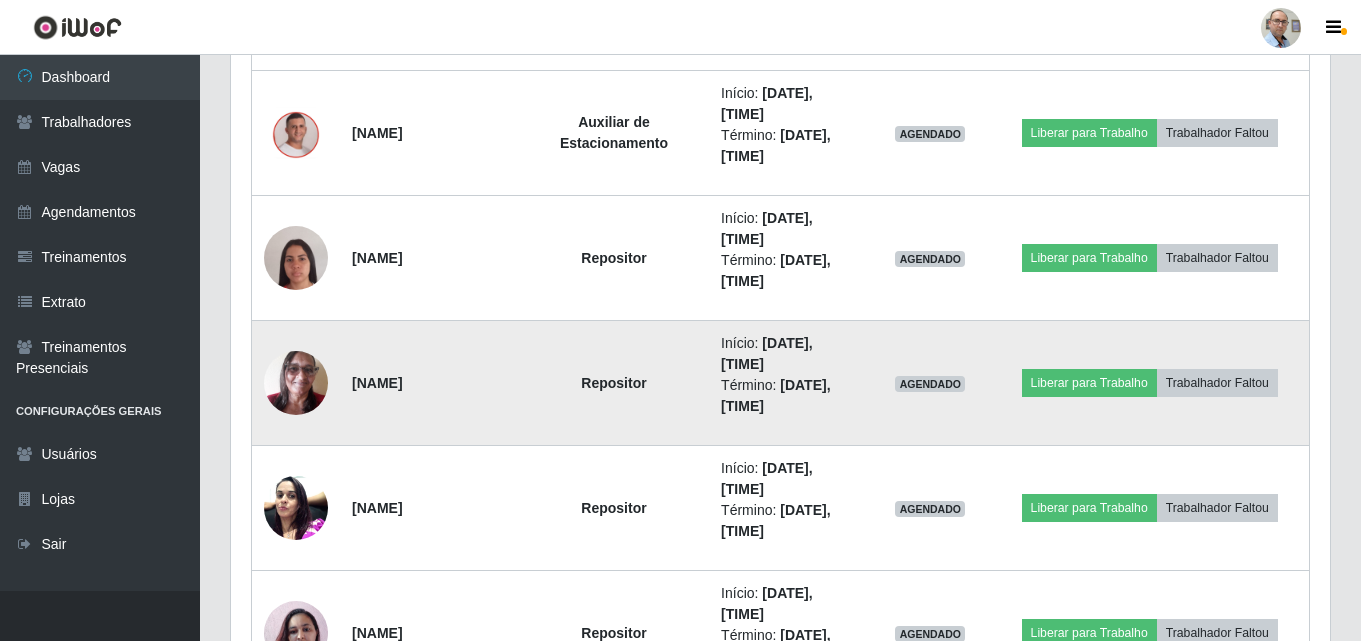 click at bounding box center [296, 382] 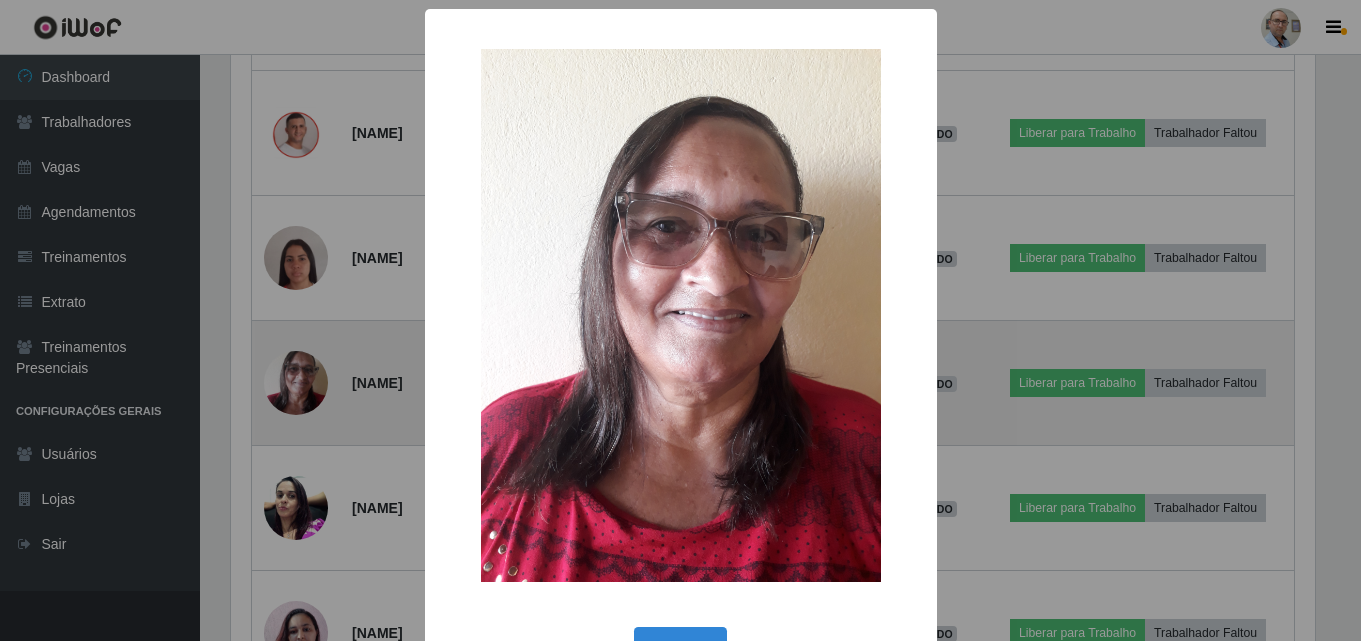 scroll, scrollTop: 999585, scrollLeft: 998911, axis: both 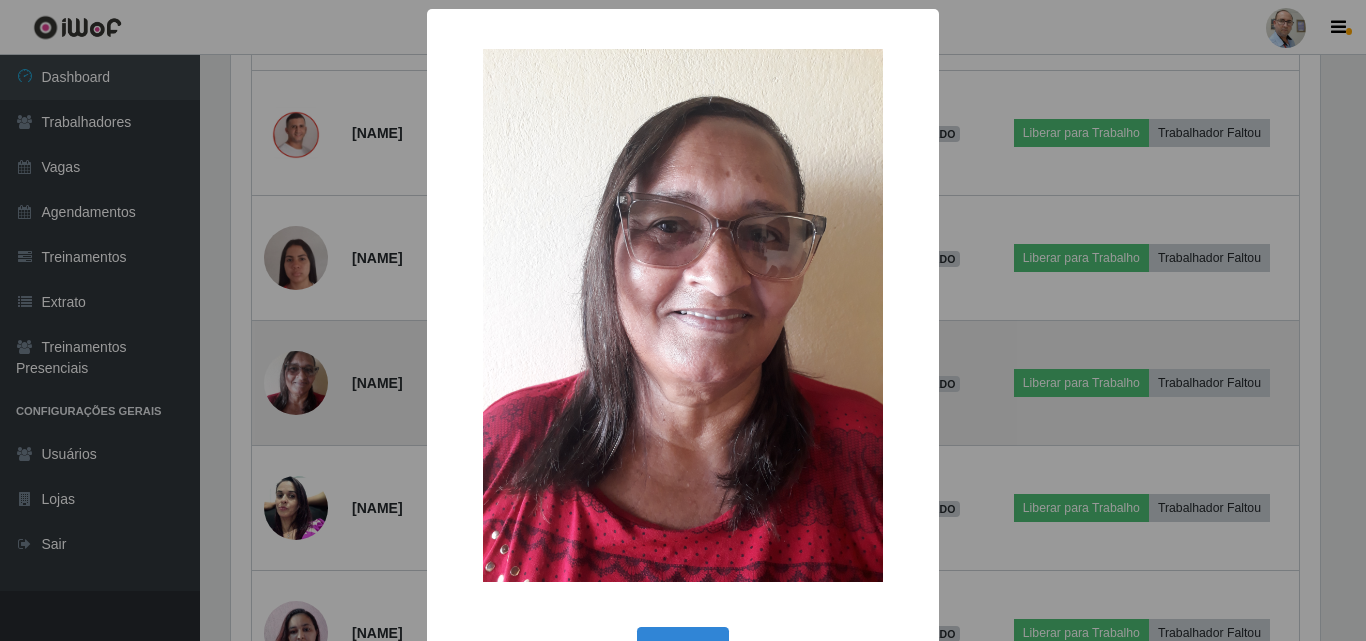 type 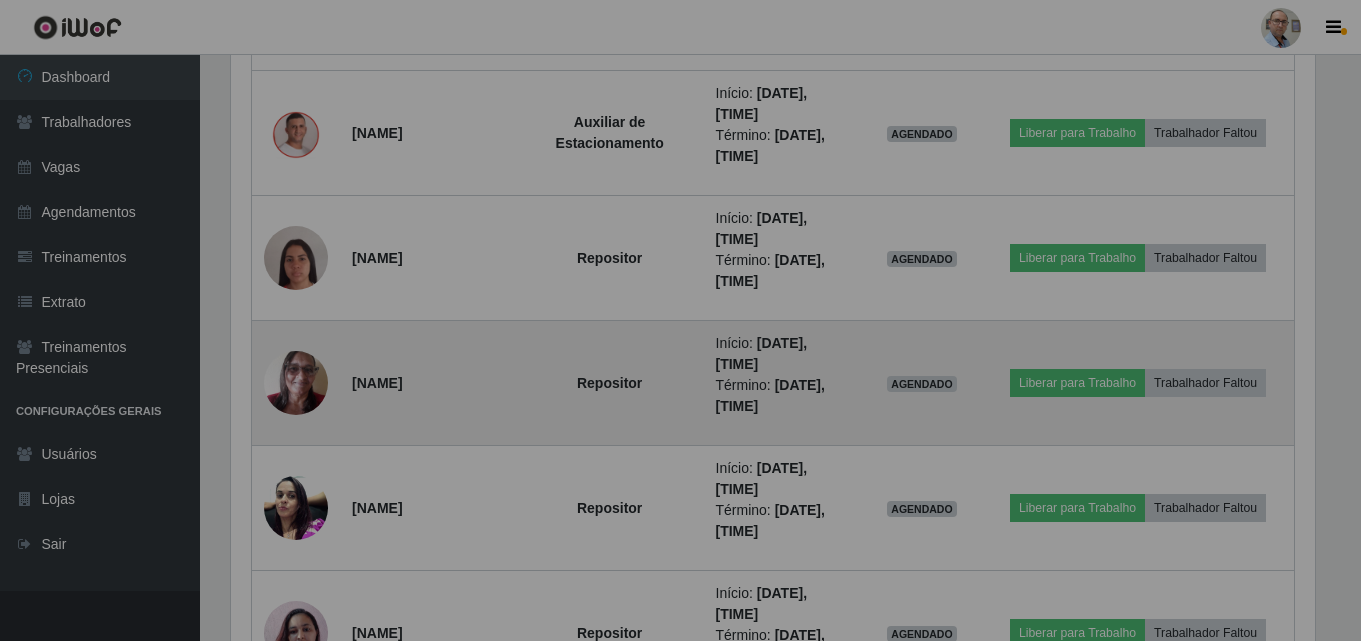 scroll, scrollTop: 999585, scrollLeft: 998901, axis: both 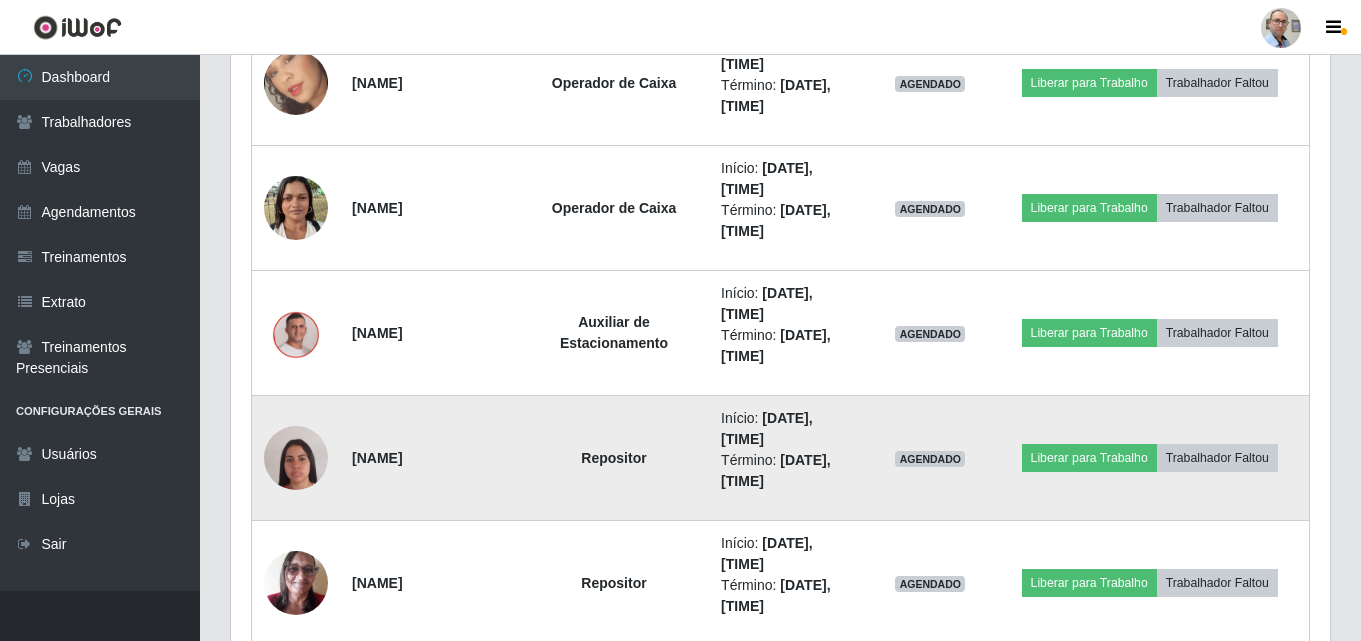 click at bounding box center (296, 458) 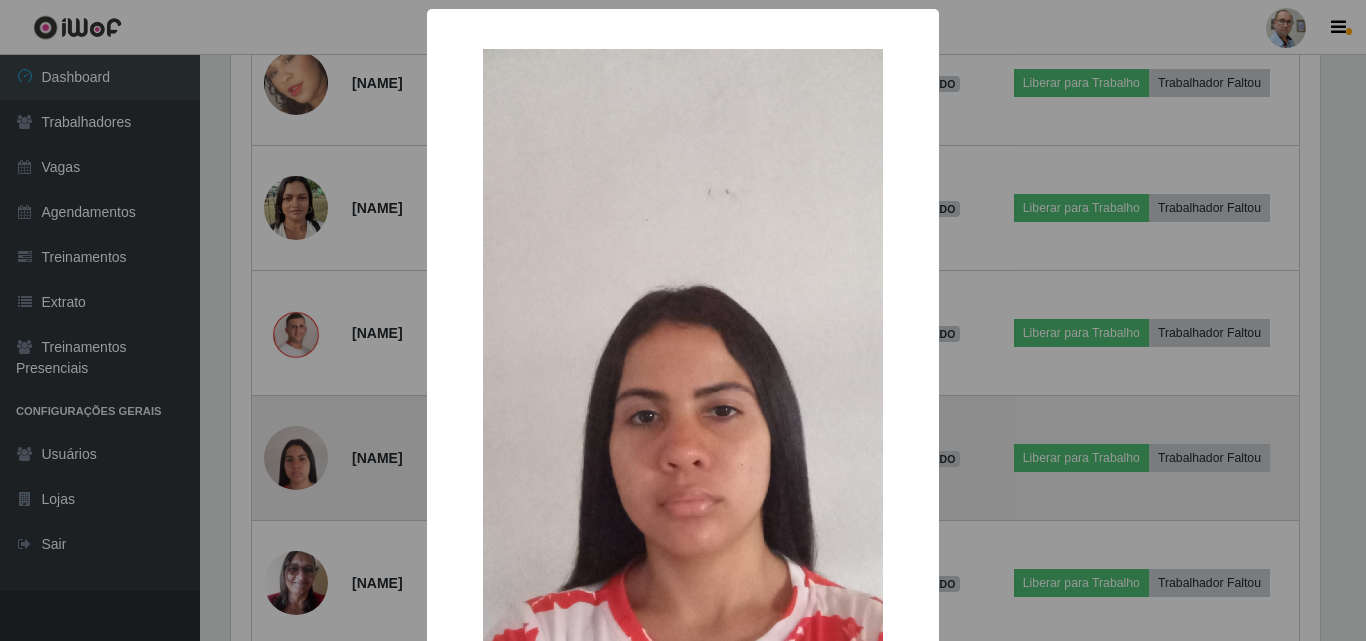 scroll, scrollTop: 999585, scrollLeft: 998911, axis: both 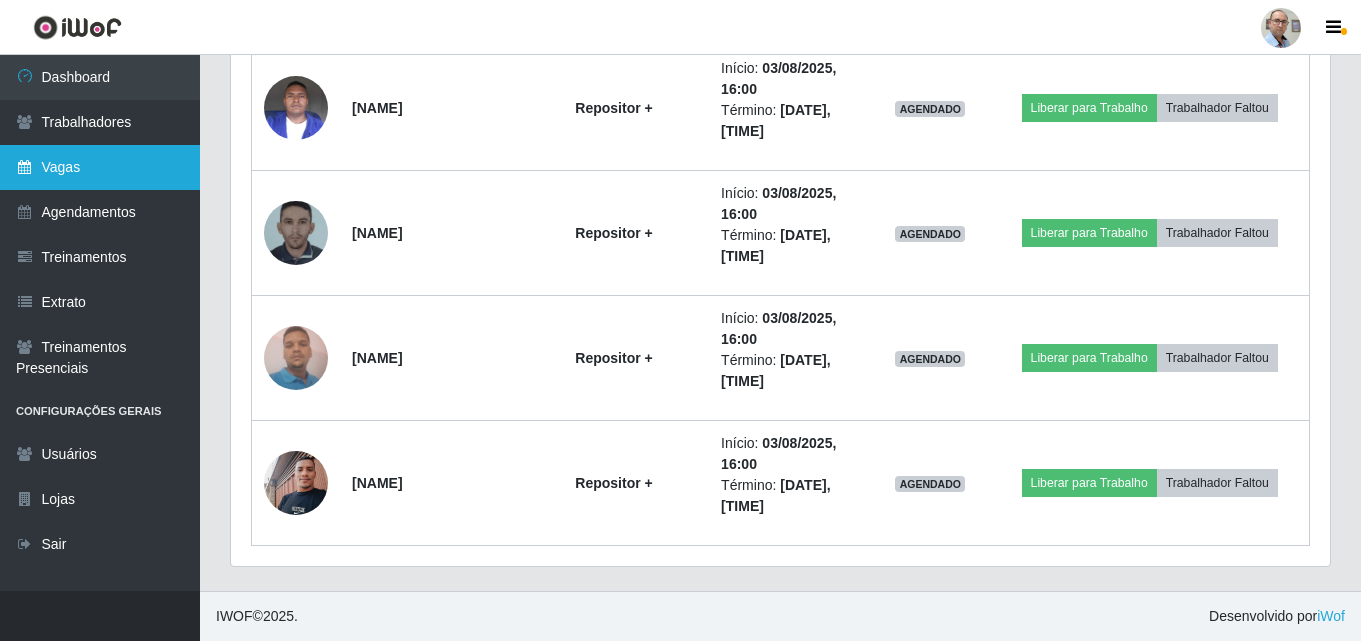 click on "Vagas" at bounding box center [100, 167] 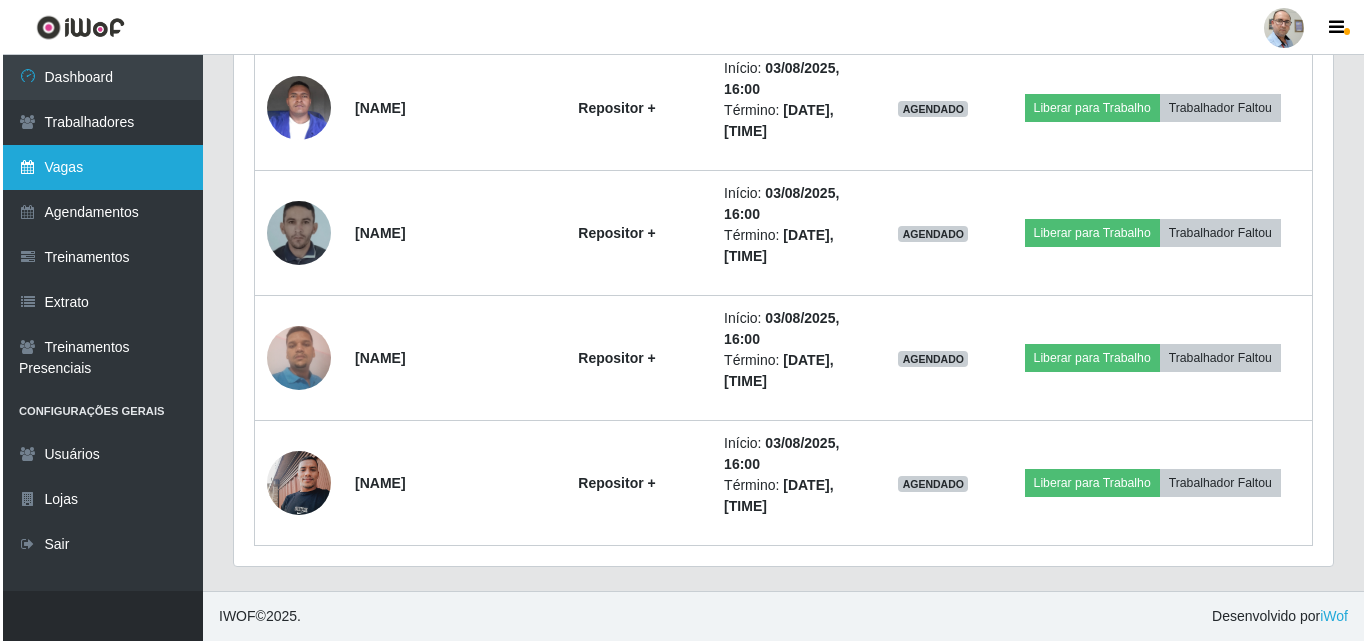 scroll, scrollTop: 0, scrollLeft: 0, axis: both 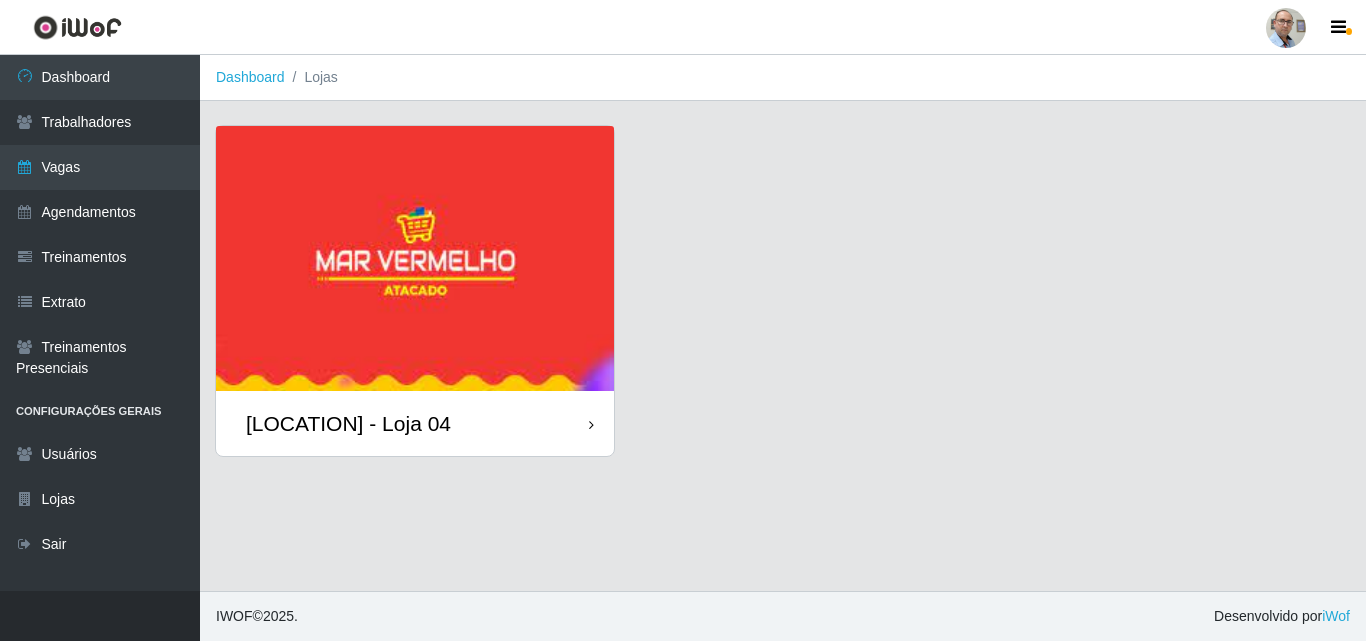 click on "[LOCATION] - Loja 04" at bounding box center (348, 423) 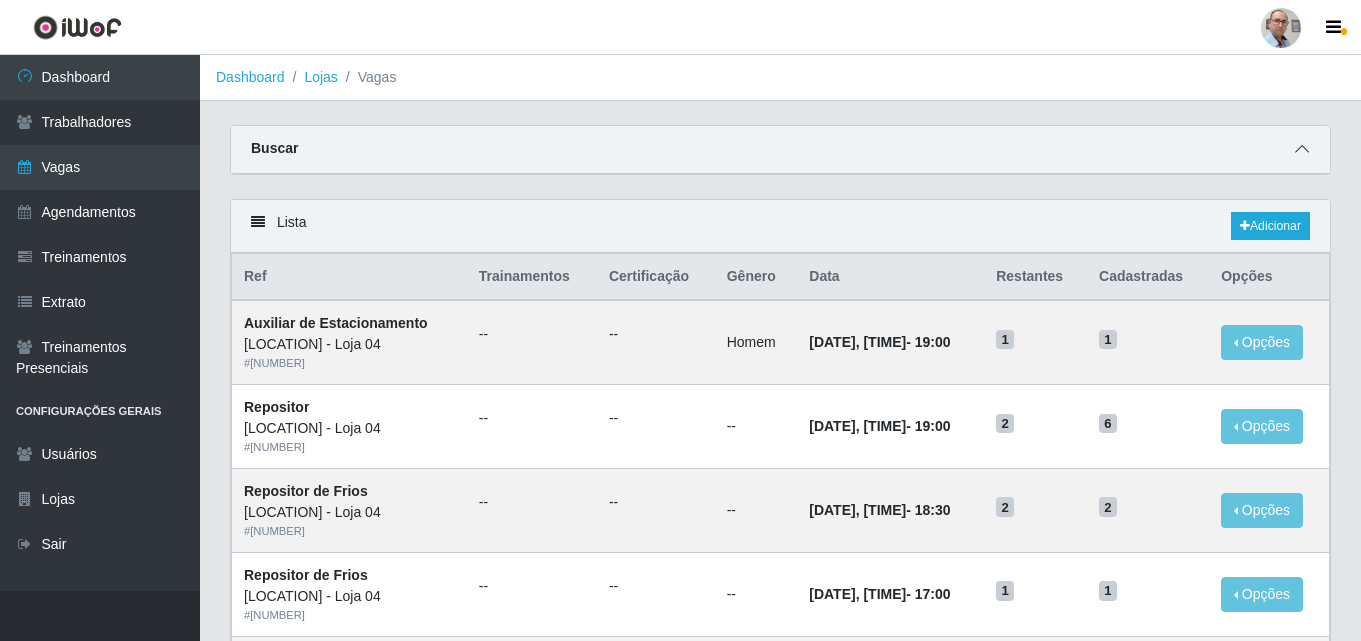 click at bounding box center [1302, 149] 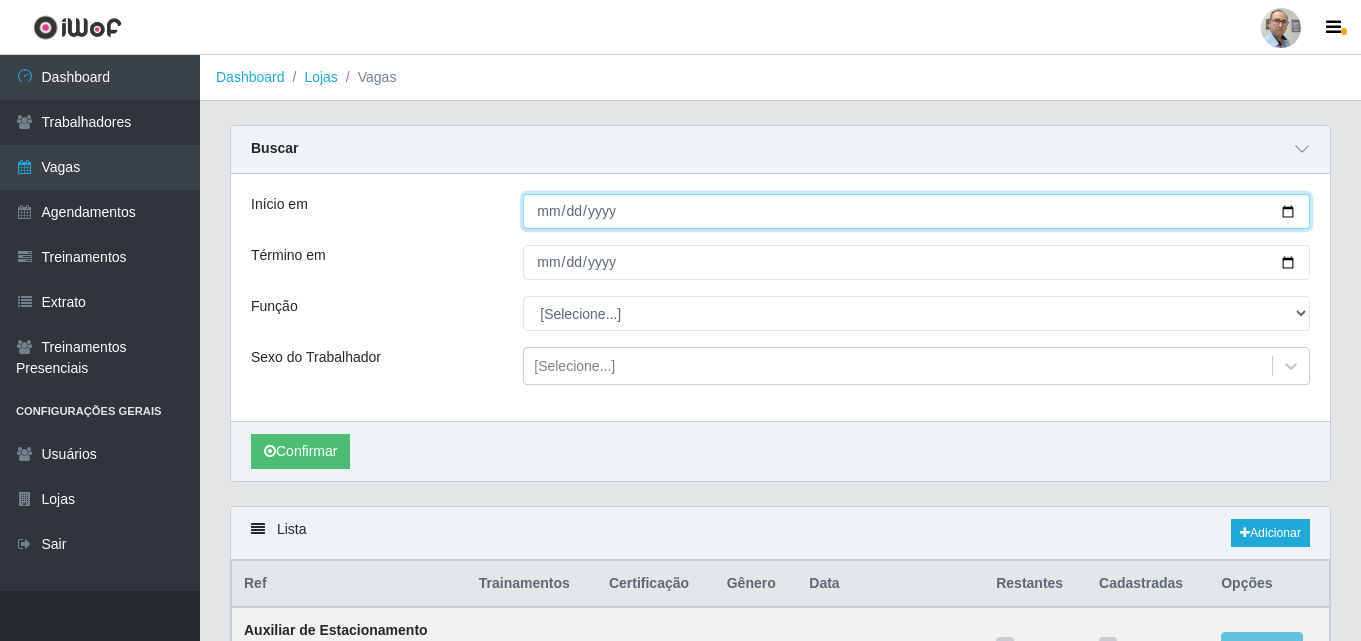 click on "Início em" at bounding box center [916, 211] 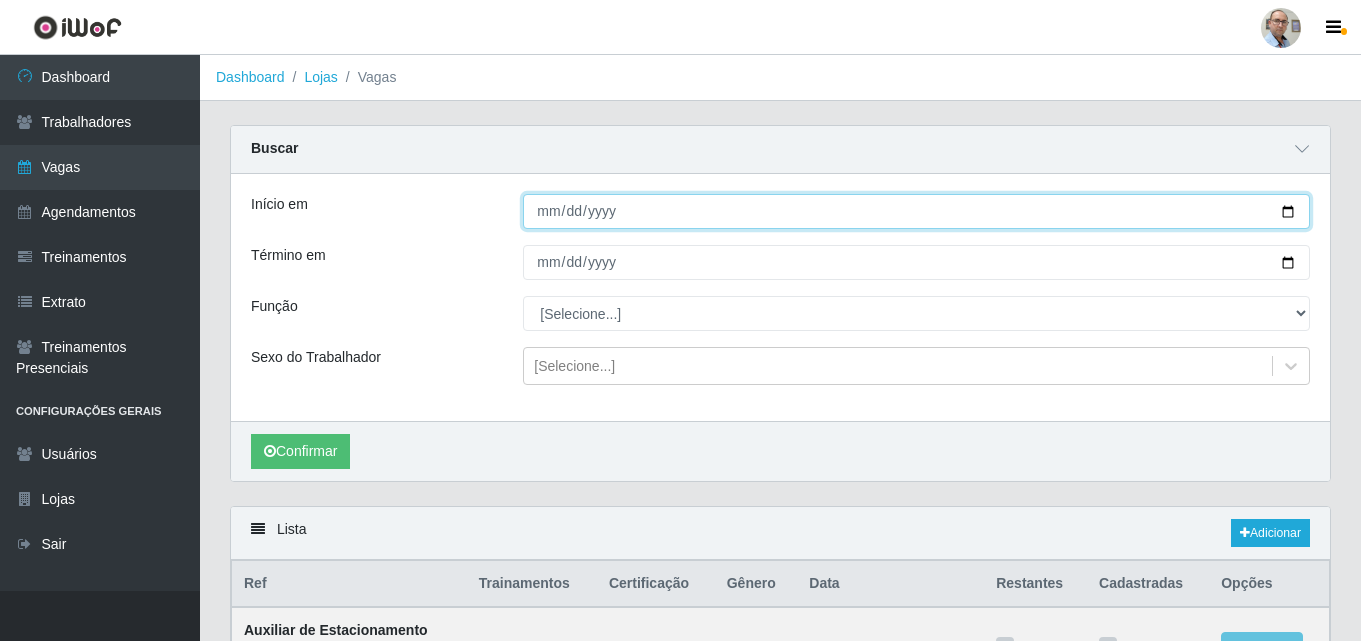type on "[DATE]" 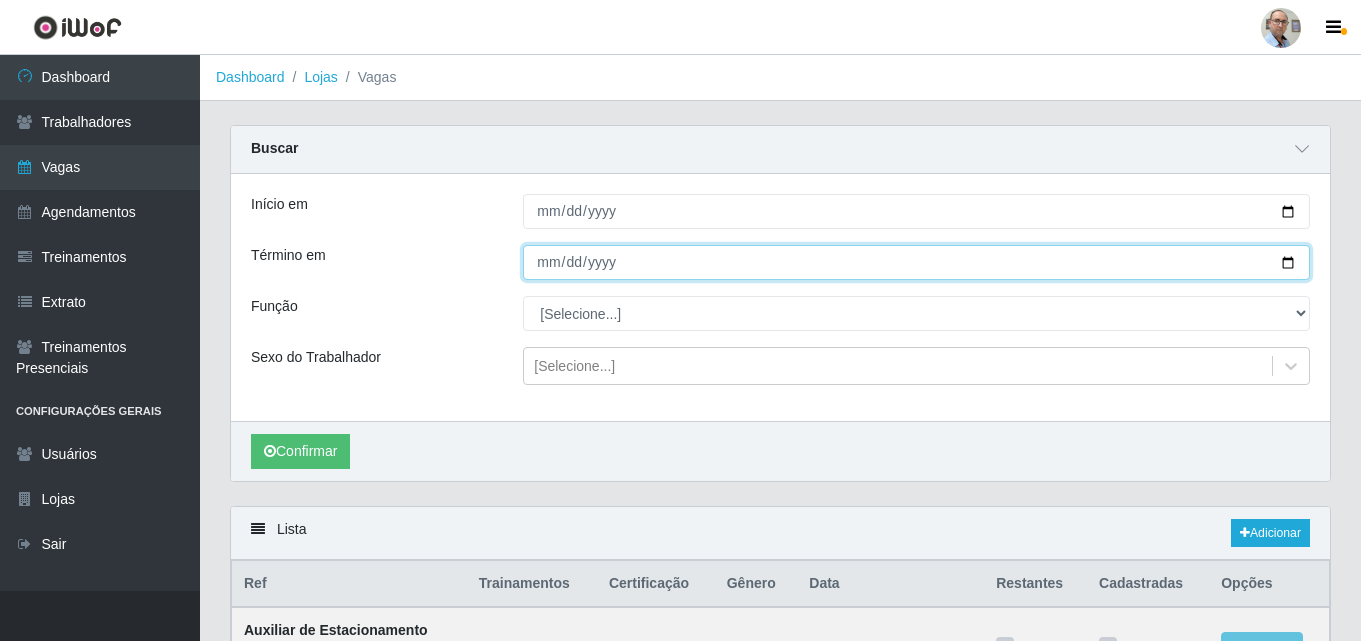 click on "Término em" at bounding box center (916, 262) 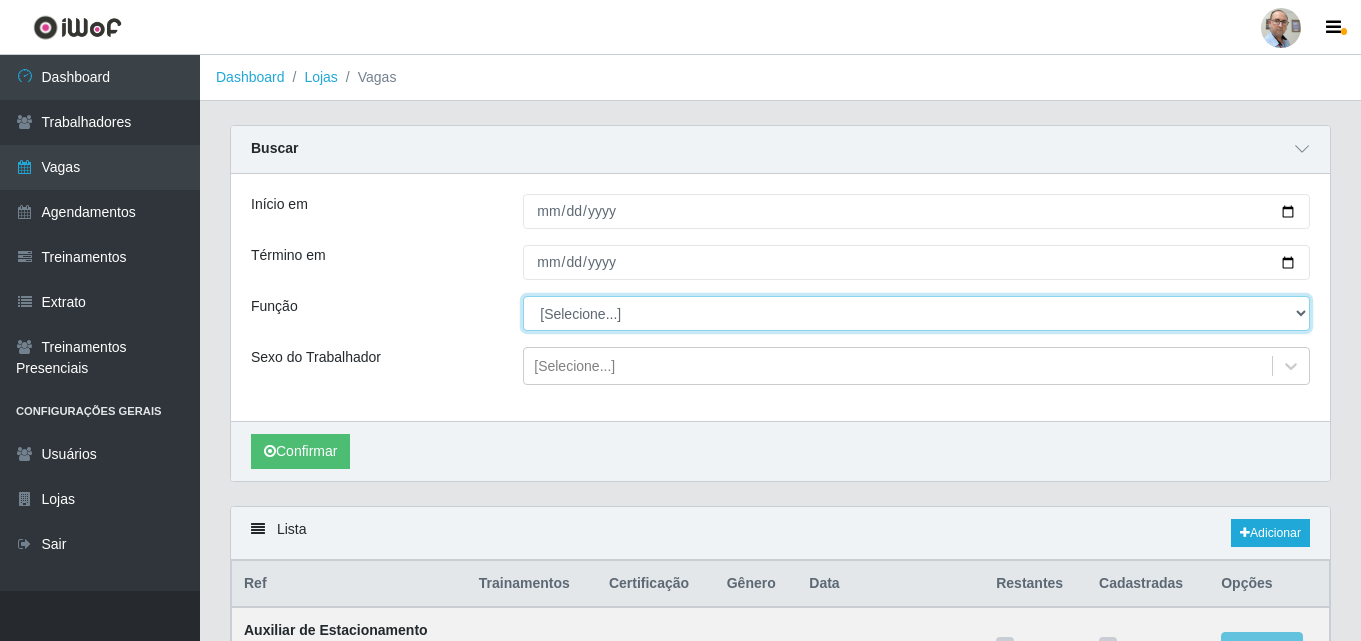click on "[Selecione...] ASG ASG + ASG ++ Auxiliar de Depósito  Auxiliar de Depósito + Auxiliar de Depósito ++ Auxiliar de Estacionamento Auxiliar de Estacionamento + Auxiliar de Estacionamento ++ Balconista de Frios Balconista de Frios + Balconista de Padaria  Balconista de Padaria + Embalador Embalador + Embalador ++ Operador de Caixa Operador de Caixa + Operador de Caixa ++ Repositor  Repositor + Repositor ++ Repositor de Frios Repositor de Frios + Repositor de Frios ++ Repositor de Hortifruti Repositor de Hortifruti + Repositor de Hortifruti ++" at bounding box center [916, 313] 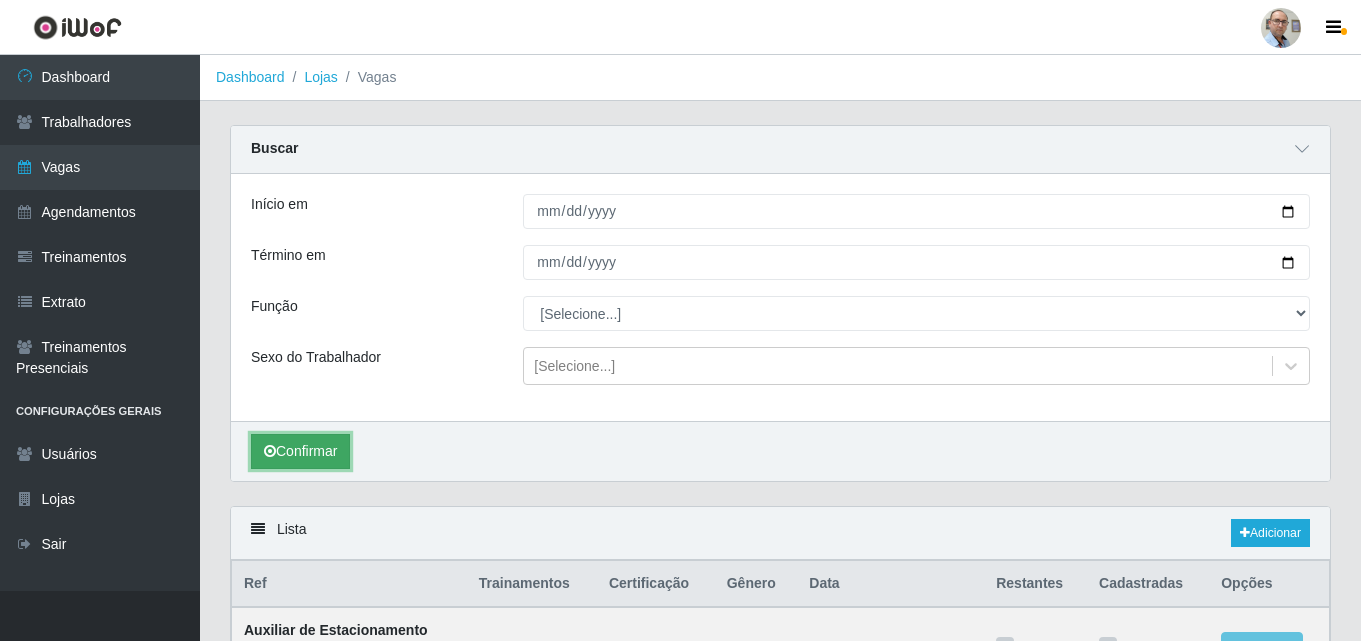 click on "Confirmar" at bounding box center (300, 451) 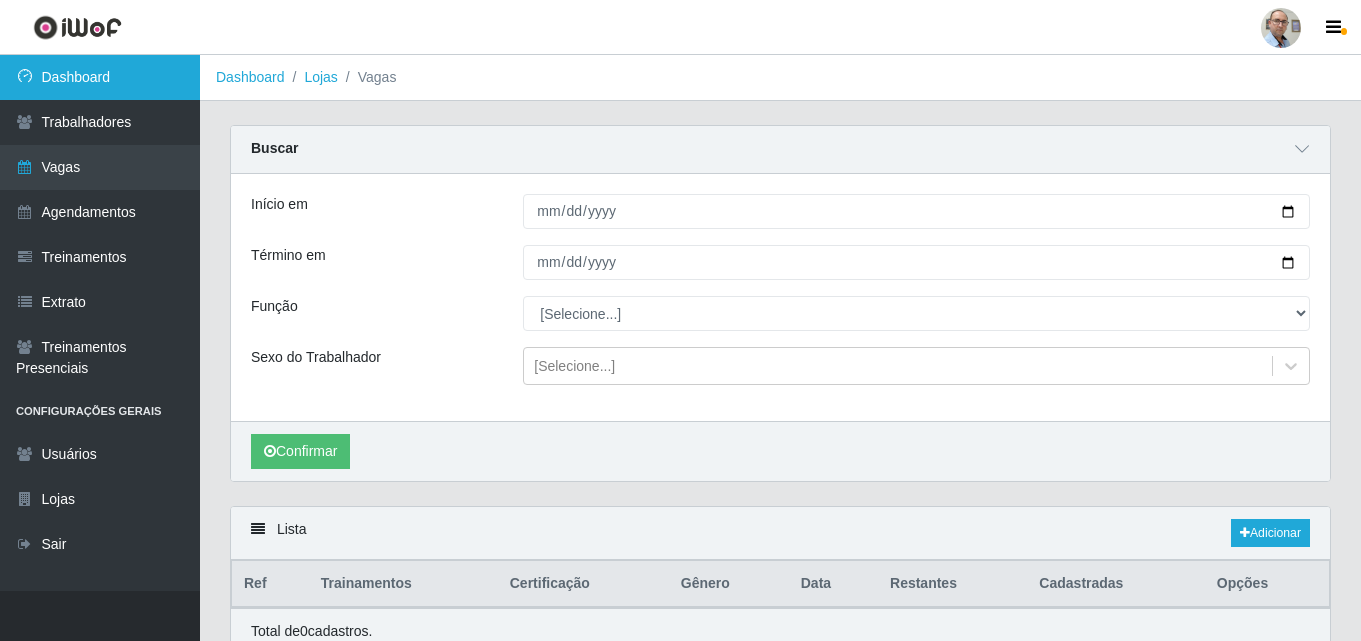 click on "Dashboard" at bounding box center [100, 77] 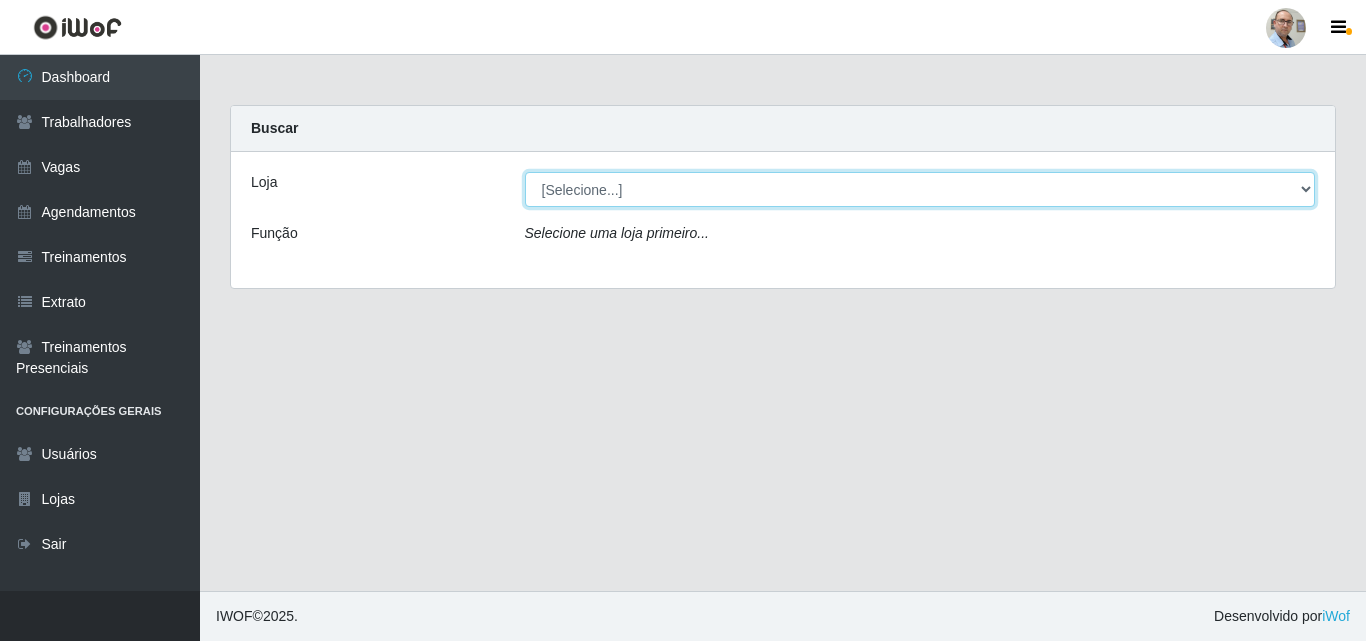 click on "[Selecione...] [LOCATION] - Loja 04" at bounding box center (920, 189) 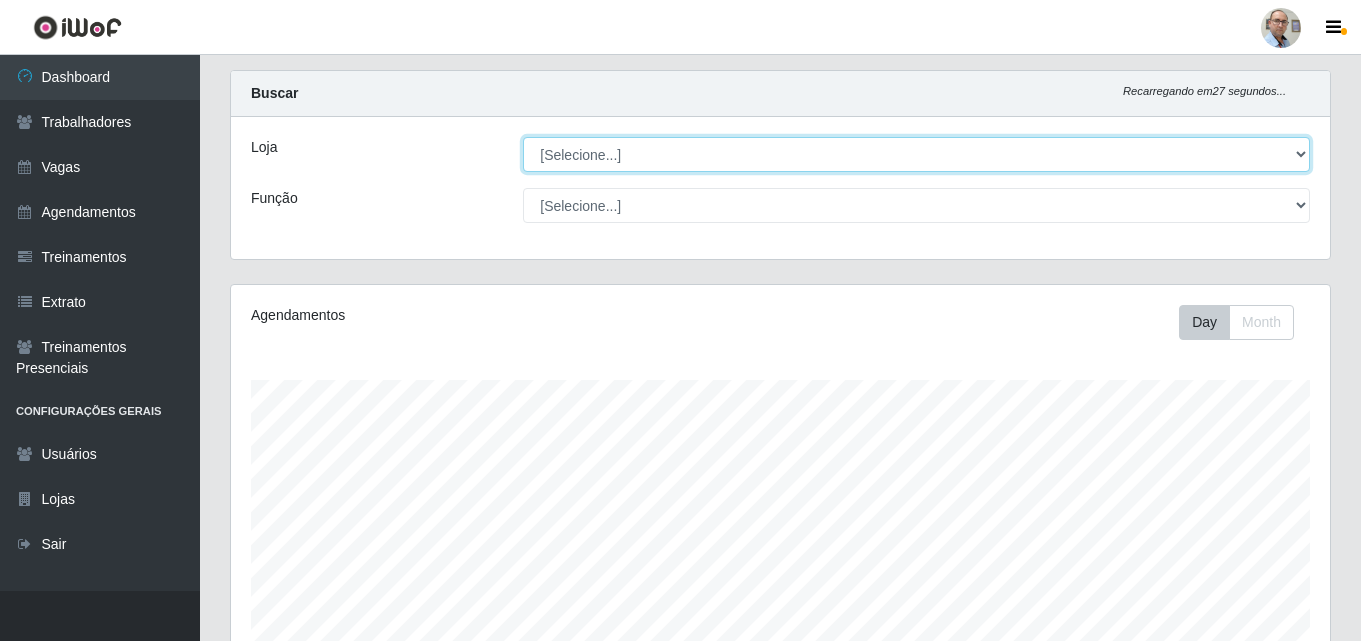 scroll, scrollTop: 256, scrollLeft: 0, axis: vertical 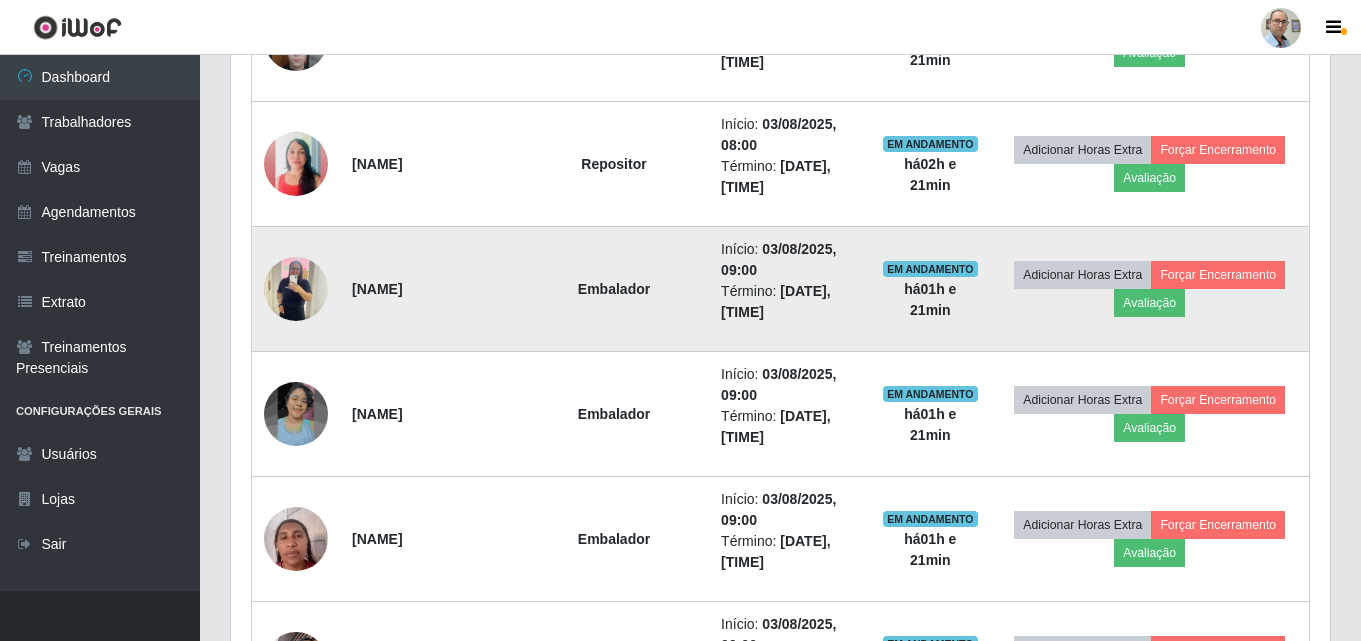 click at bounding box center [296, 288] 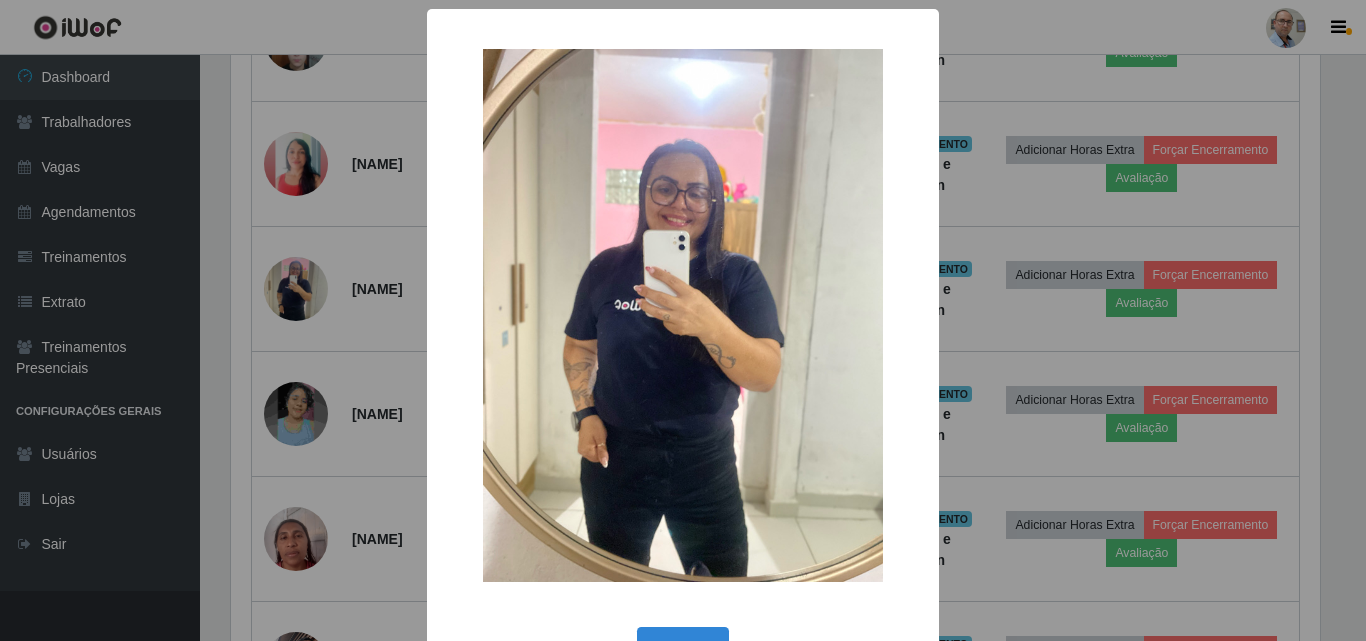 type 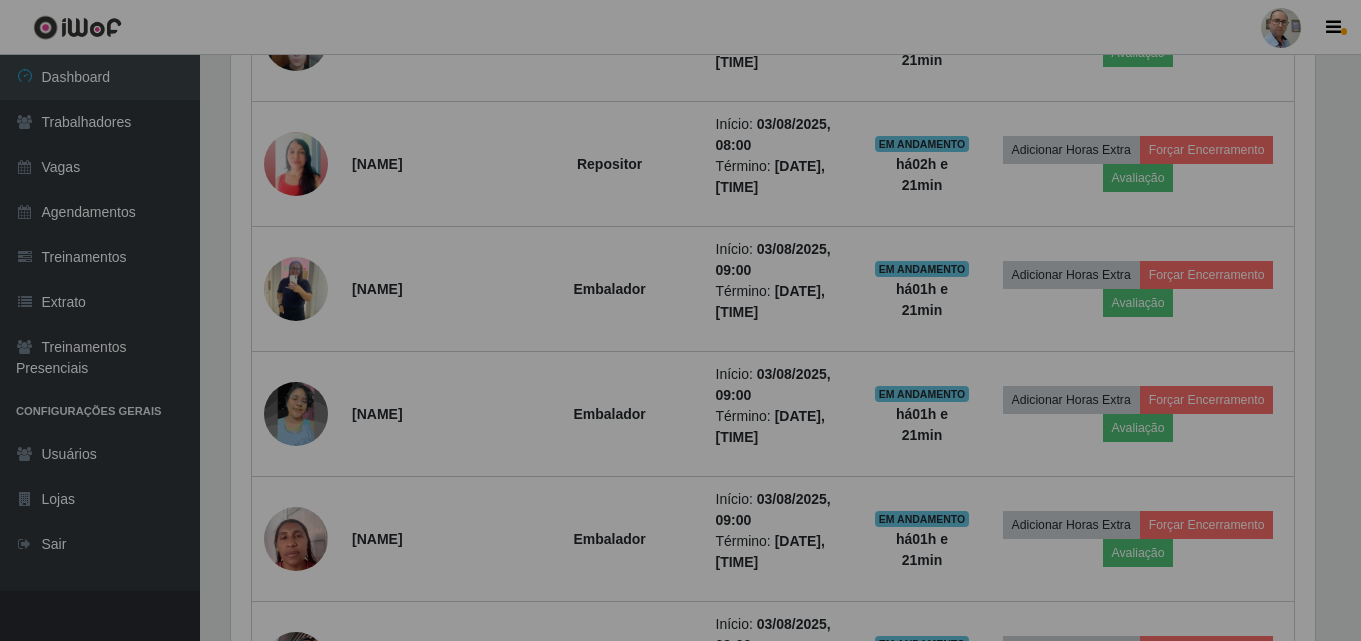 scroll, scrollTop: 999585, scrollLeft: 998901, axis: both 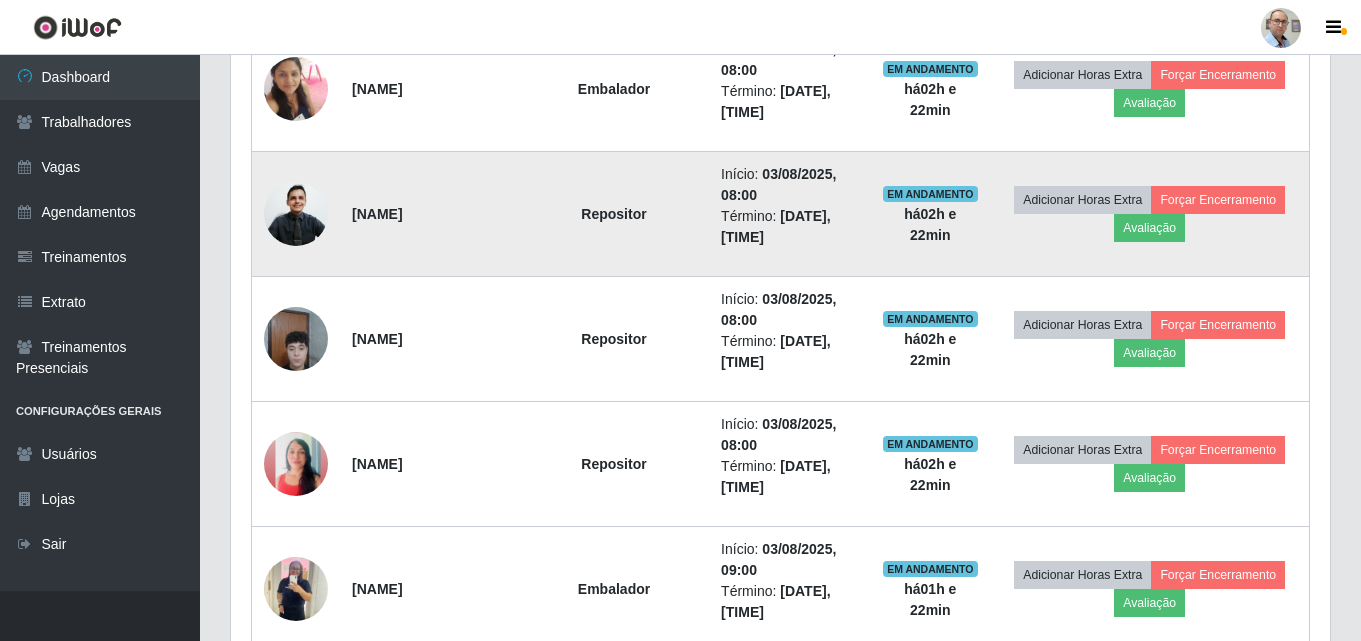 click at bounding box center (296, 214) 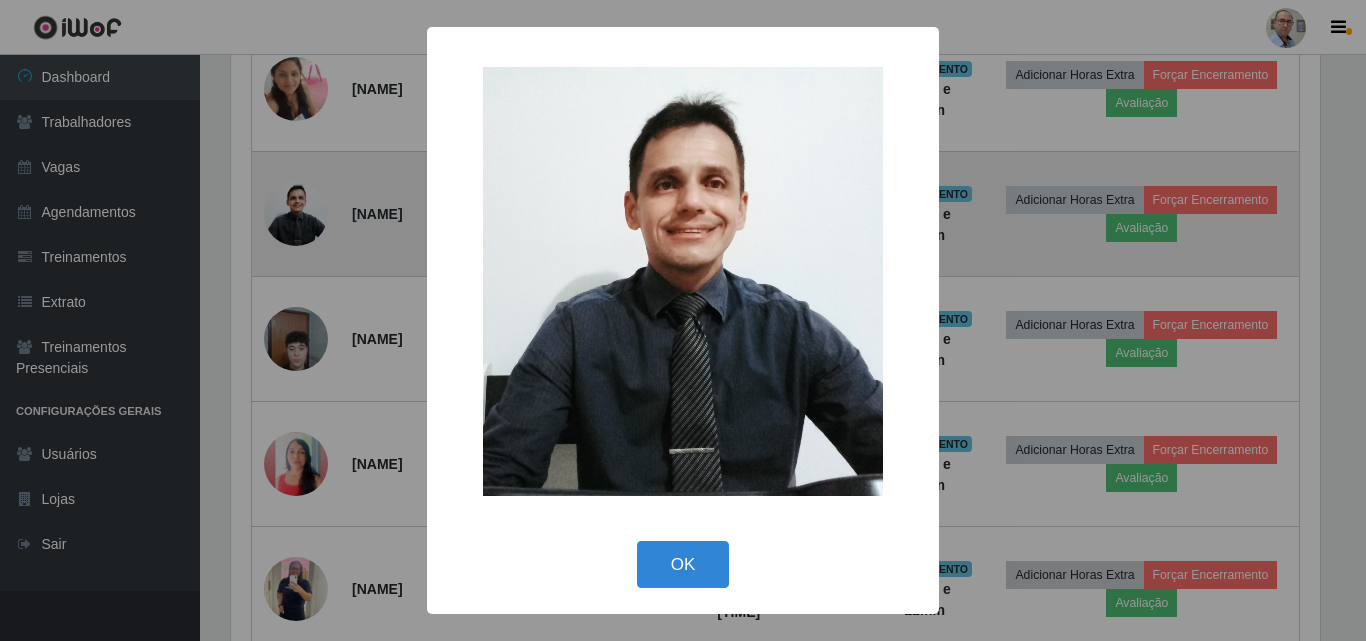type 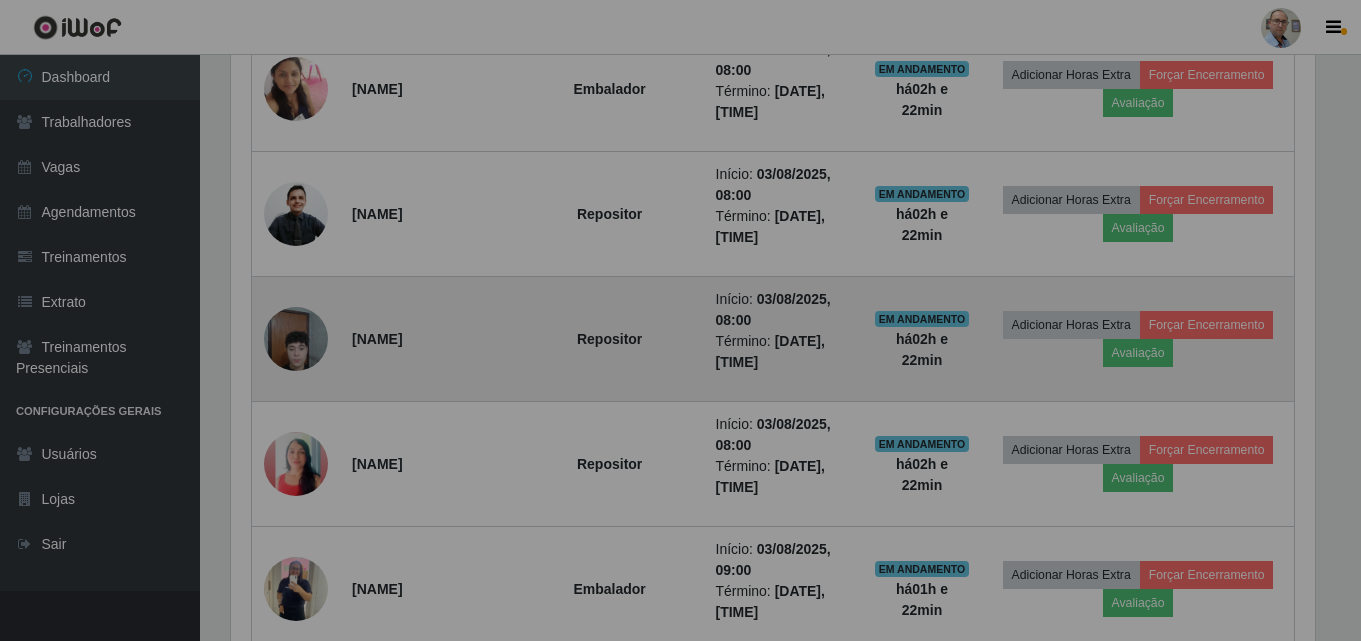 scroll, scrollTop: 999585, scrollLeft: 998901, axis: both 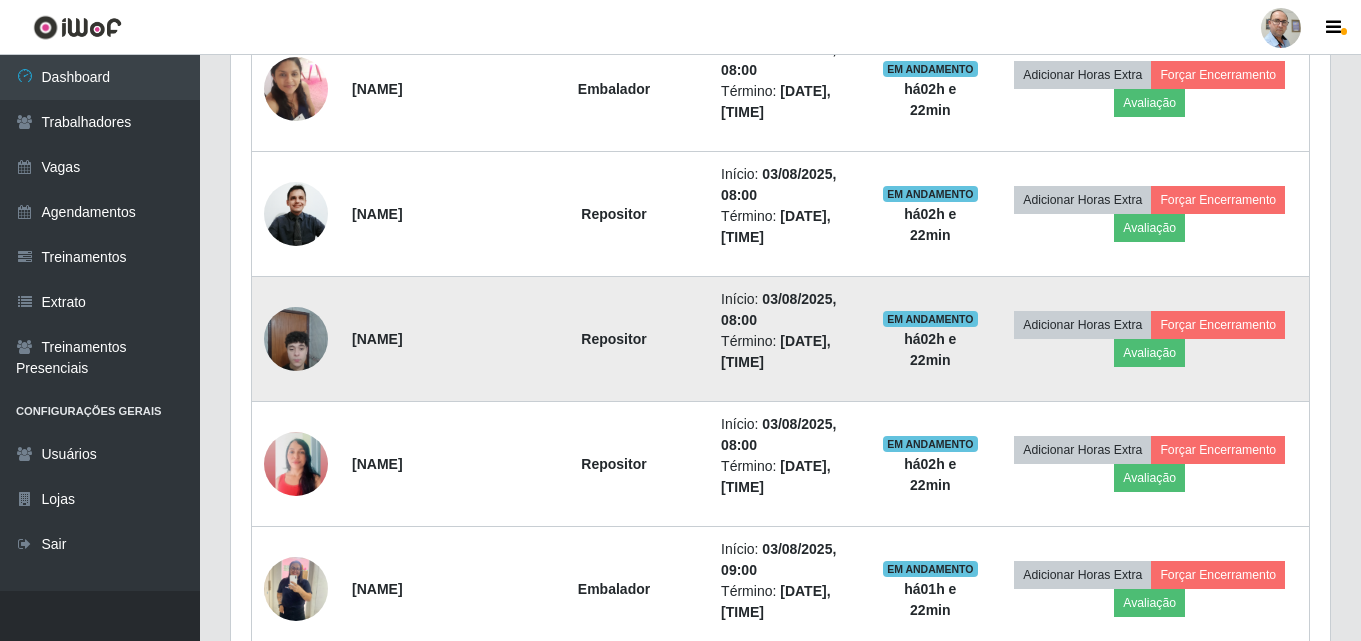 click at bounding box center [296, 338] 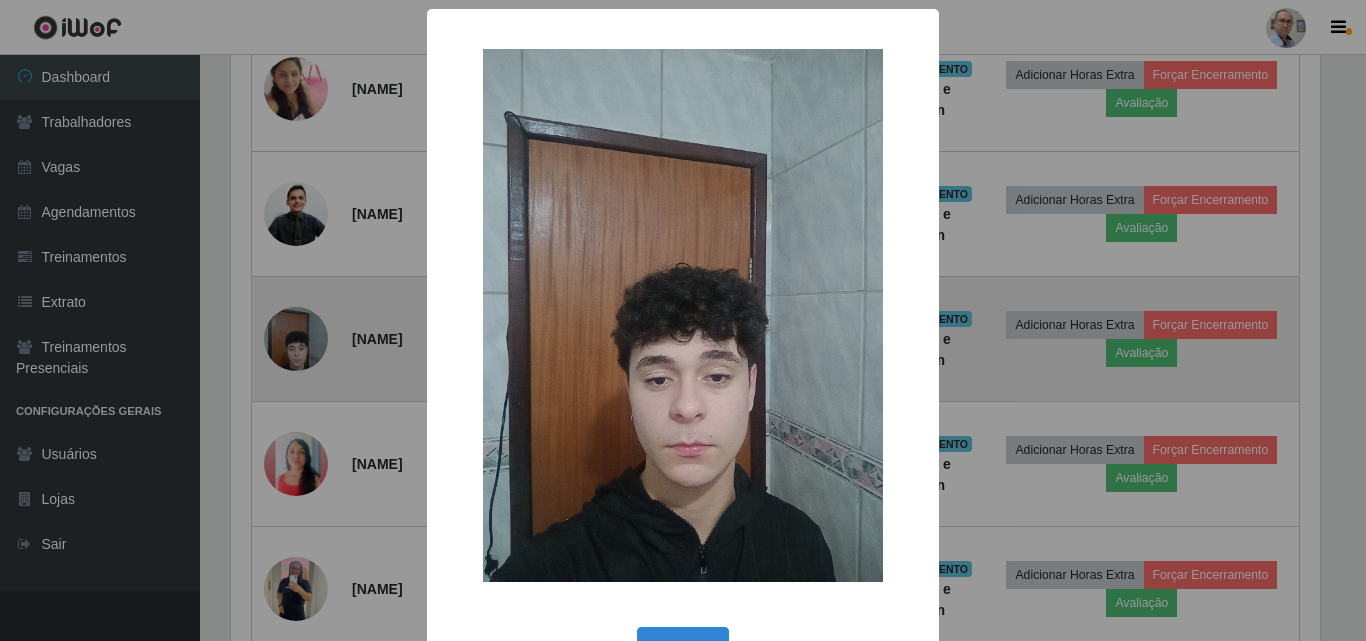 type 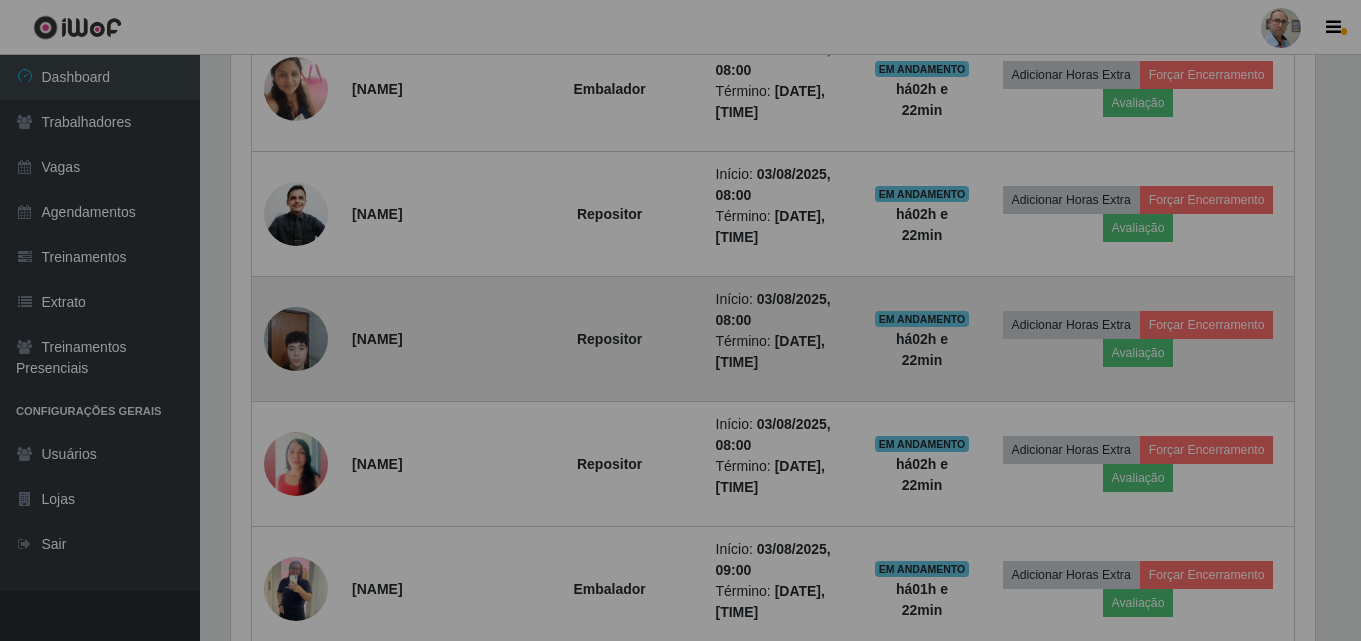 scroll, scrollTop: 999585, scrollLeft: 998901, axis: both 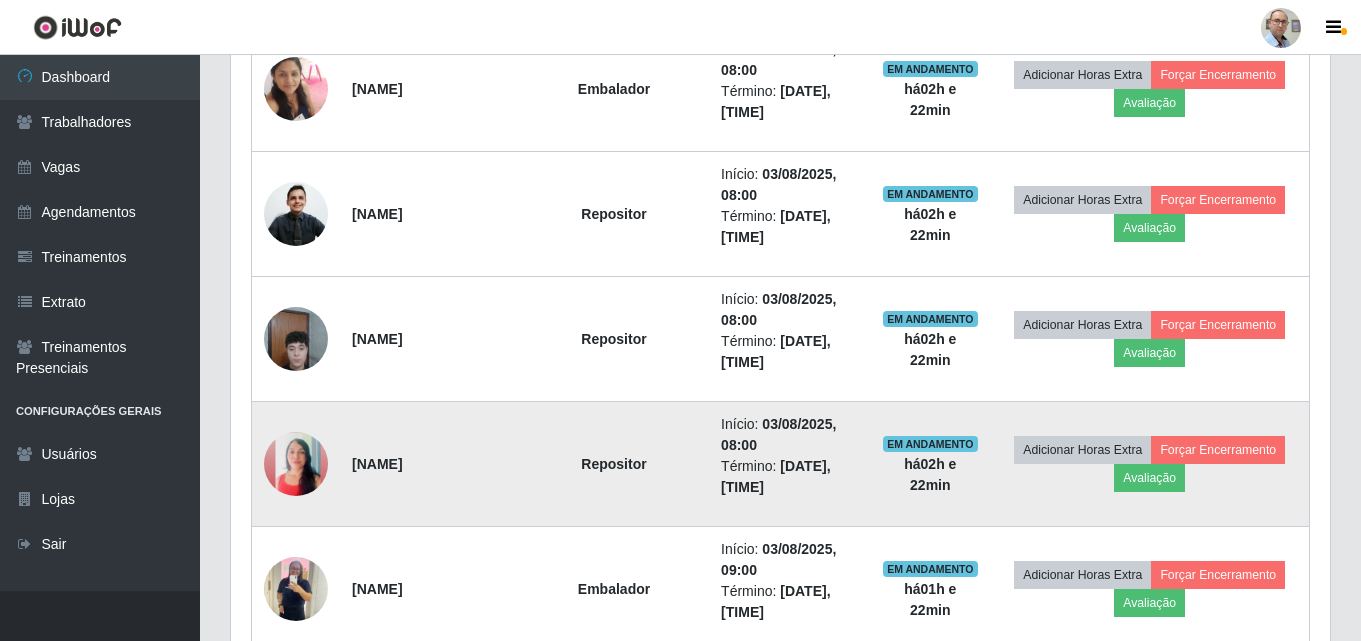 click at bounding box center (296, 464) 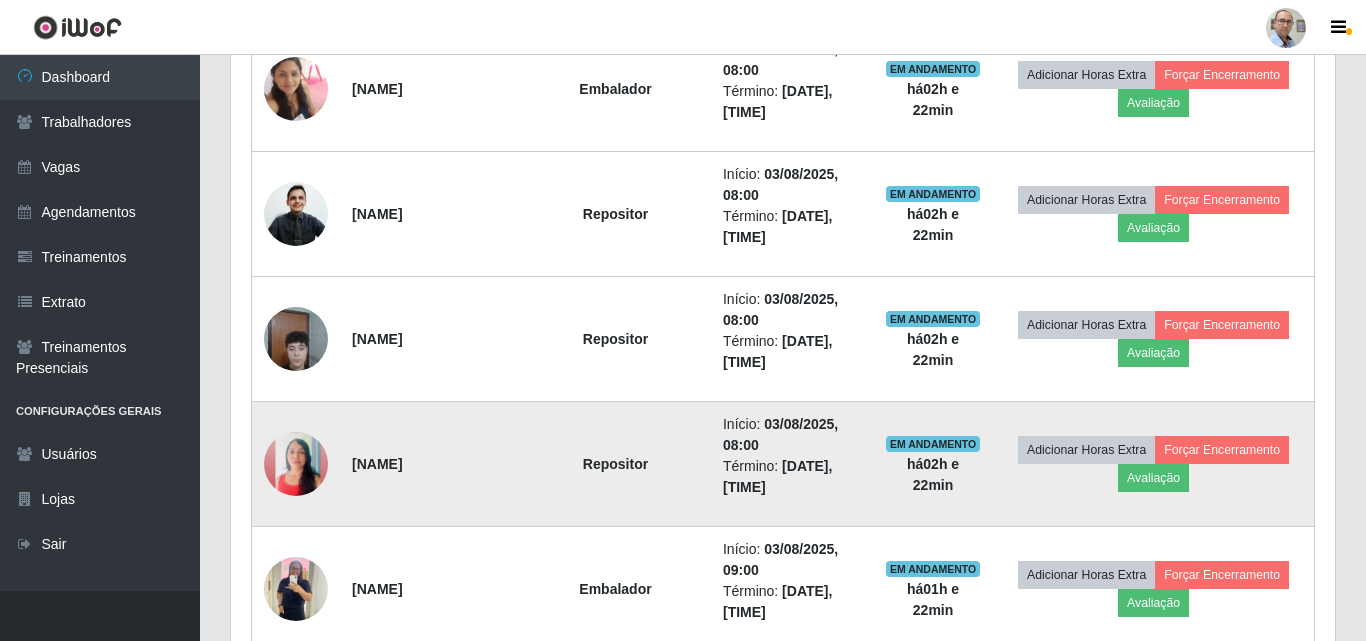 scroll, scrollTop: 999585, scrollLeft: 998911, axis: both 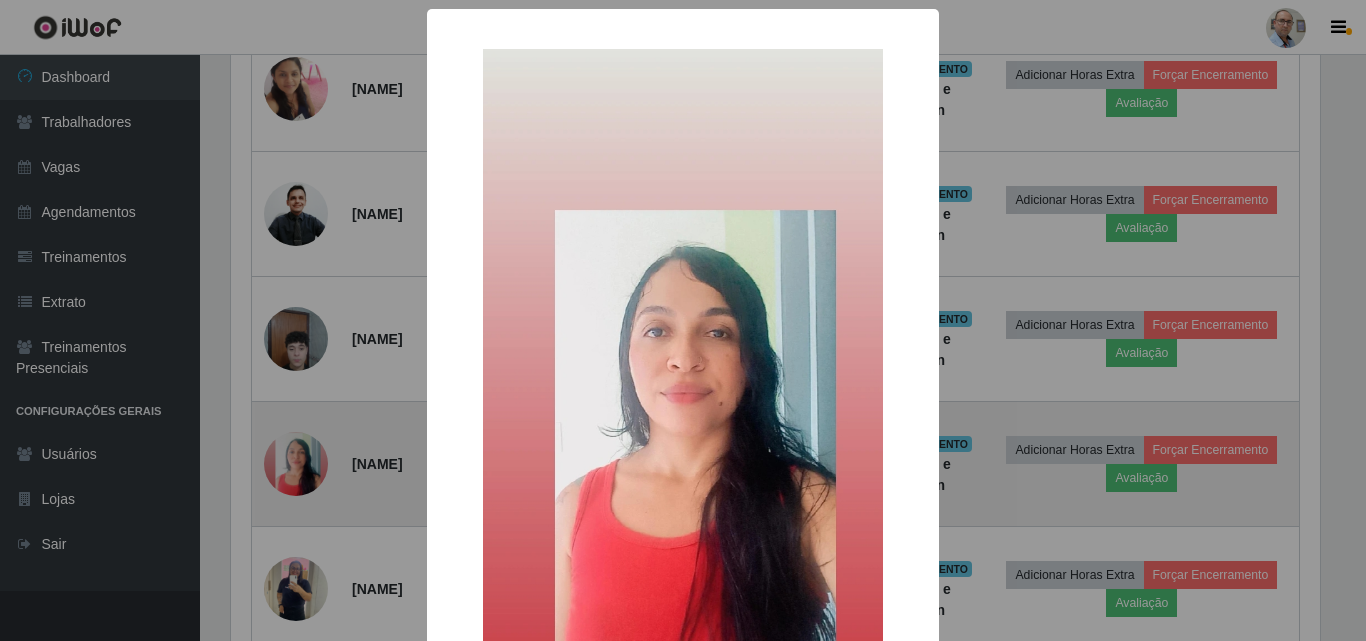 type 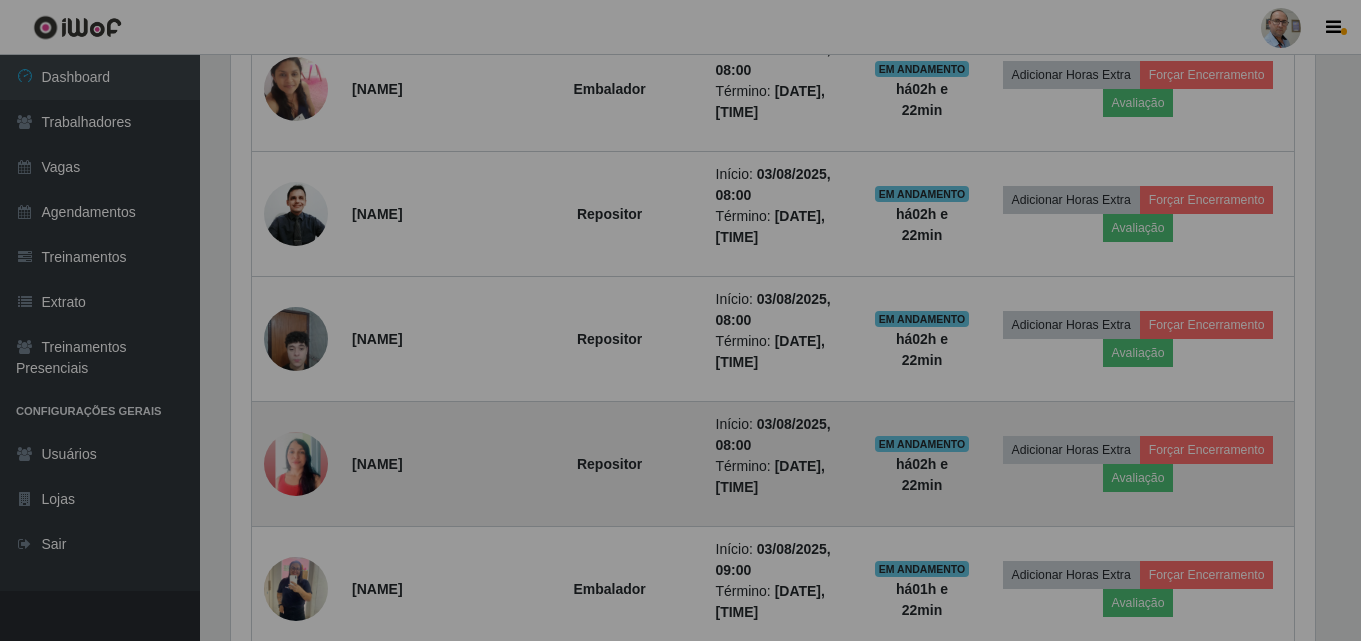 scroll, scrollTop: 999585, scrollLeft: 998901, axis: both 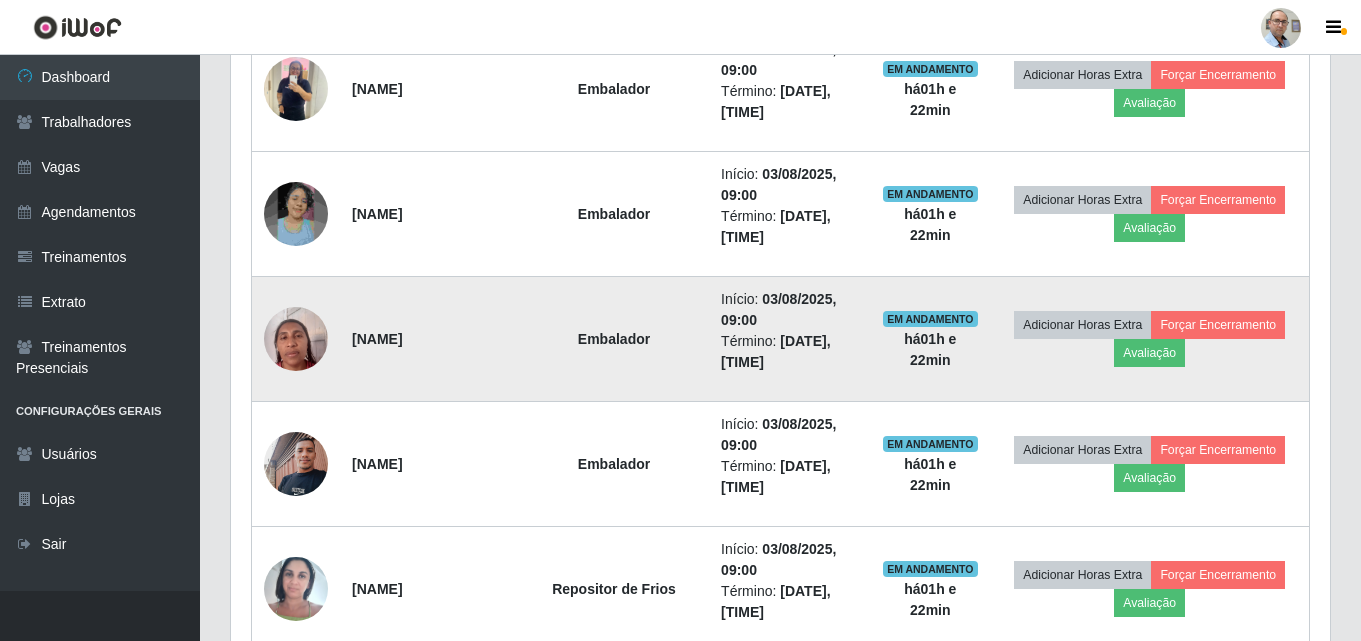 click at bounding box center [296, 338] 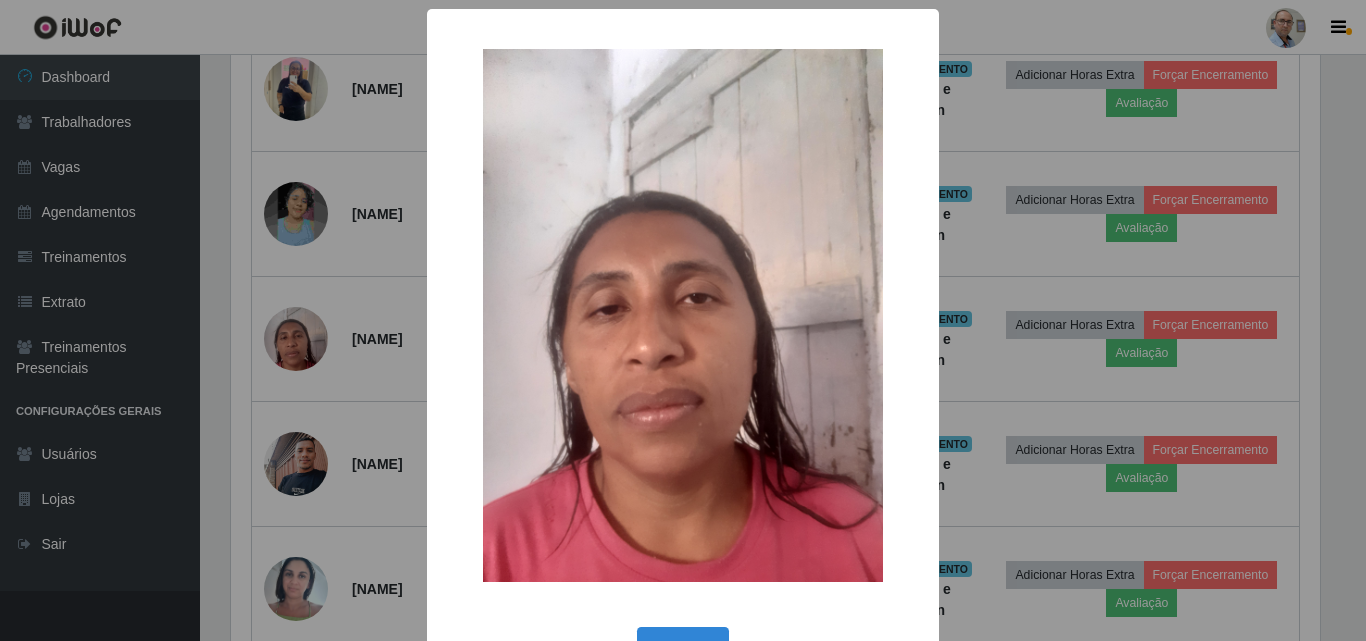 type 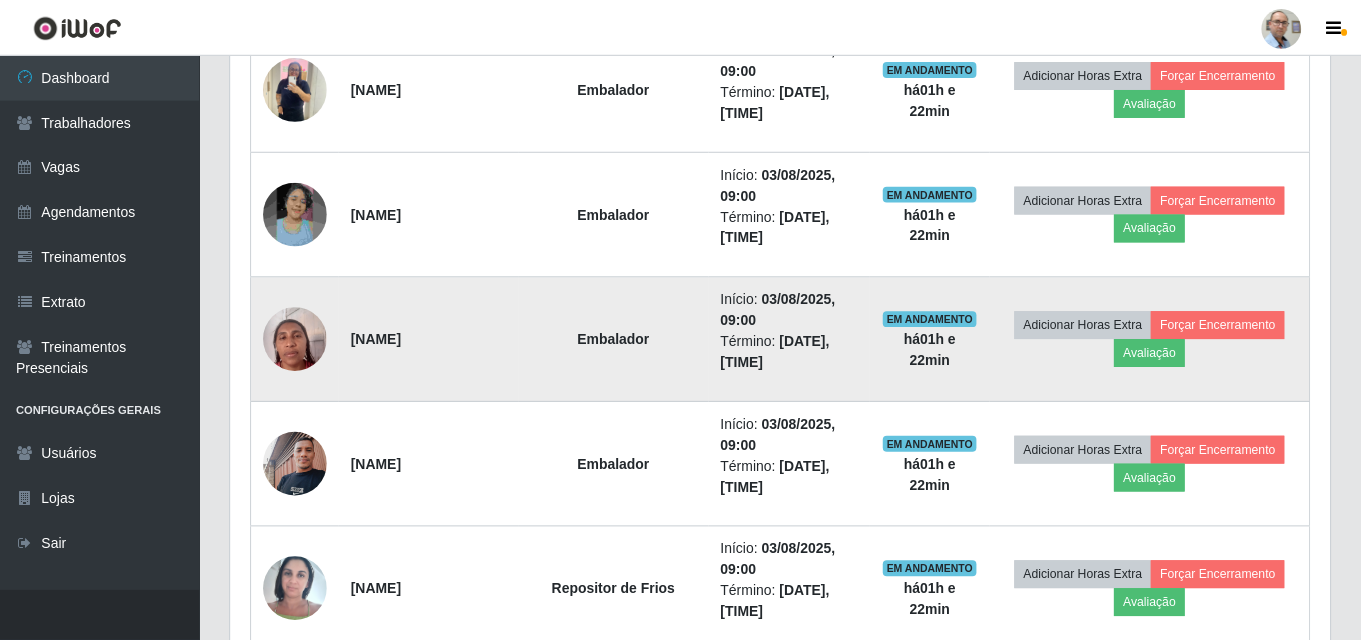 scroll, scrollTop: 999585, scrollLeft: 998901, axis: both 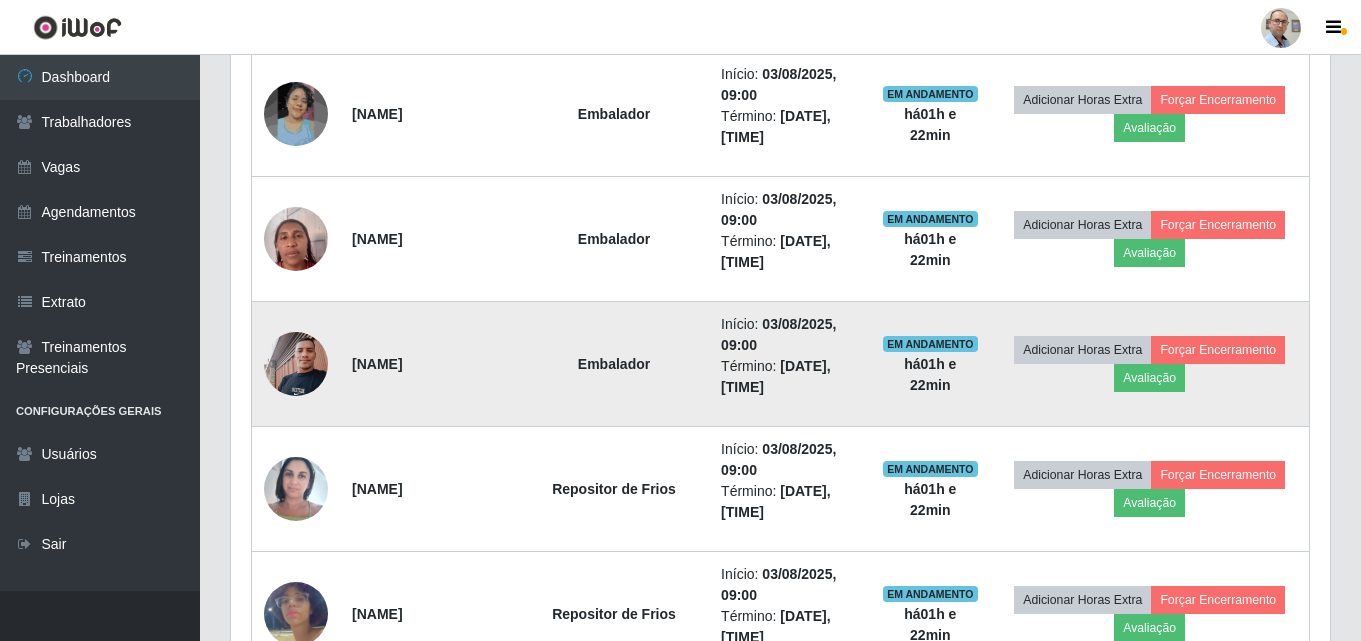 click at bounding box center [296, 363] 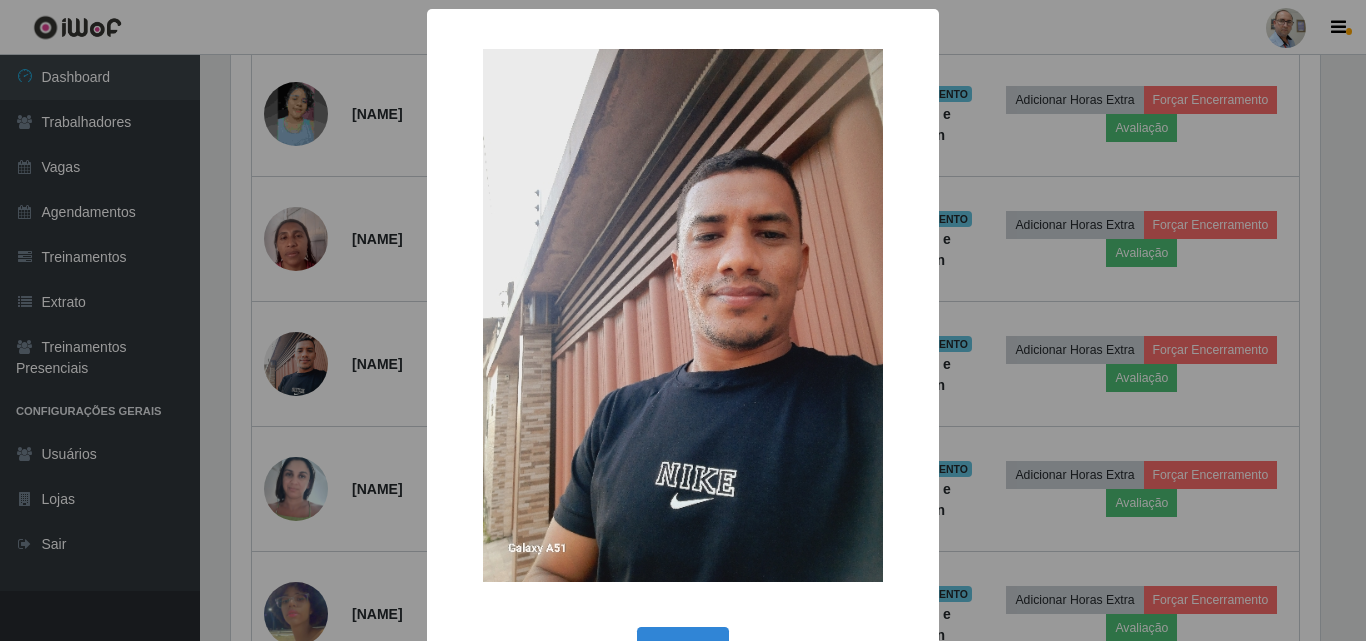 click on "× OK Cancel" at bounding box center (683, 320) 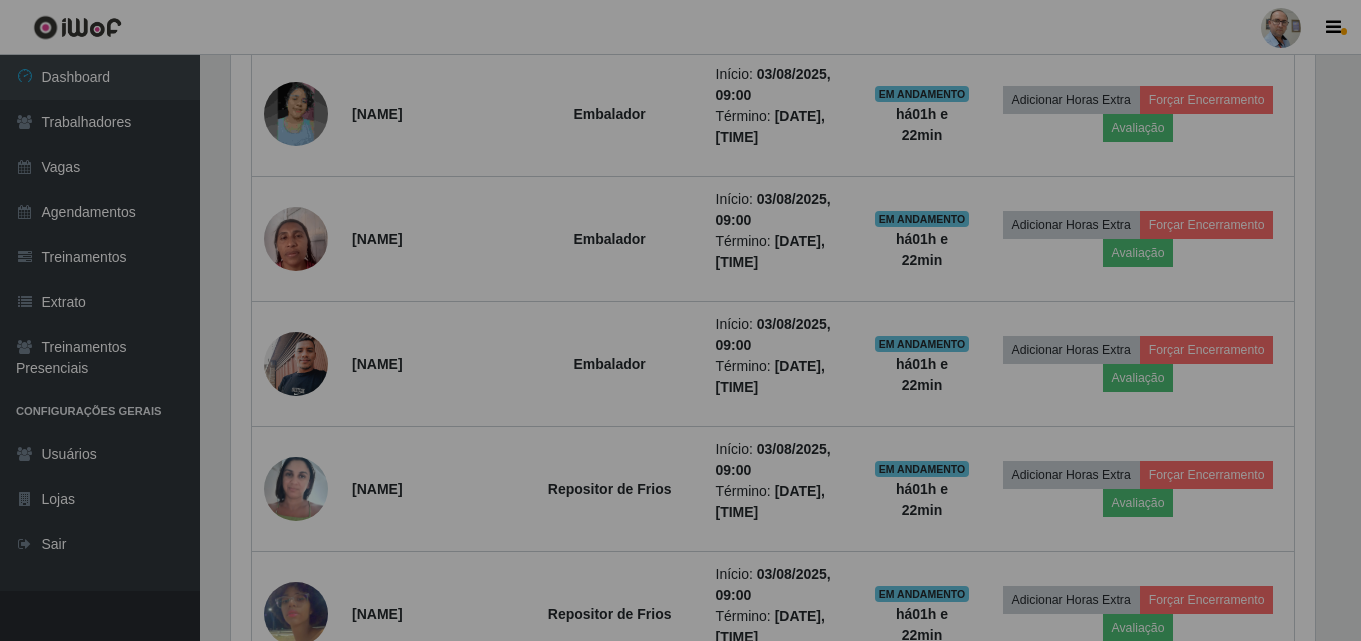 scroll, scrollTop: 999585, scrollLeft: 998901, axis: both 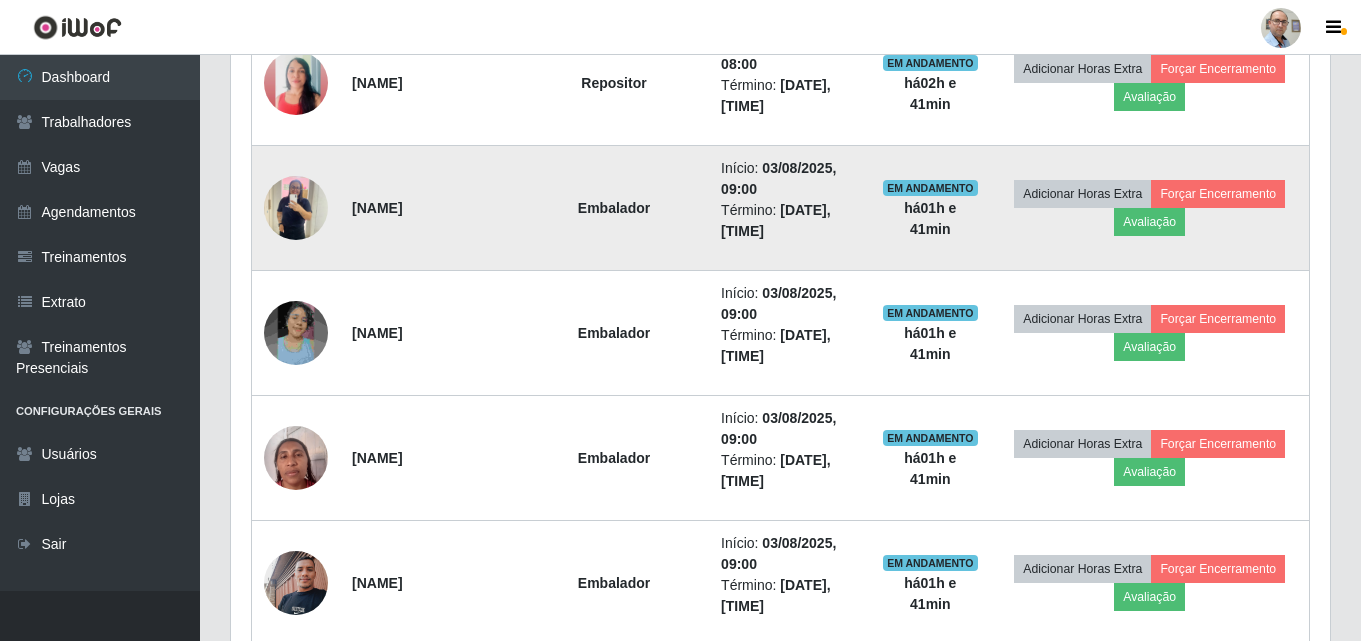 click at bounding box center [296, 207] 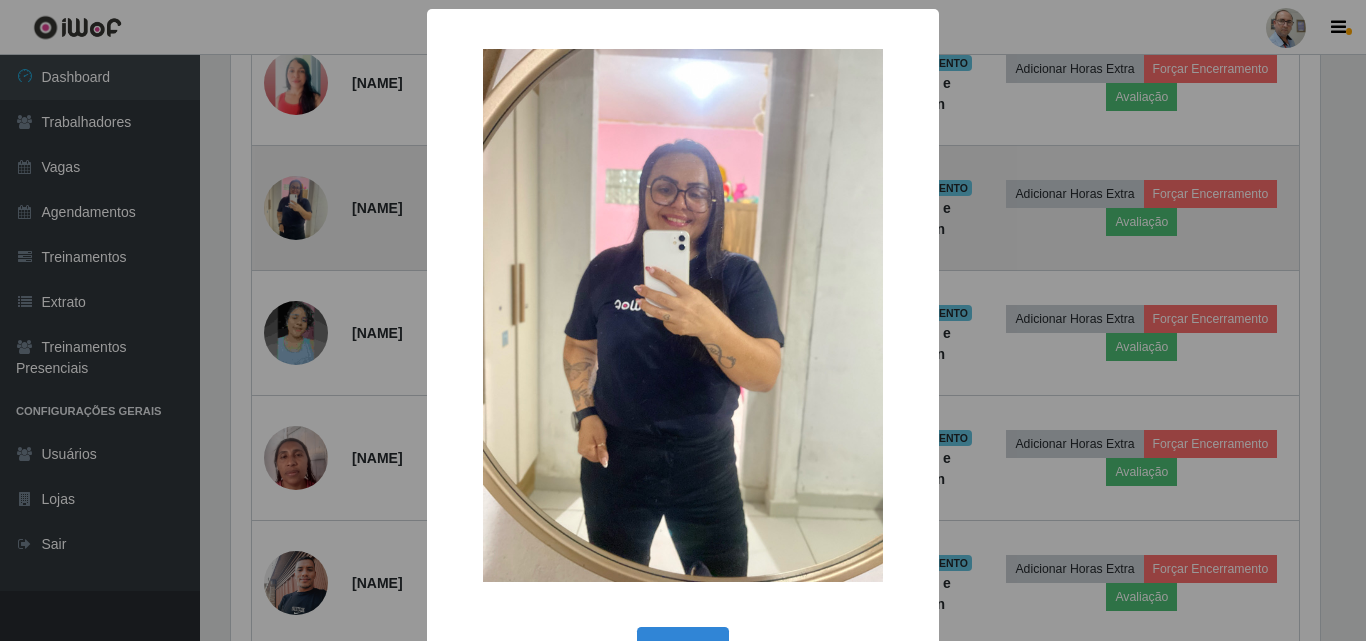 click on "× OK Cancel" at bounding box center (683, 320) 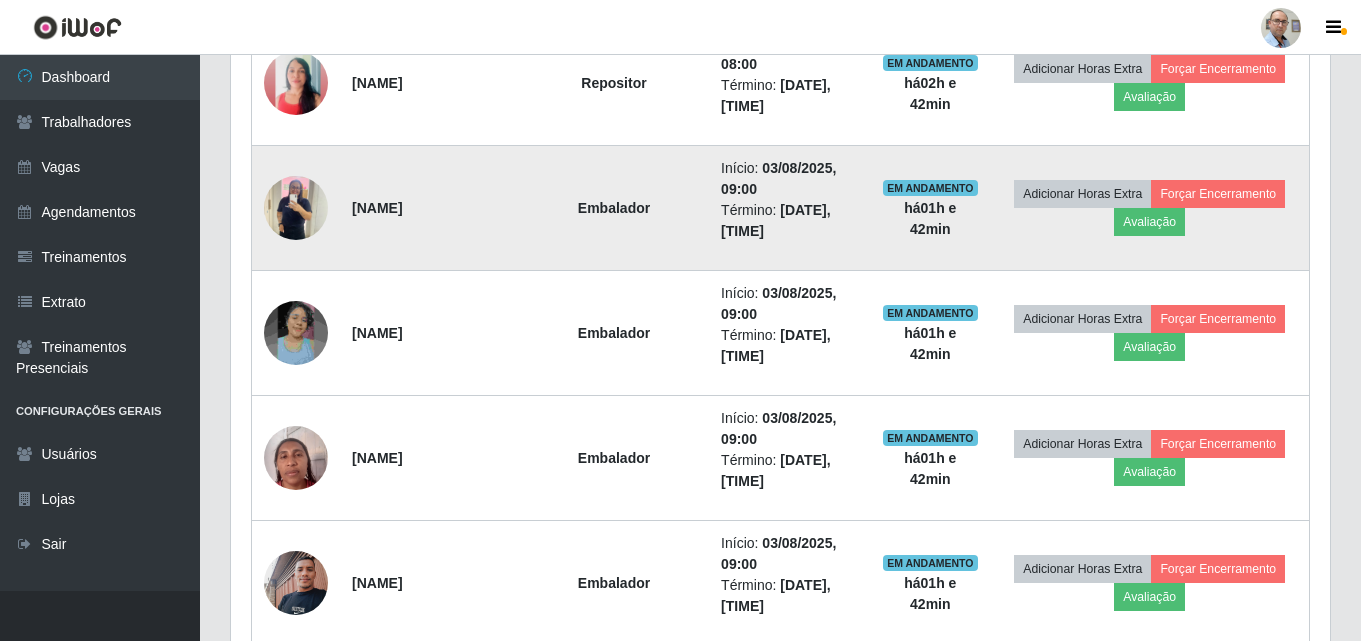 scroll, scrollTop: 999585, scrollLeft: 998901, axis: both 